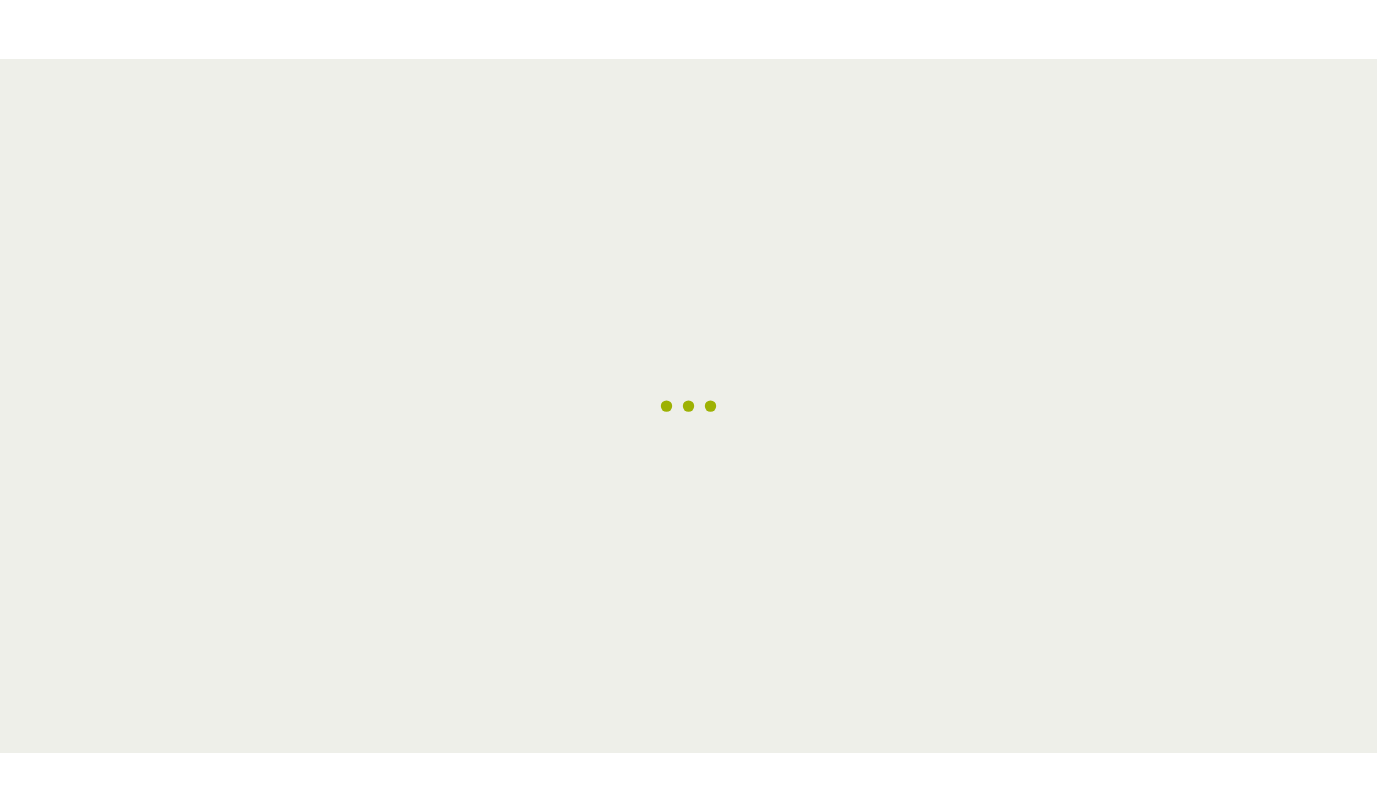 scroll, scrollTop: 0, scrollLeft: 0, axis: both 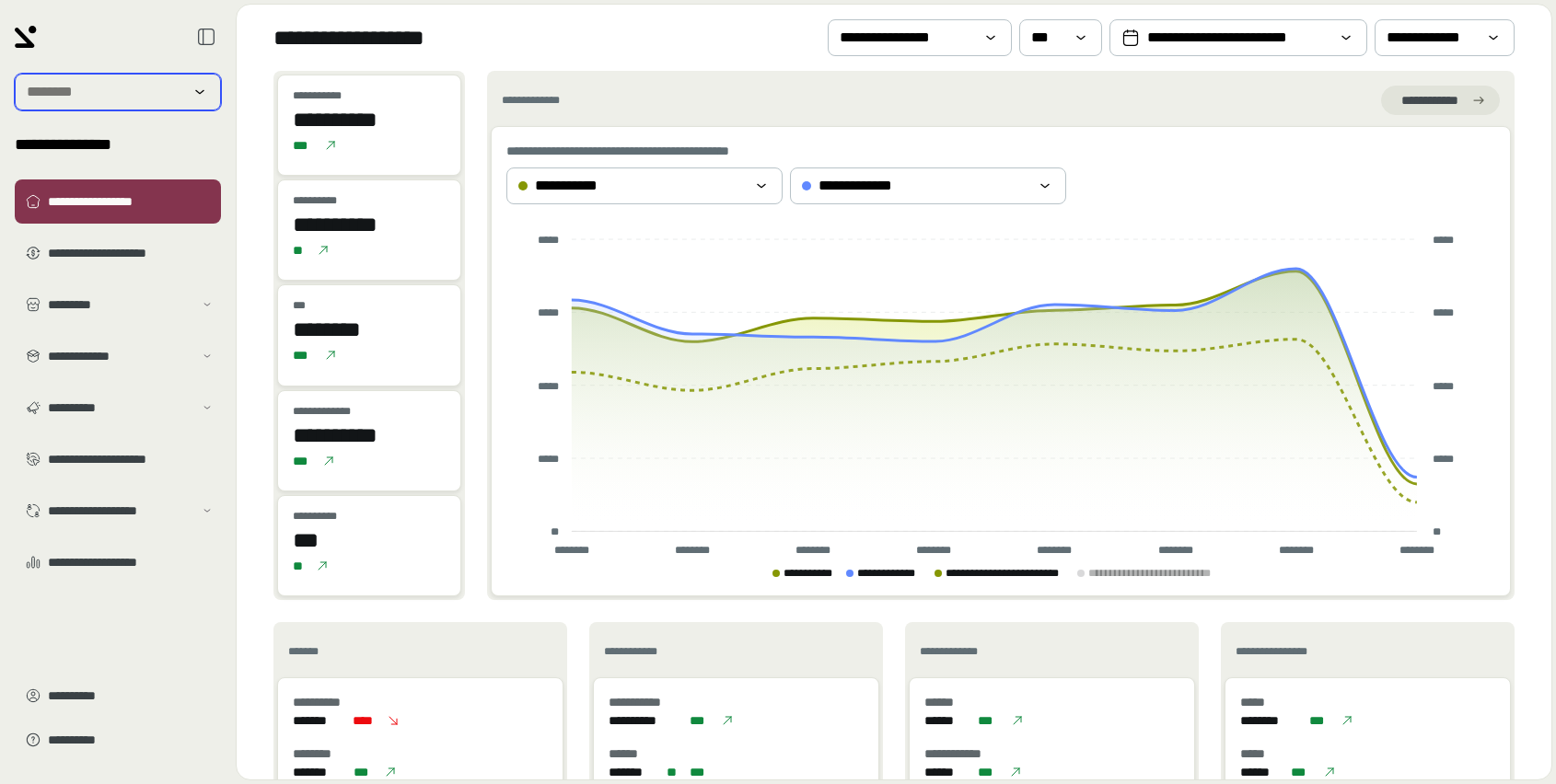 click at bounding box center (105, 92) 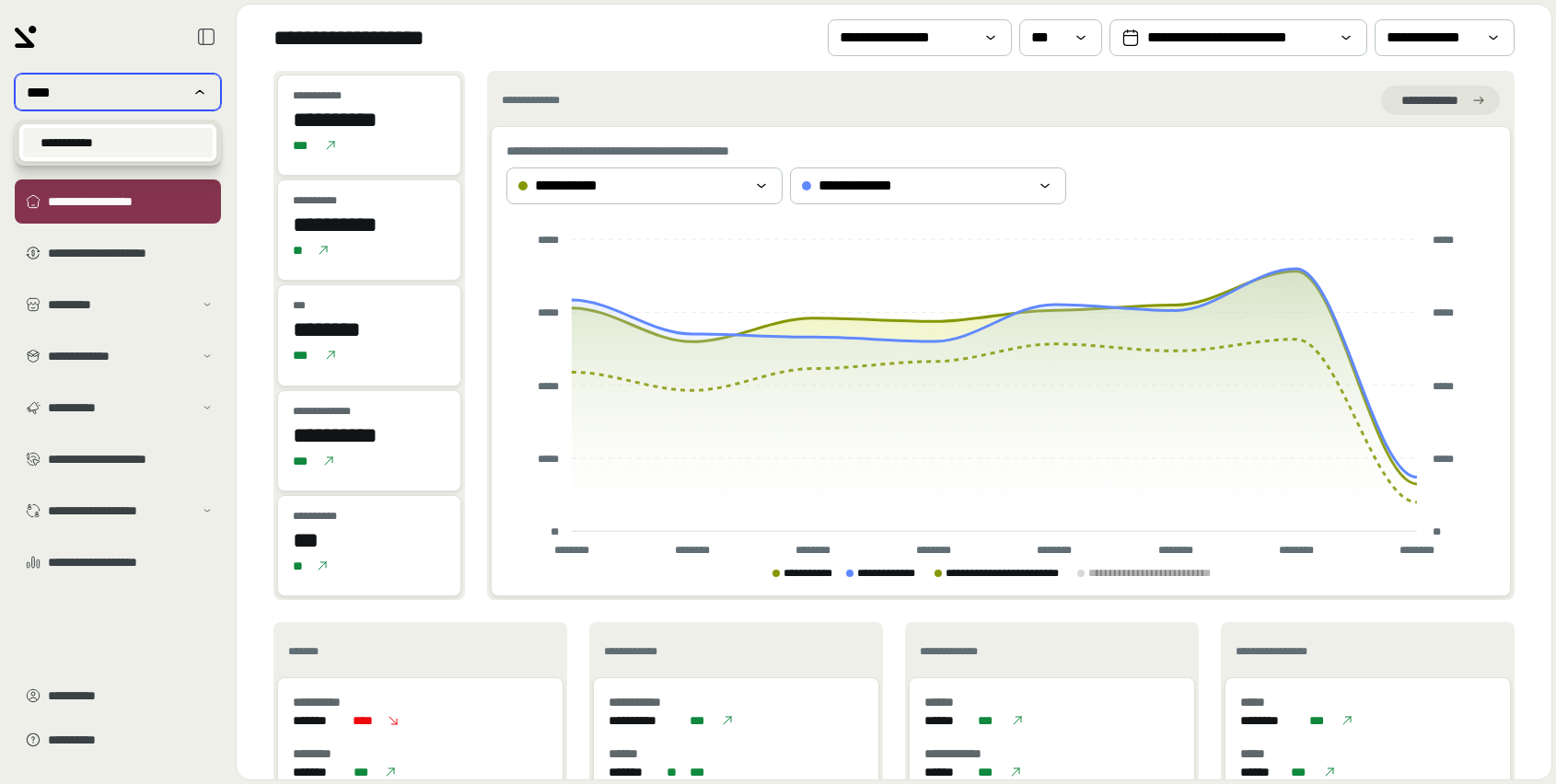 type on "****" 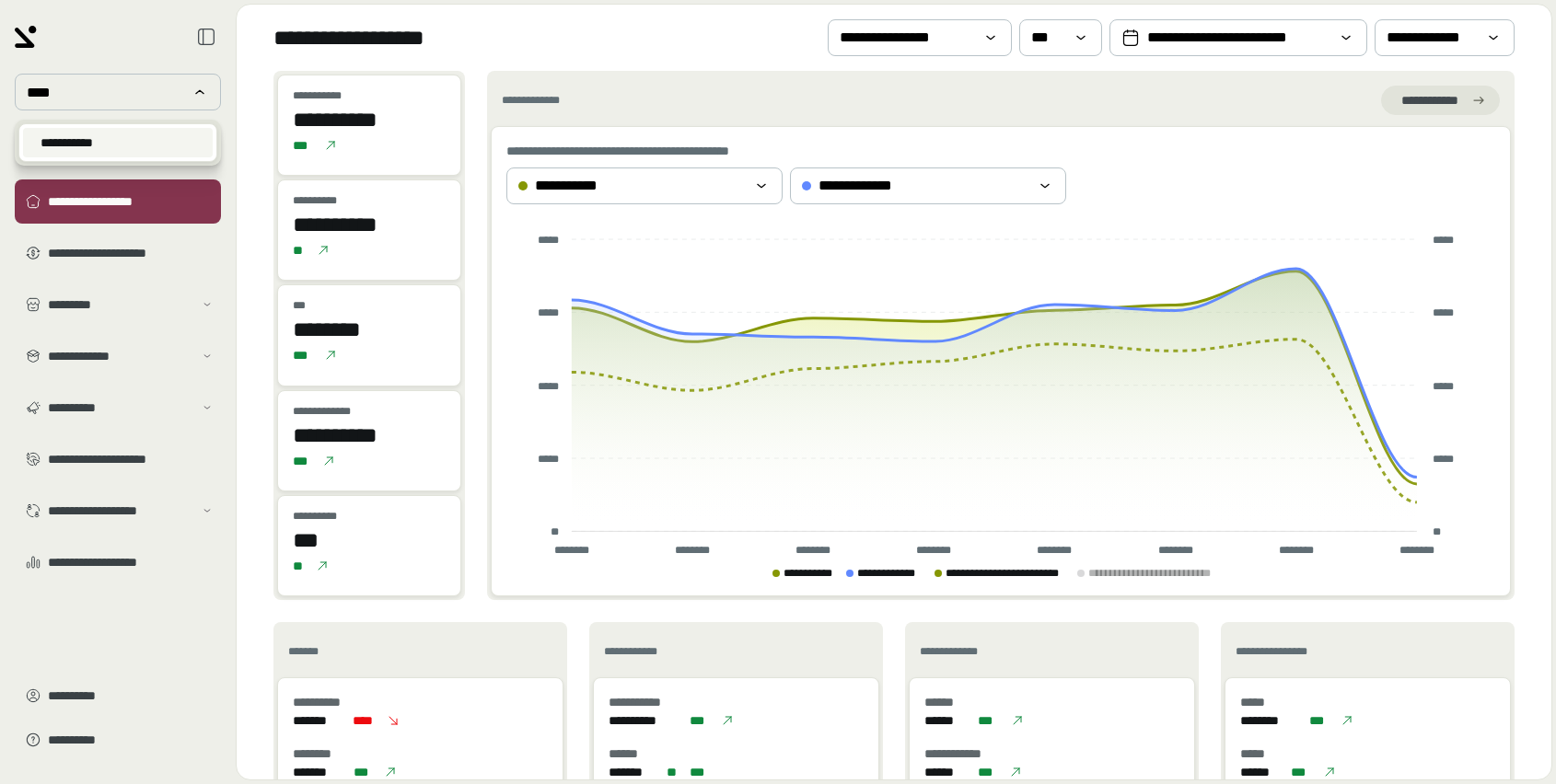 click on "**********" at bounding box center [118, 143] 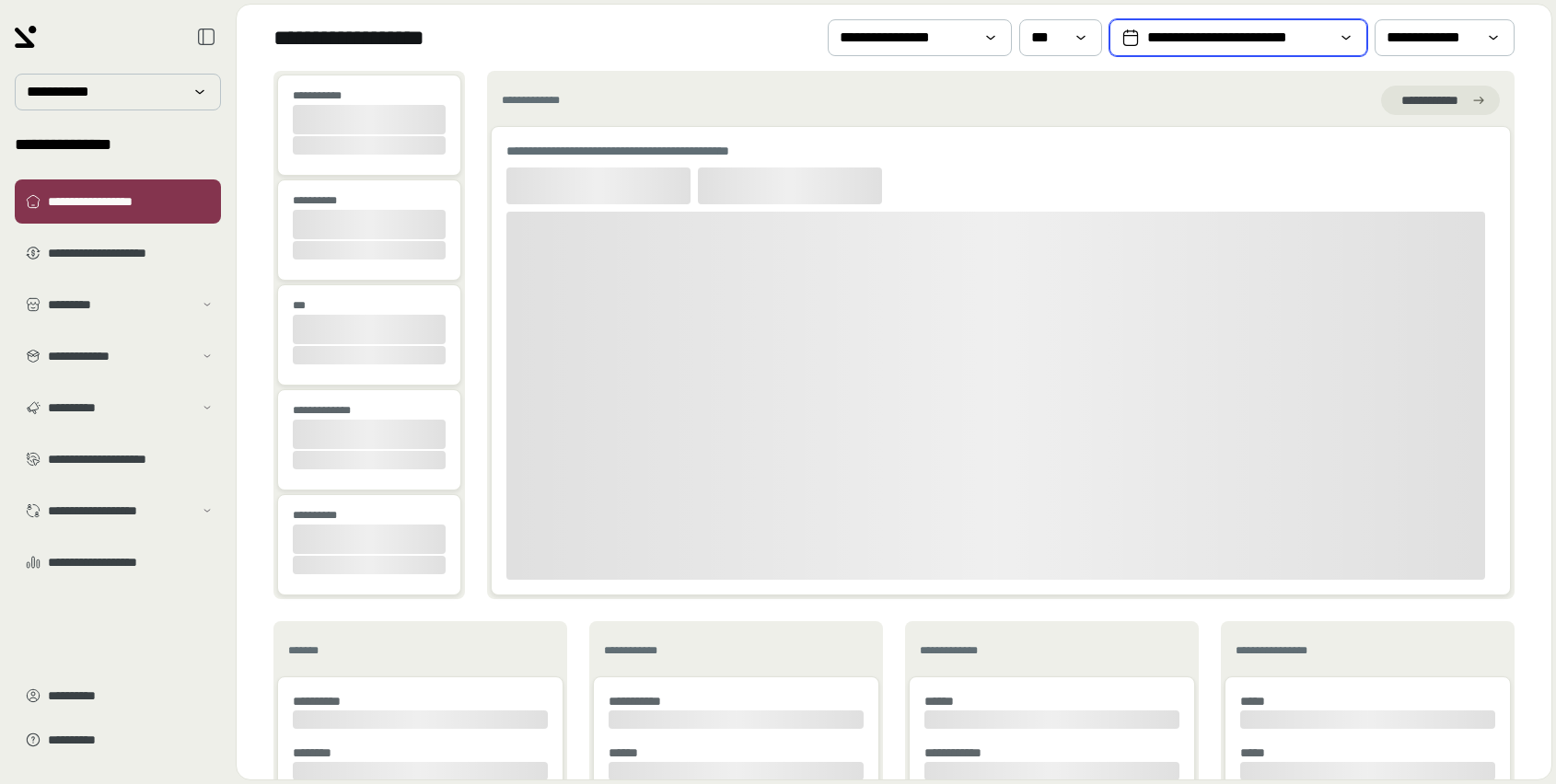 click on "**********" at bounding box center (1238, 38) 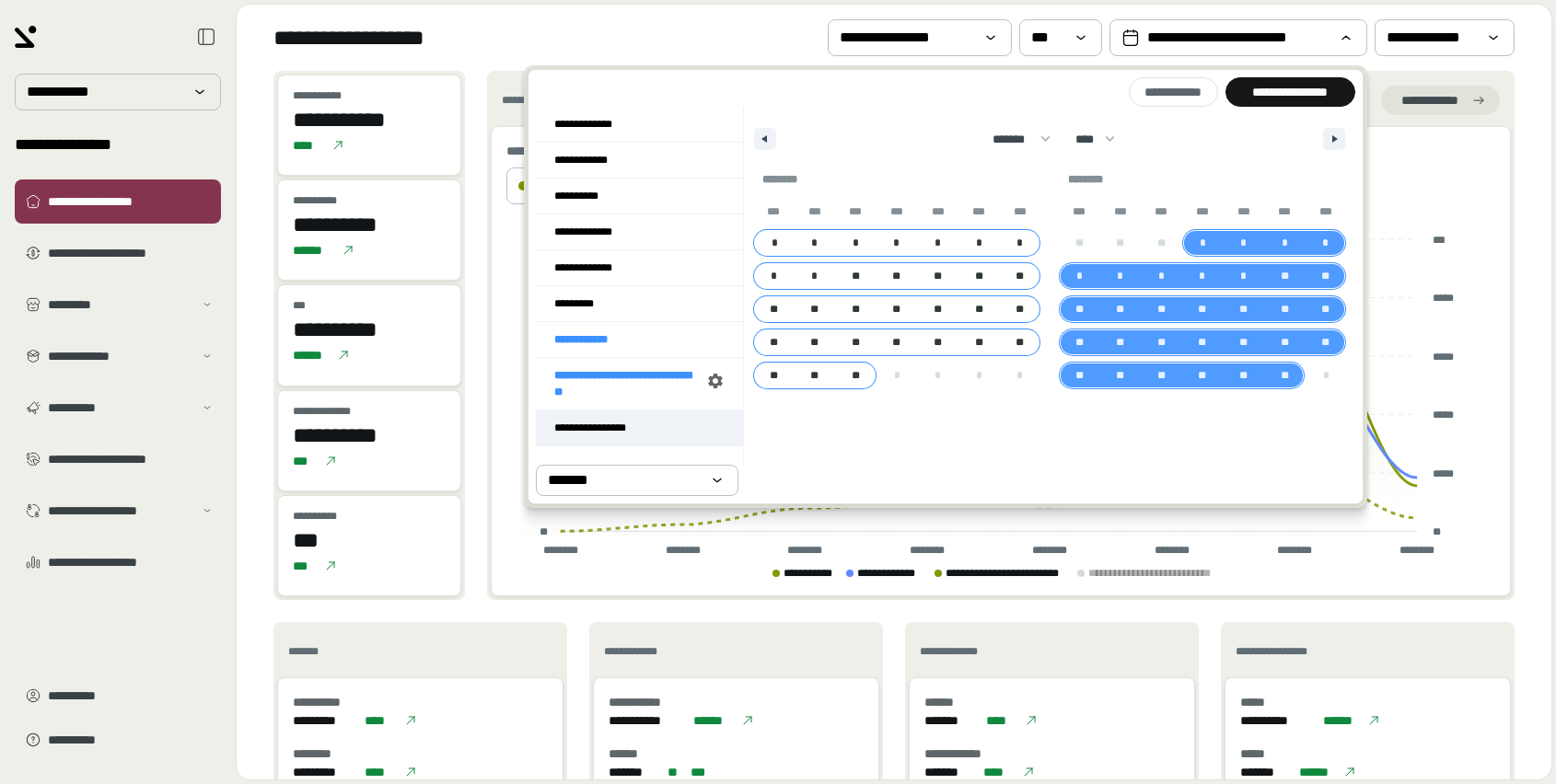 click on "**********" at bounding box center (639, 428) 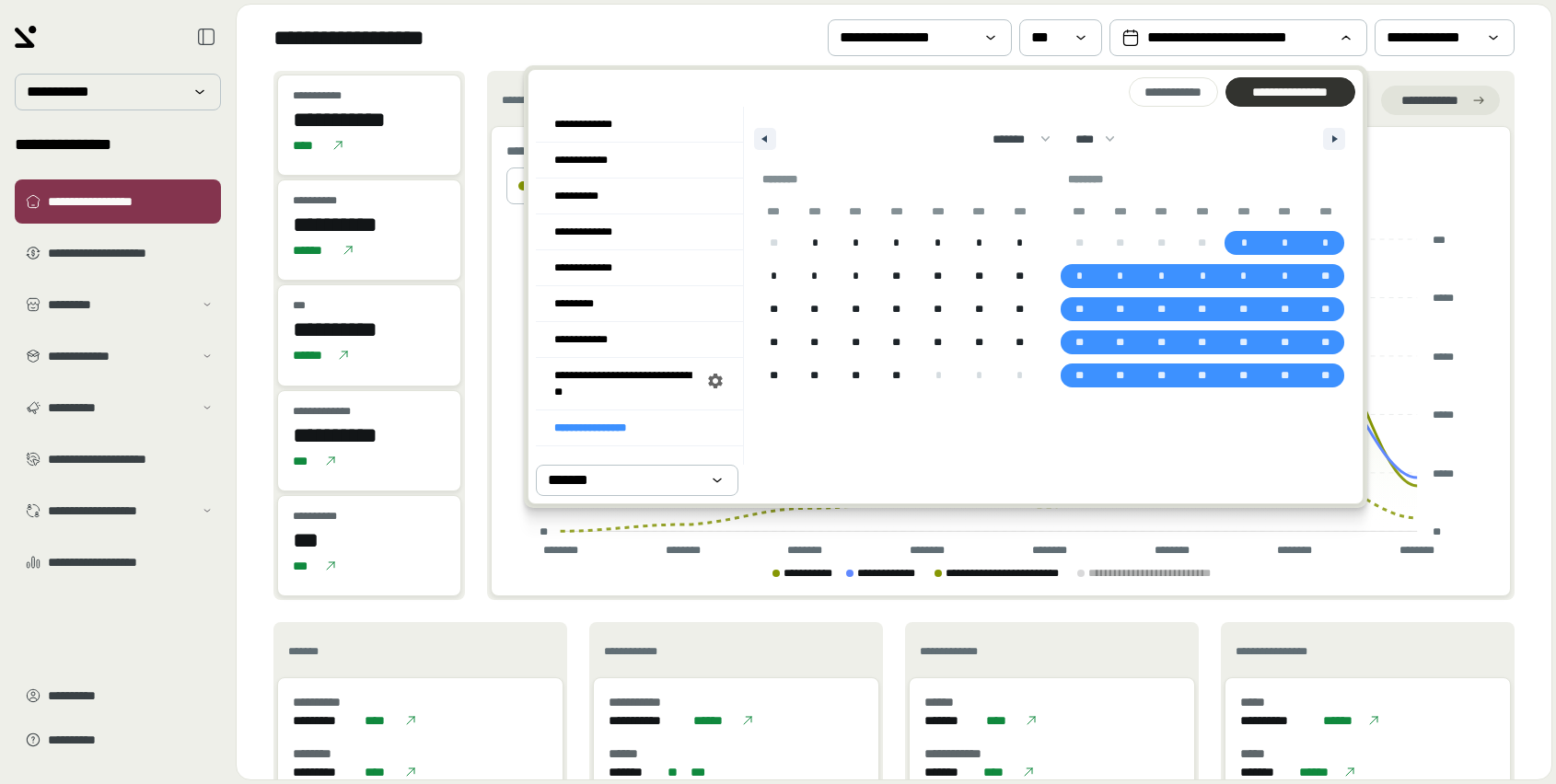 click on "**********" at bounding box center [1290, 92] 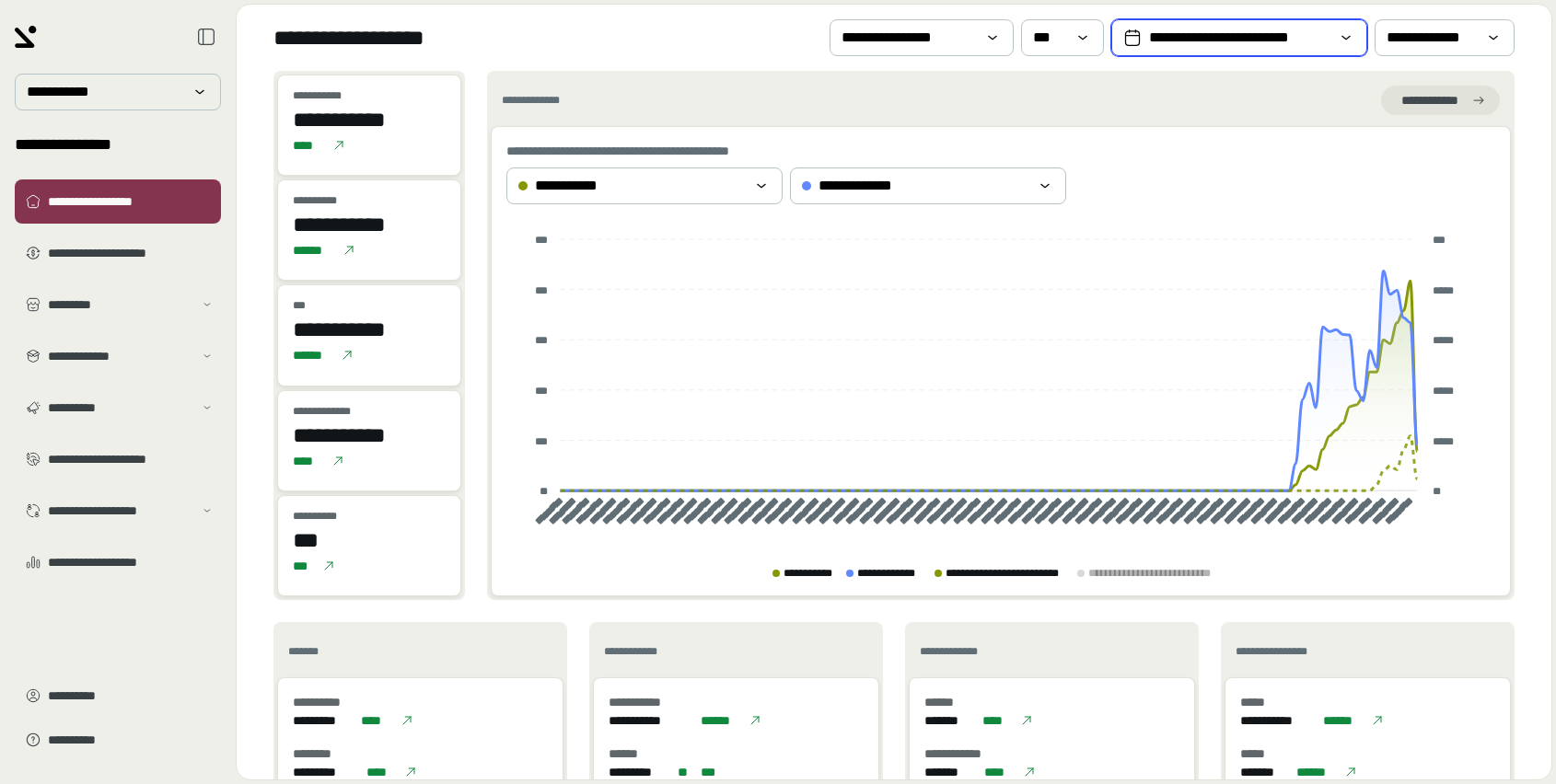 click on "**********" at bounding box center [1239, 38] 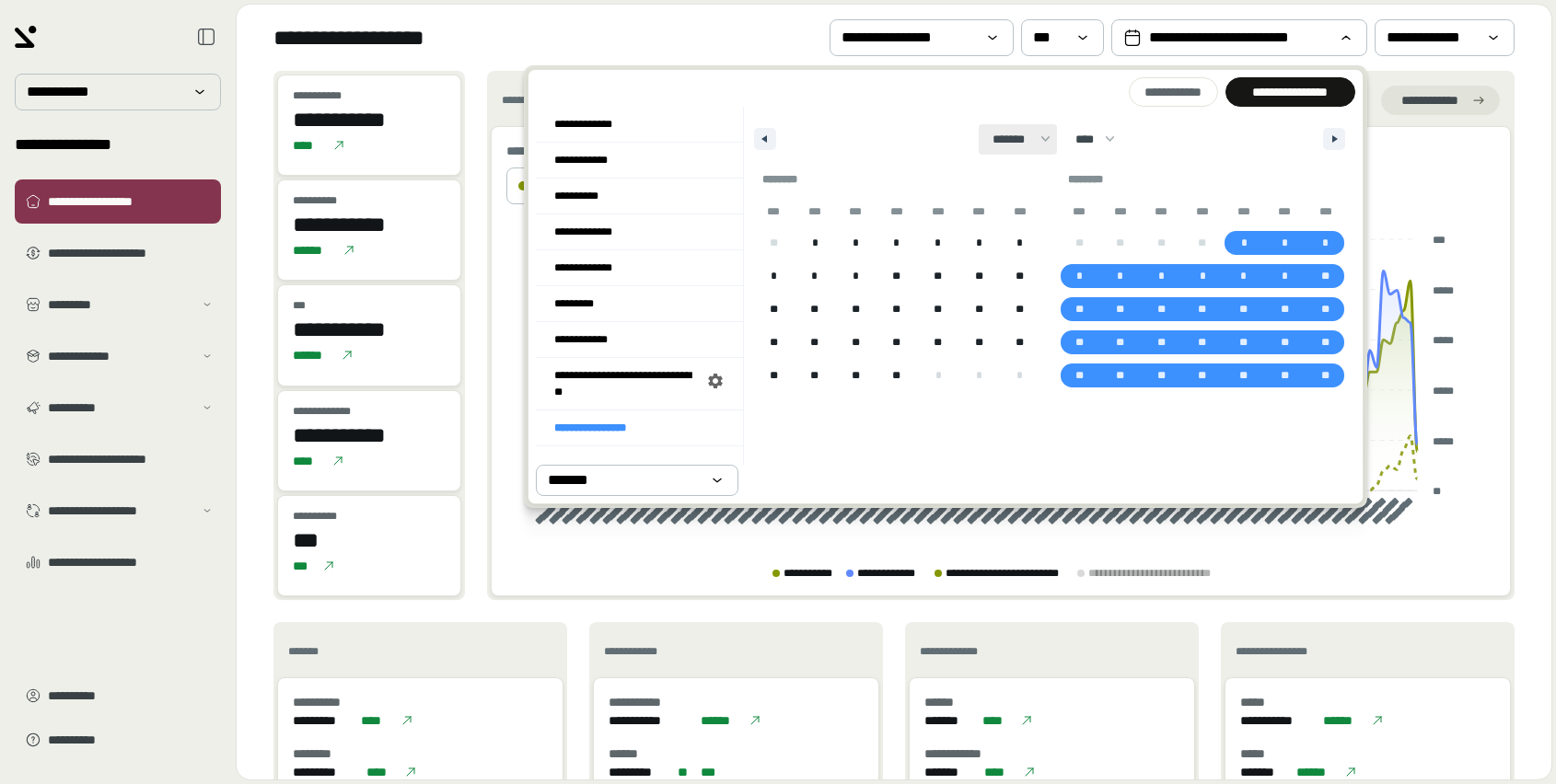 click on "******* ******** ***** ***** *** **** **** ****** ********* ******* ******** ********" at bounding box center [1017, 139] 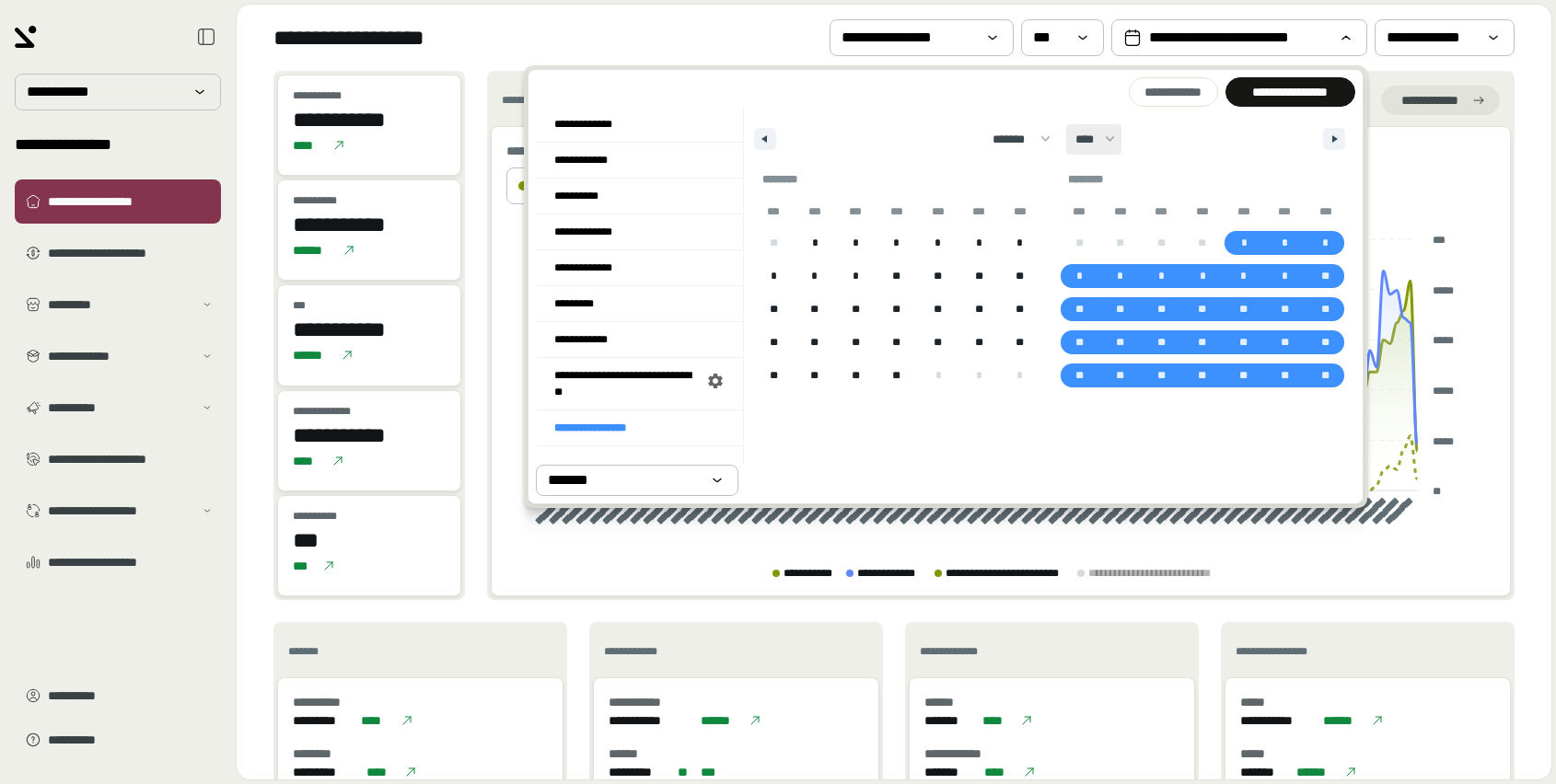 click on "**** **** **** **** **** **** **** **** **** **** **** **** **** **** **** **** **** **** **** **** **** **** **** **** **** **** **** **** **** **** **** **** **** **** **** **** **** **** **** **** **** **** **** **** **** **** **** **** **** **** **** **** **** **** **** **** **** **** **** **** **** **** **** **** **** **** **** **** **** **** **** **** **** **** **** **** **** **** **** **** **** **** **** **** **** **** **** **** **** **** **** **** **** **** **** **** **** **** **** **** ****" at bounding box center (1094, 139) 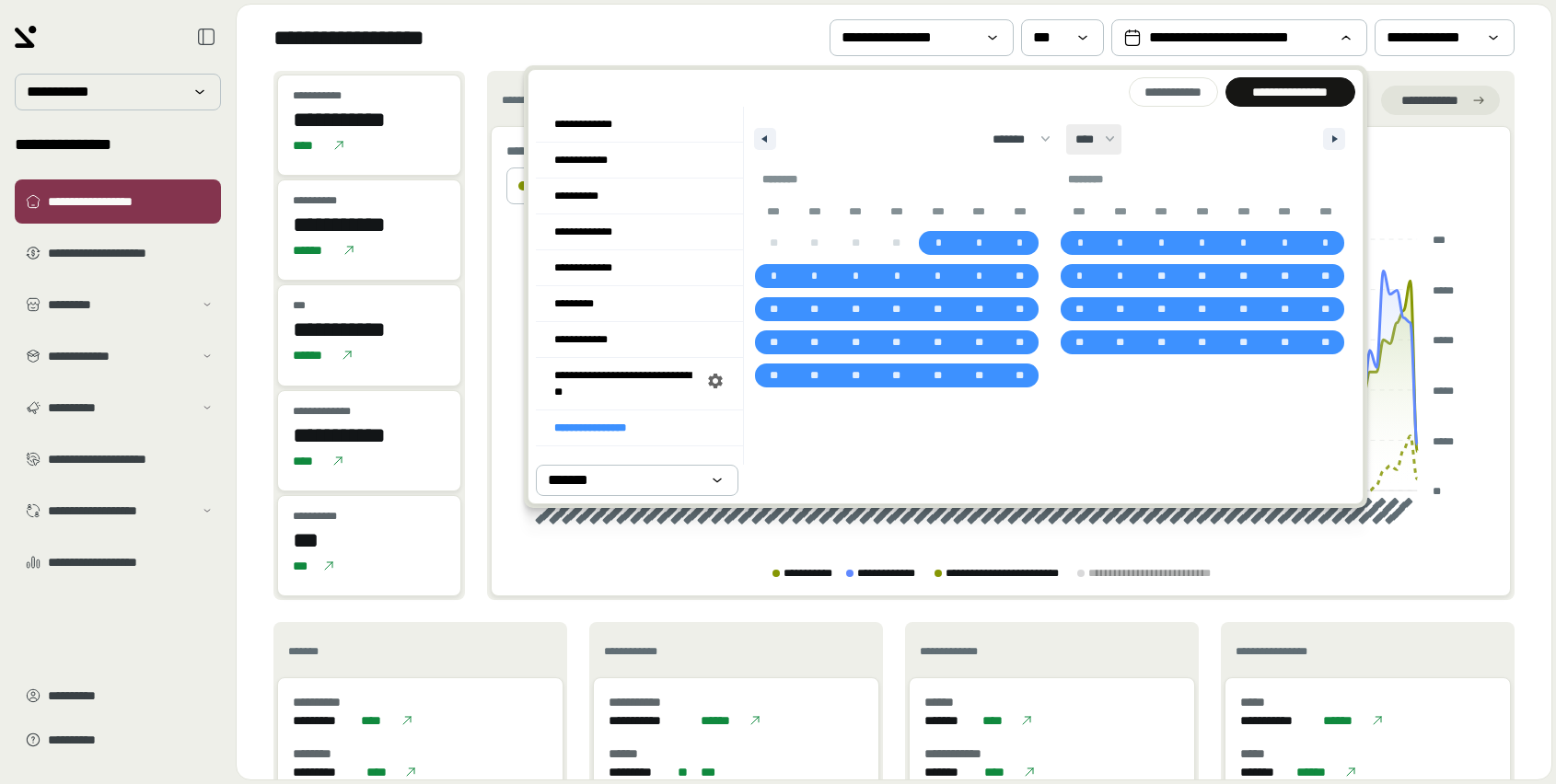 select on "****" 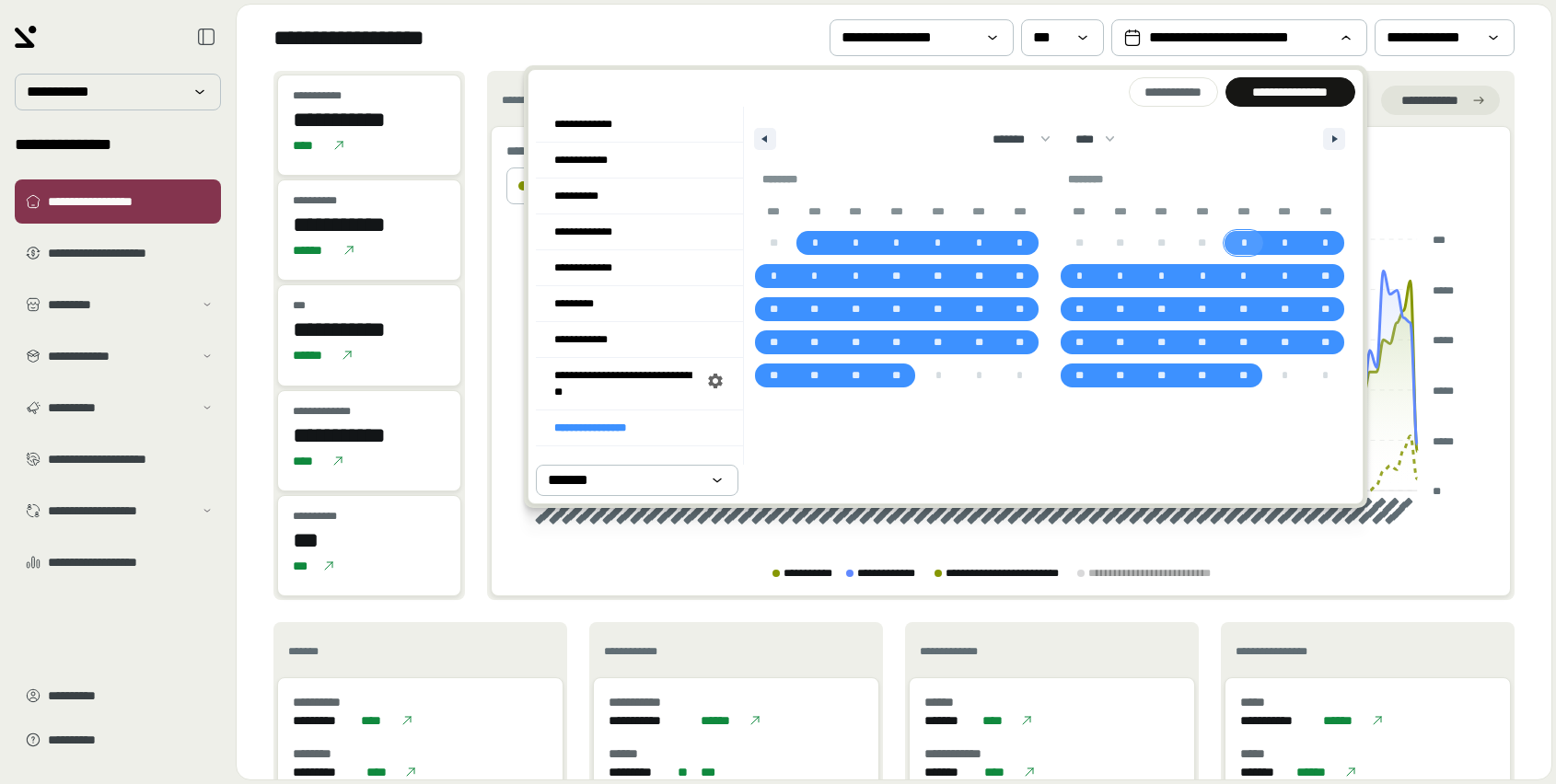 click on "*" at bounding box center (1244, 243) 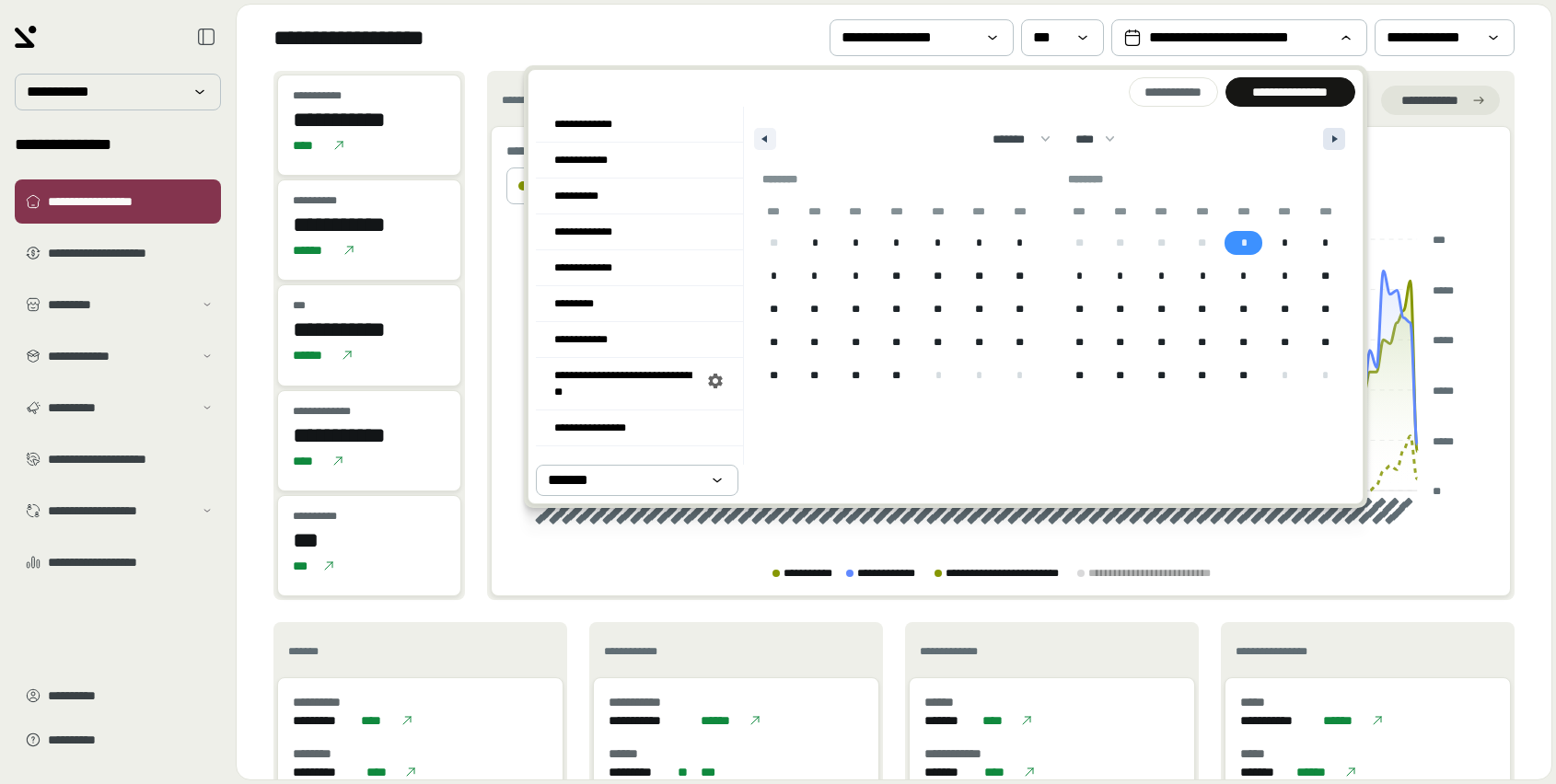 click at bounding box center (1334, 139) 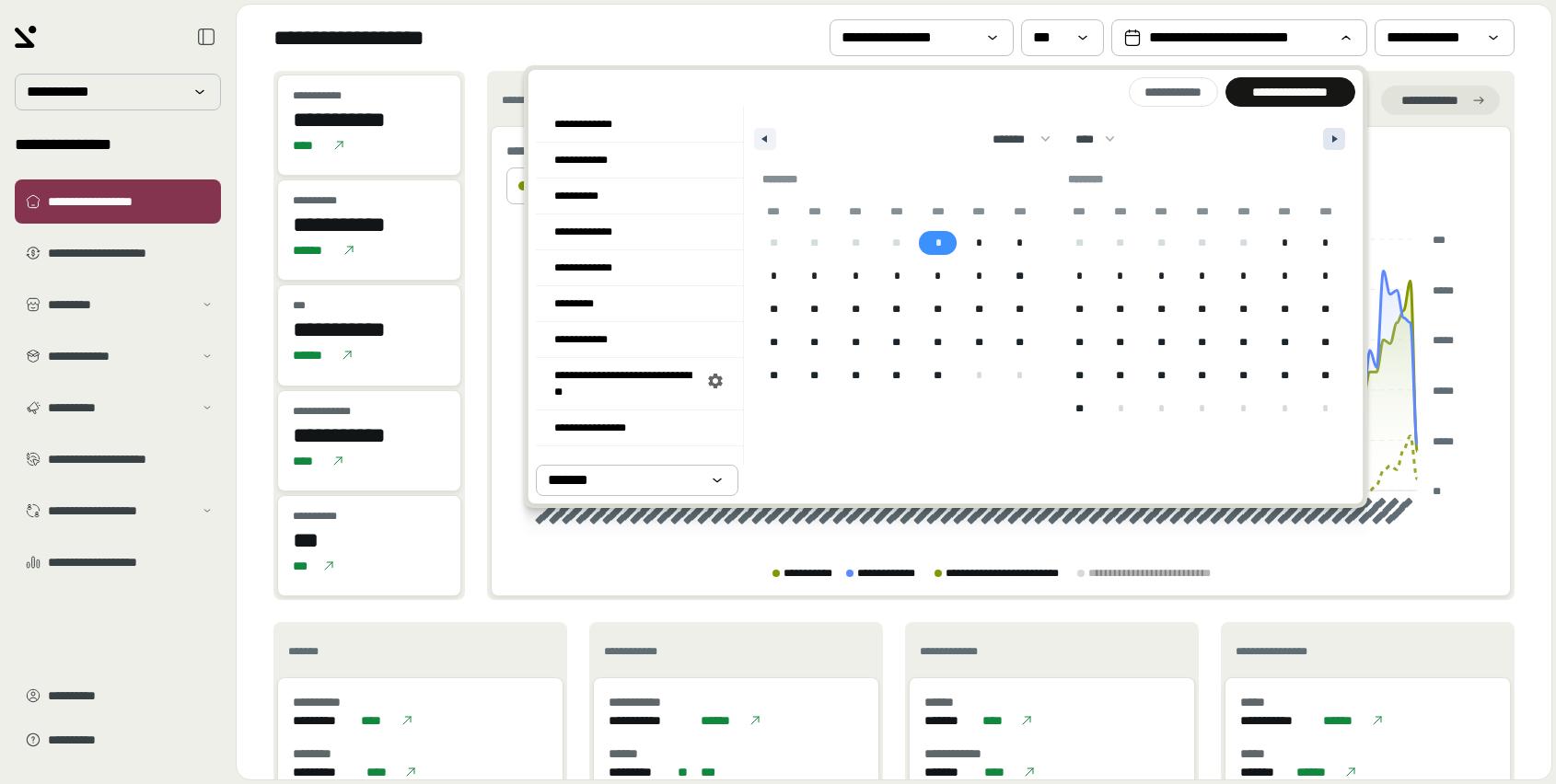 click at bounding box center (1334, 139) 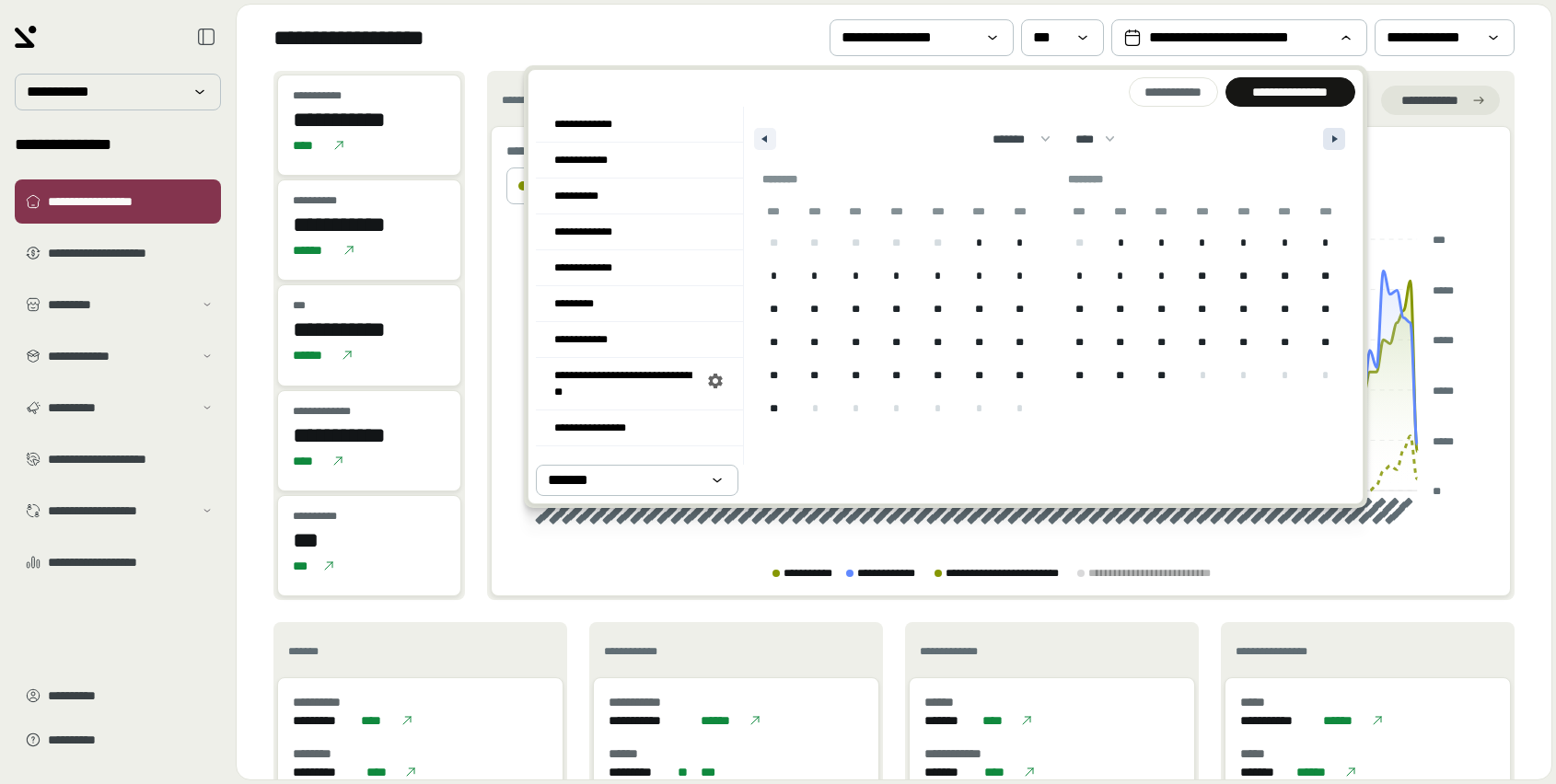 click at bounding box center (1334, 139) 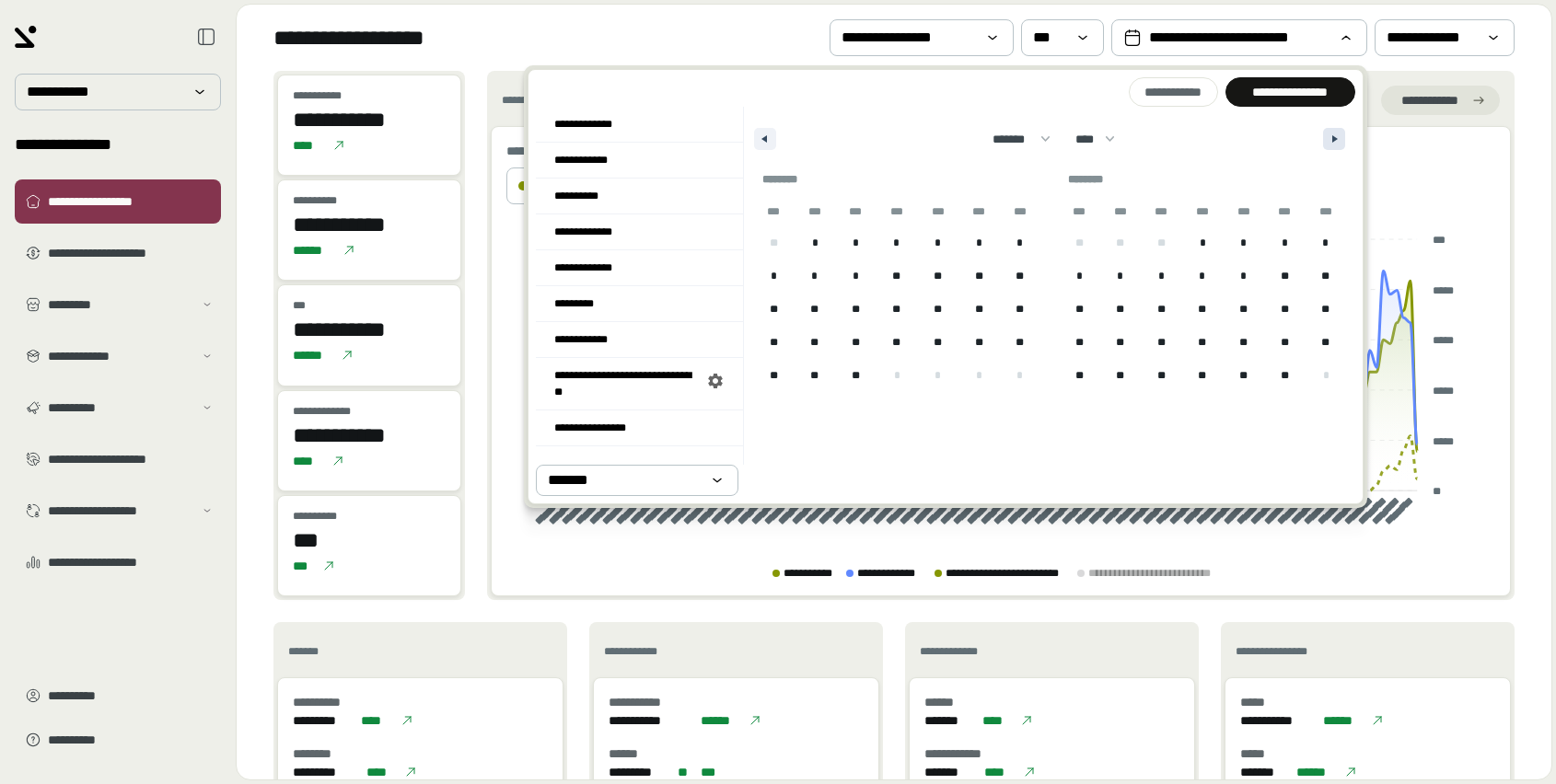 click at bounding box center (1334, 139) 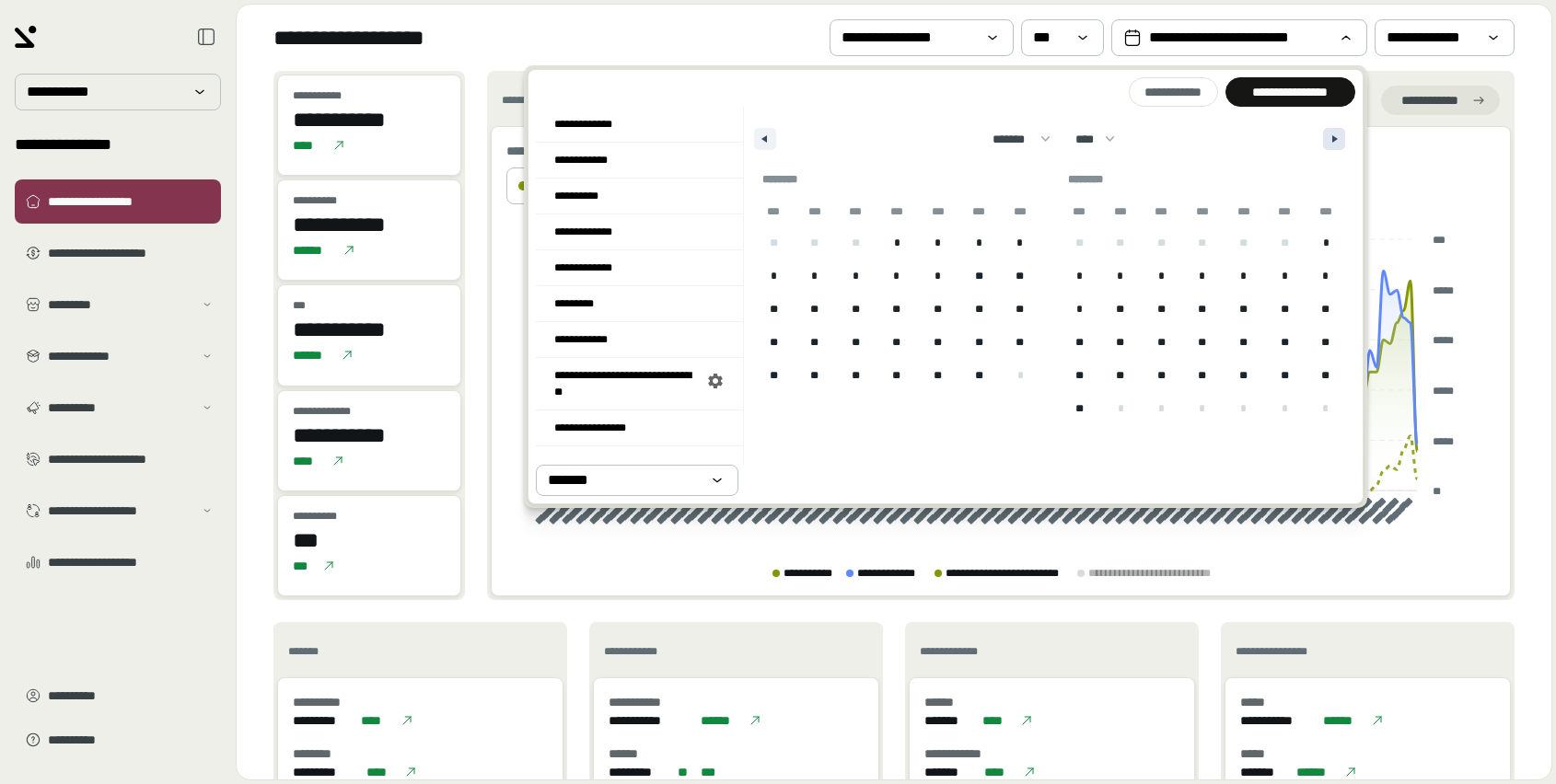 click at bounding box center [1334, 139] 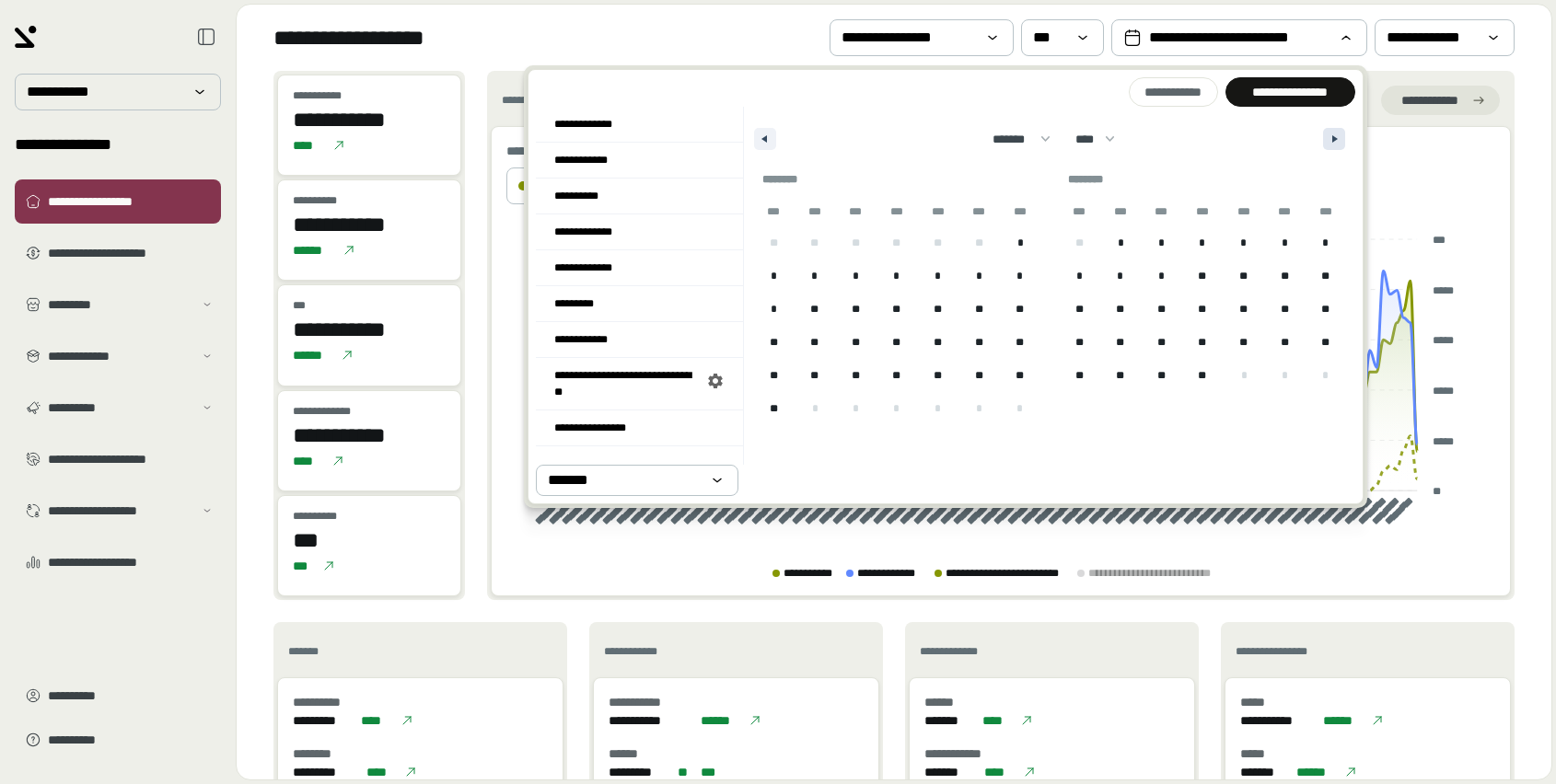click at bounding box center [1334, 139] 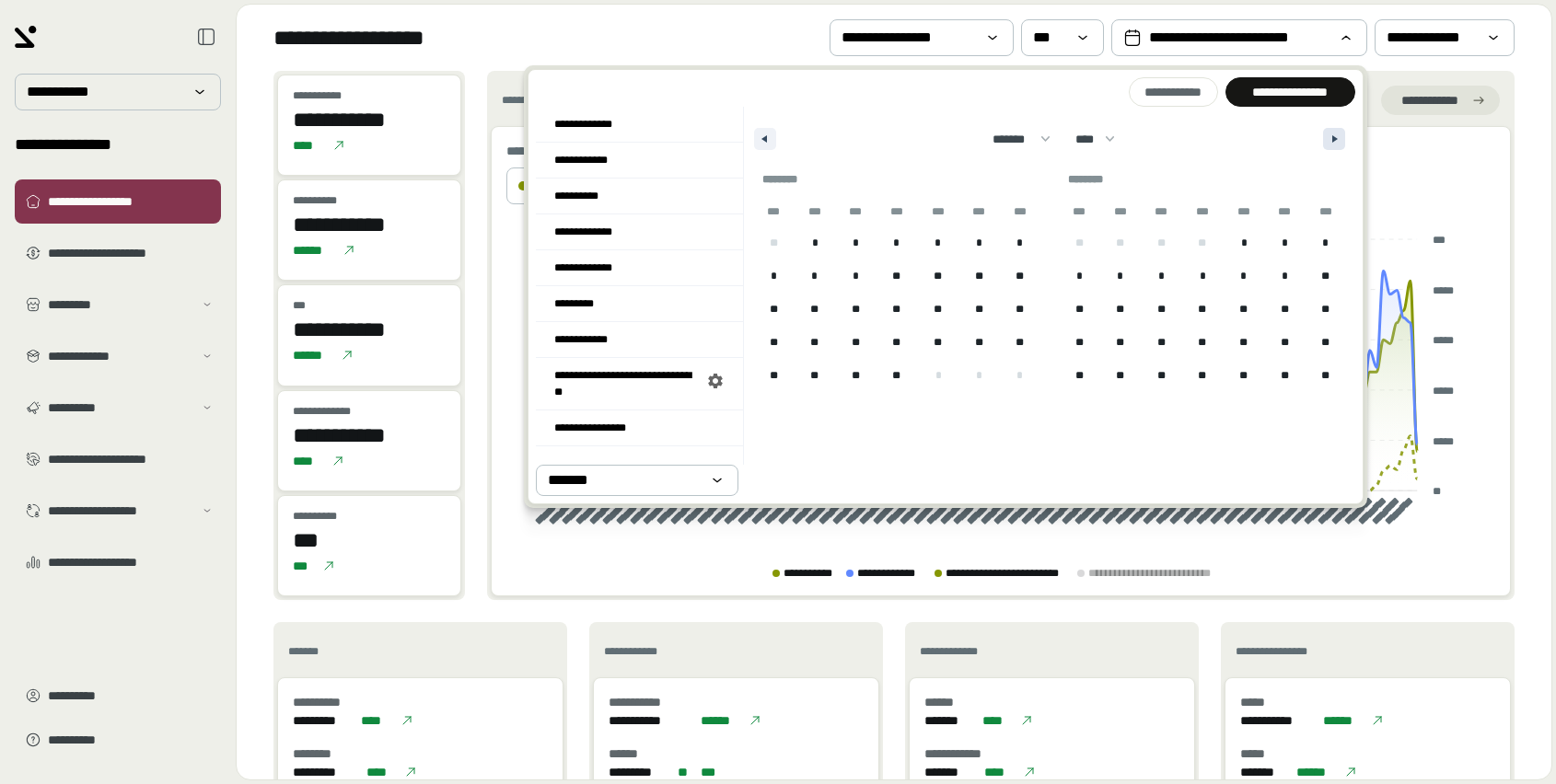 click at bounding box center [1334, 139] 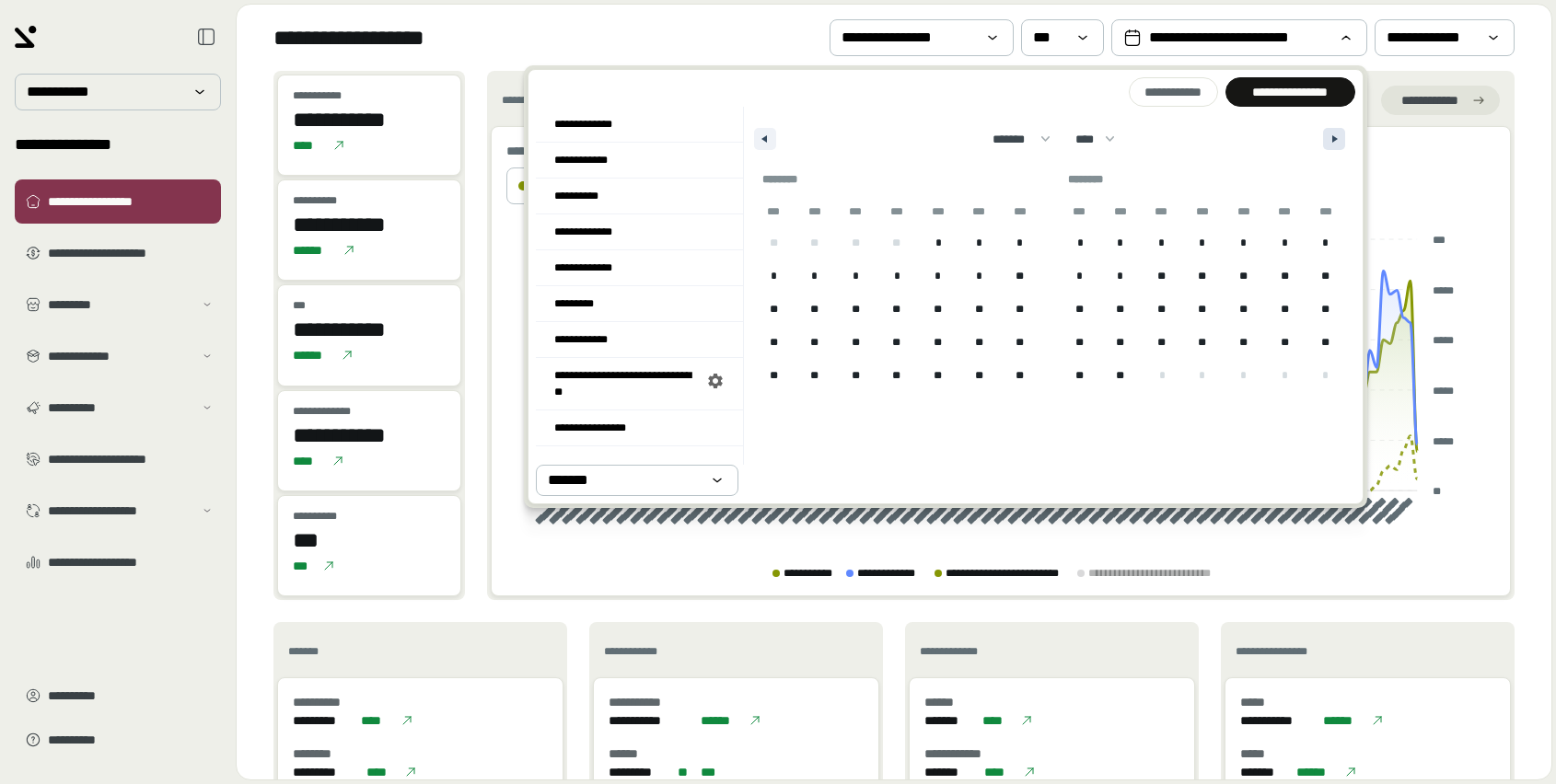 click at bounding box center [1334, 139] 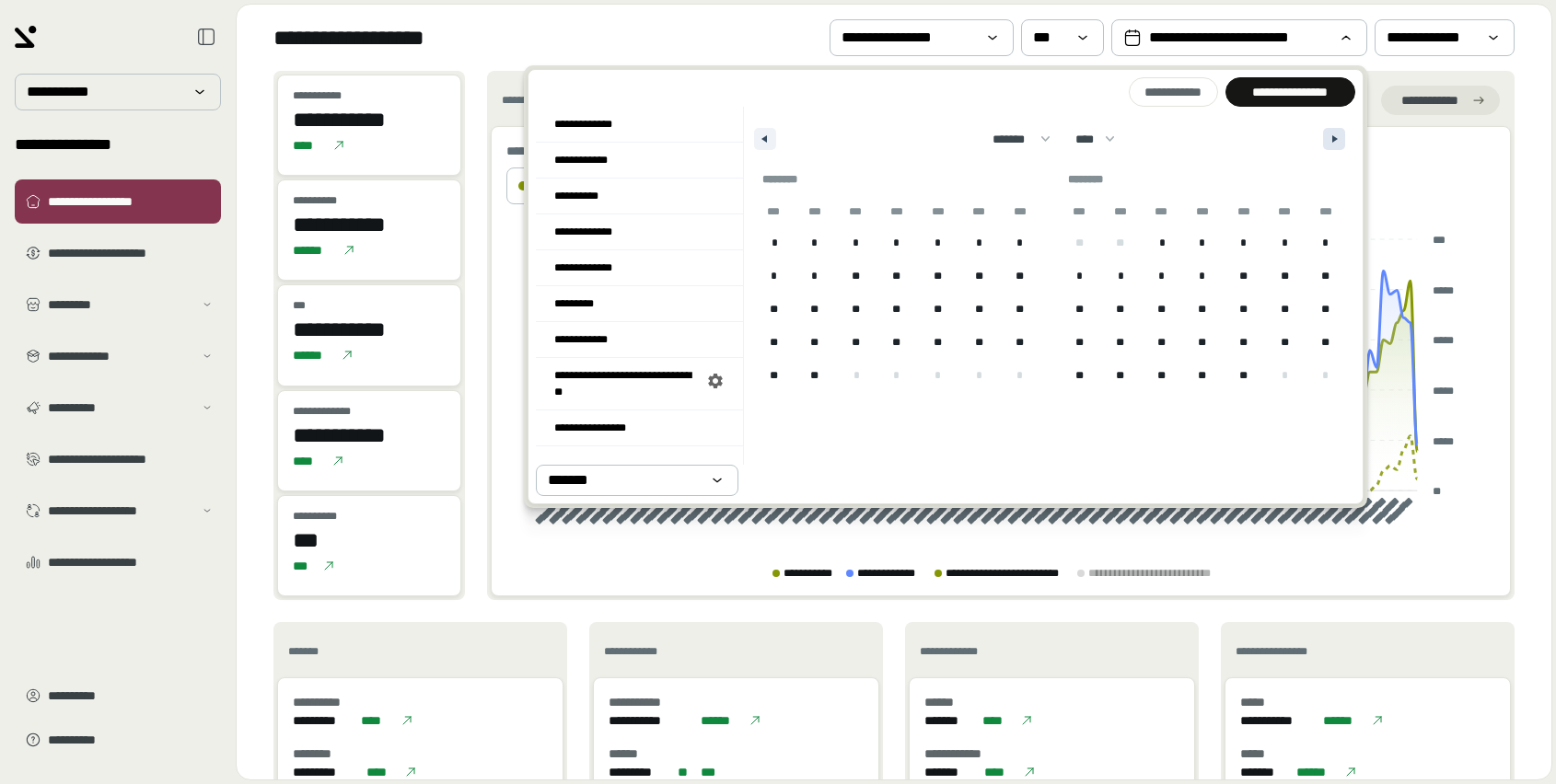 click at bounding box center (1334, 139) 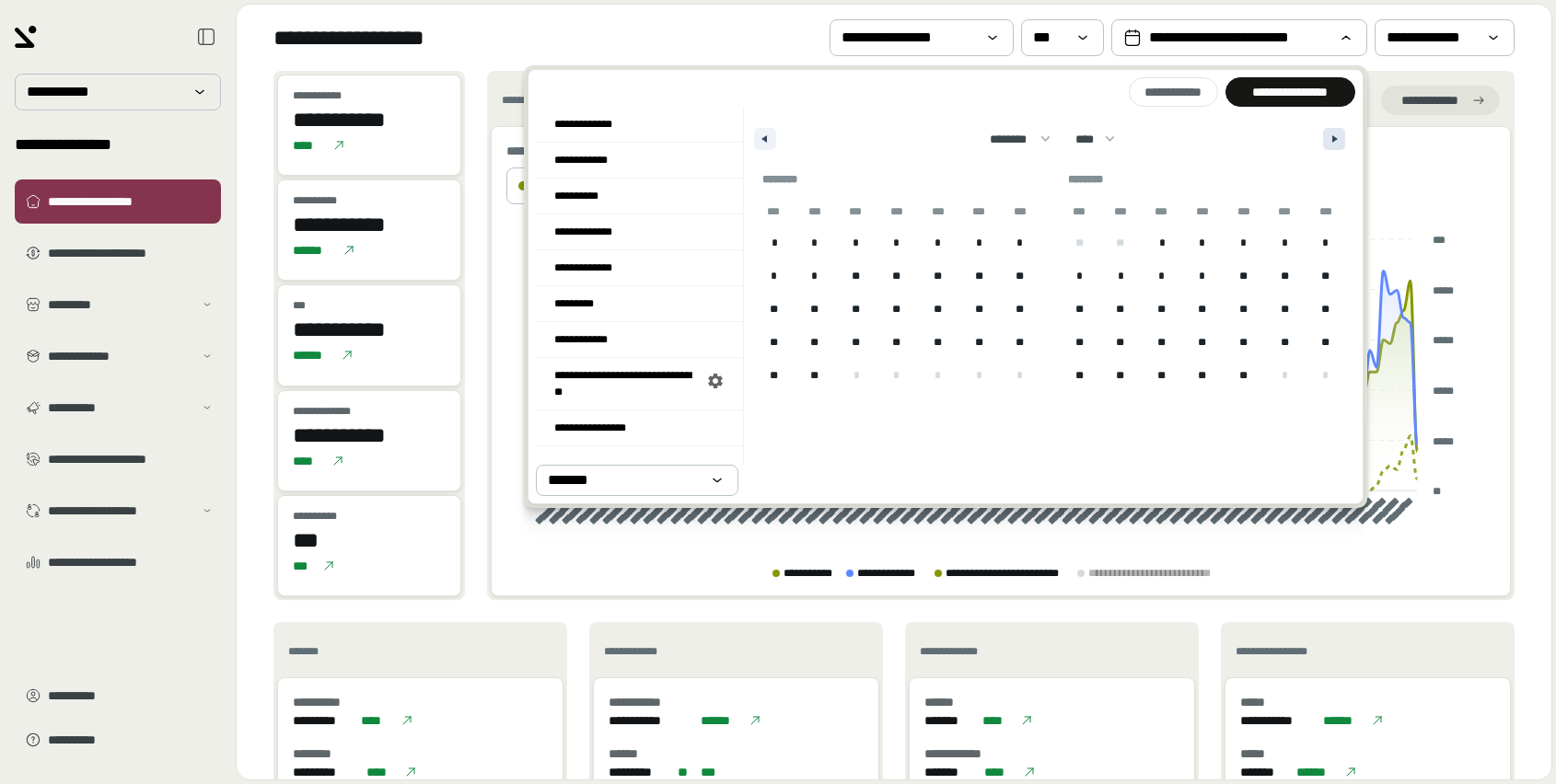 click at bounding box center (1334, 139) 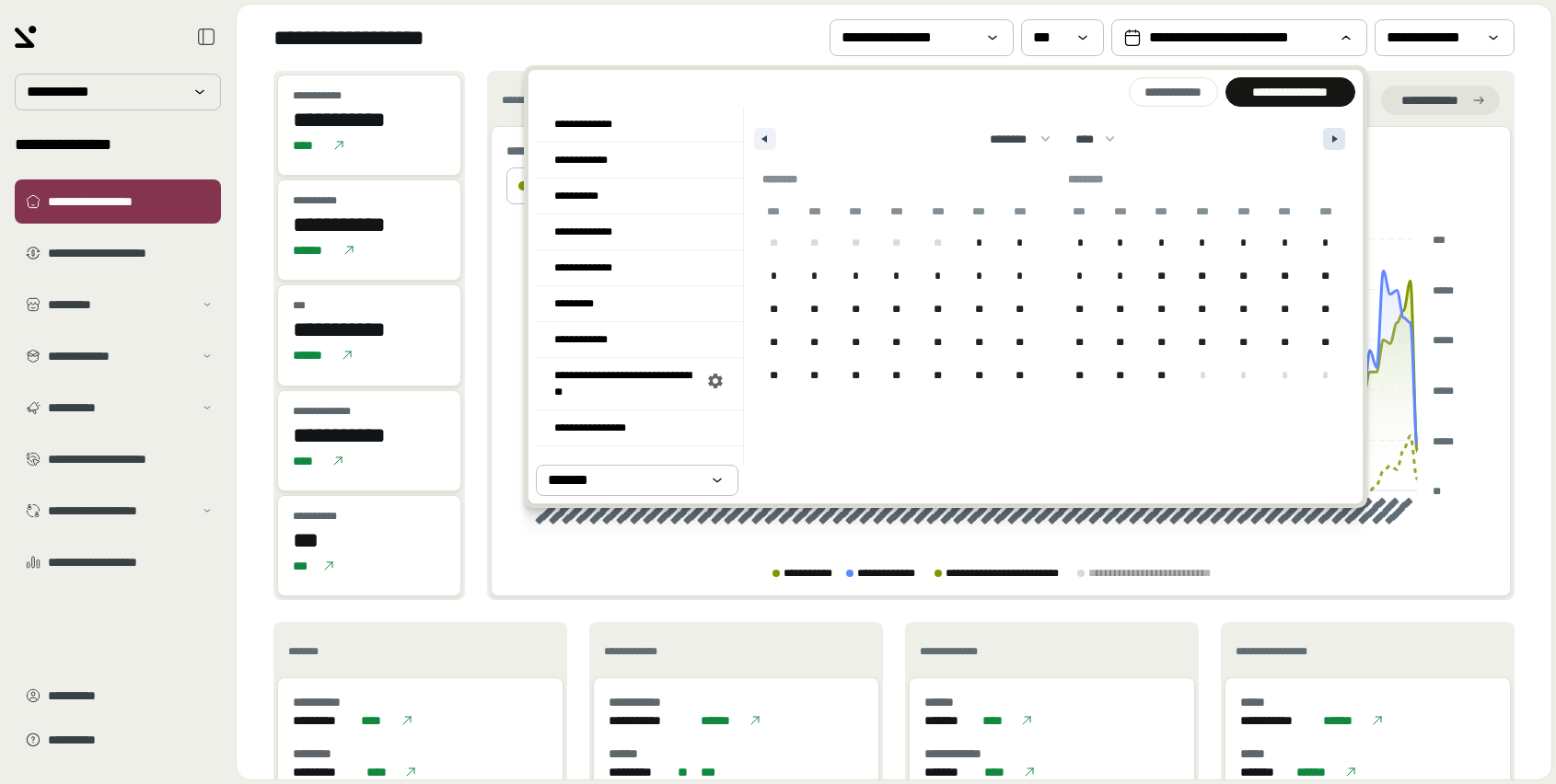 click at bounding box center [1334, 139] 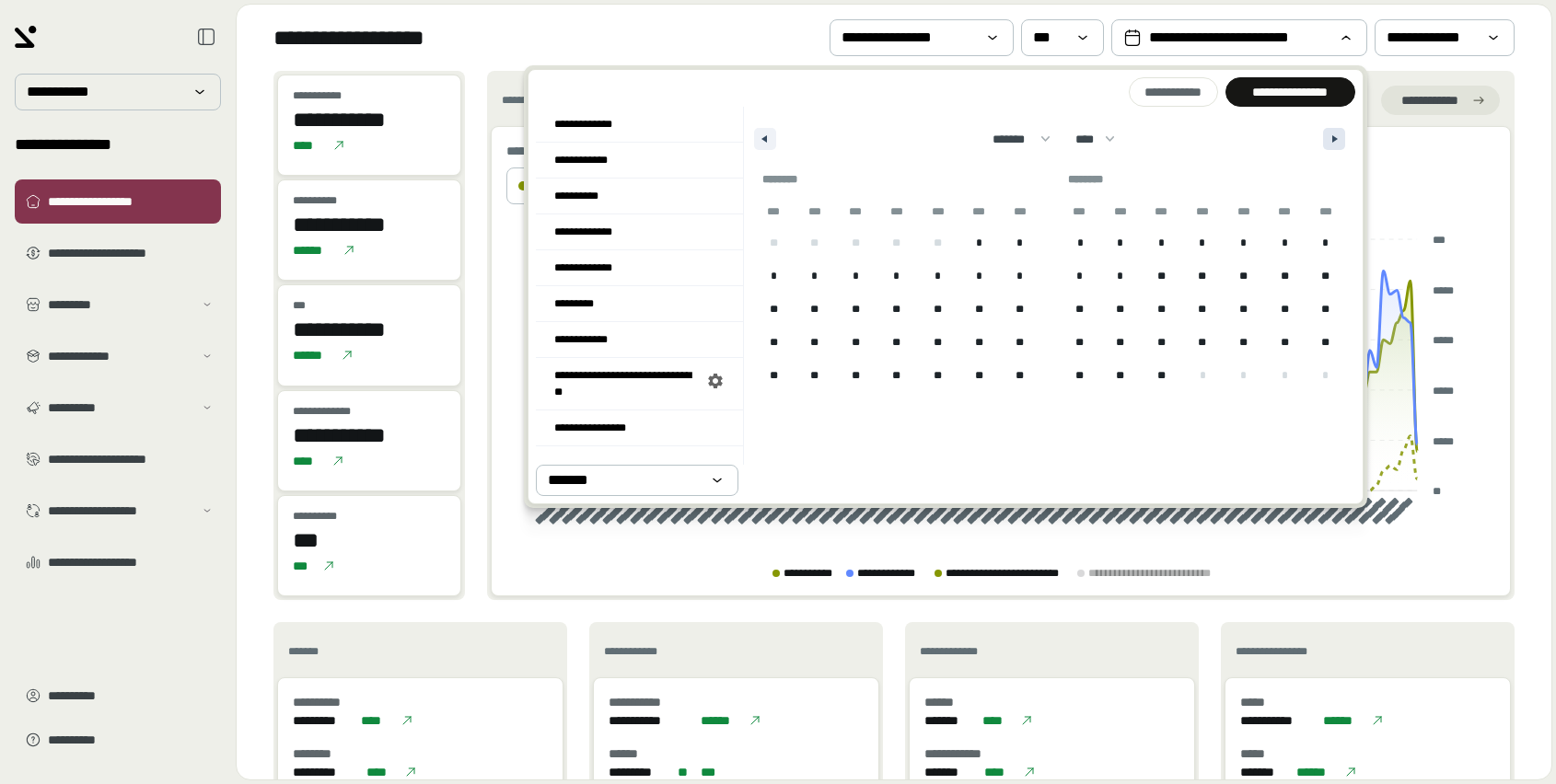 click at bounding box center [1334, 139] 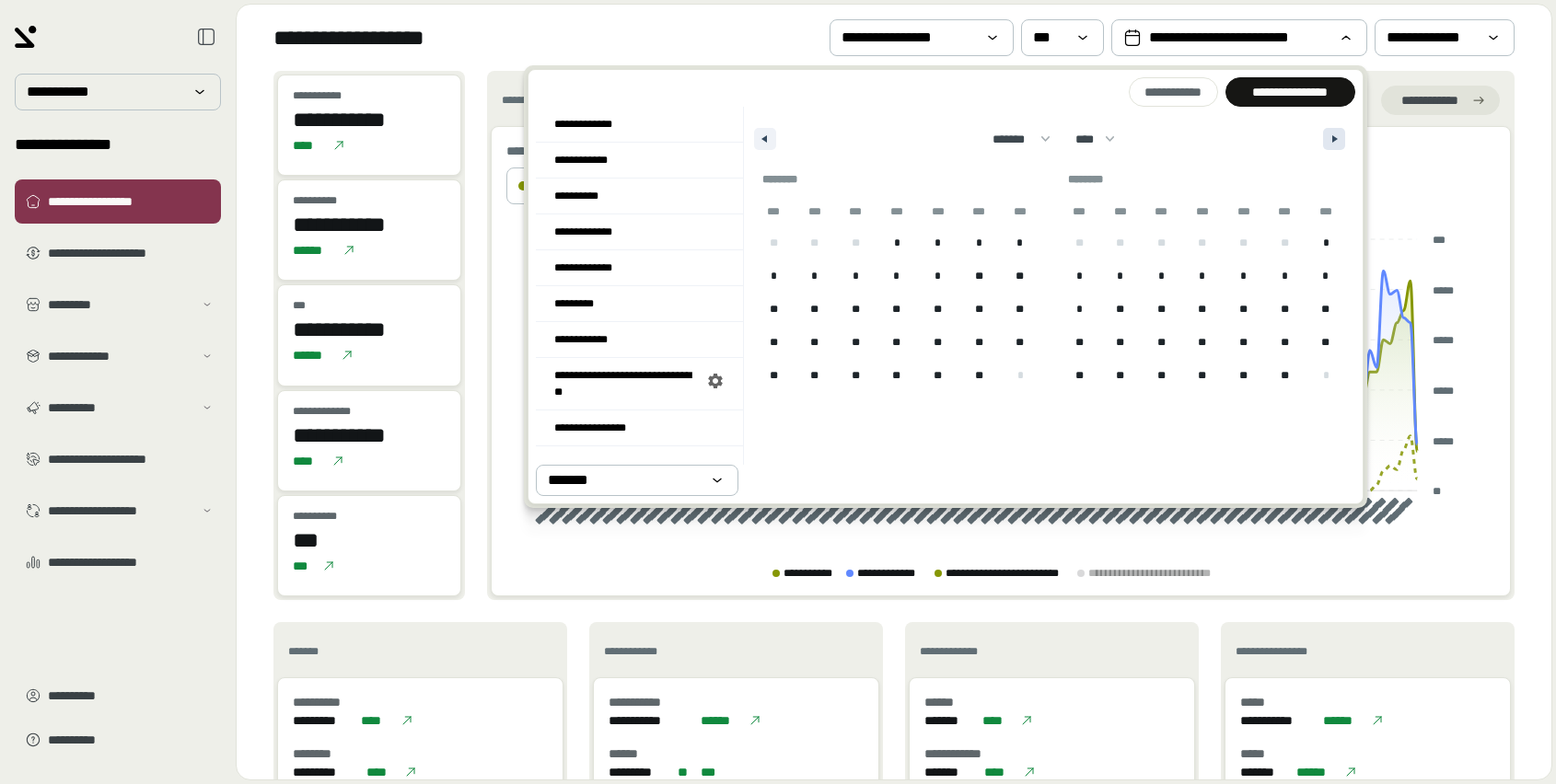 click at bounding box center [1334, 139] 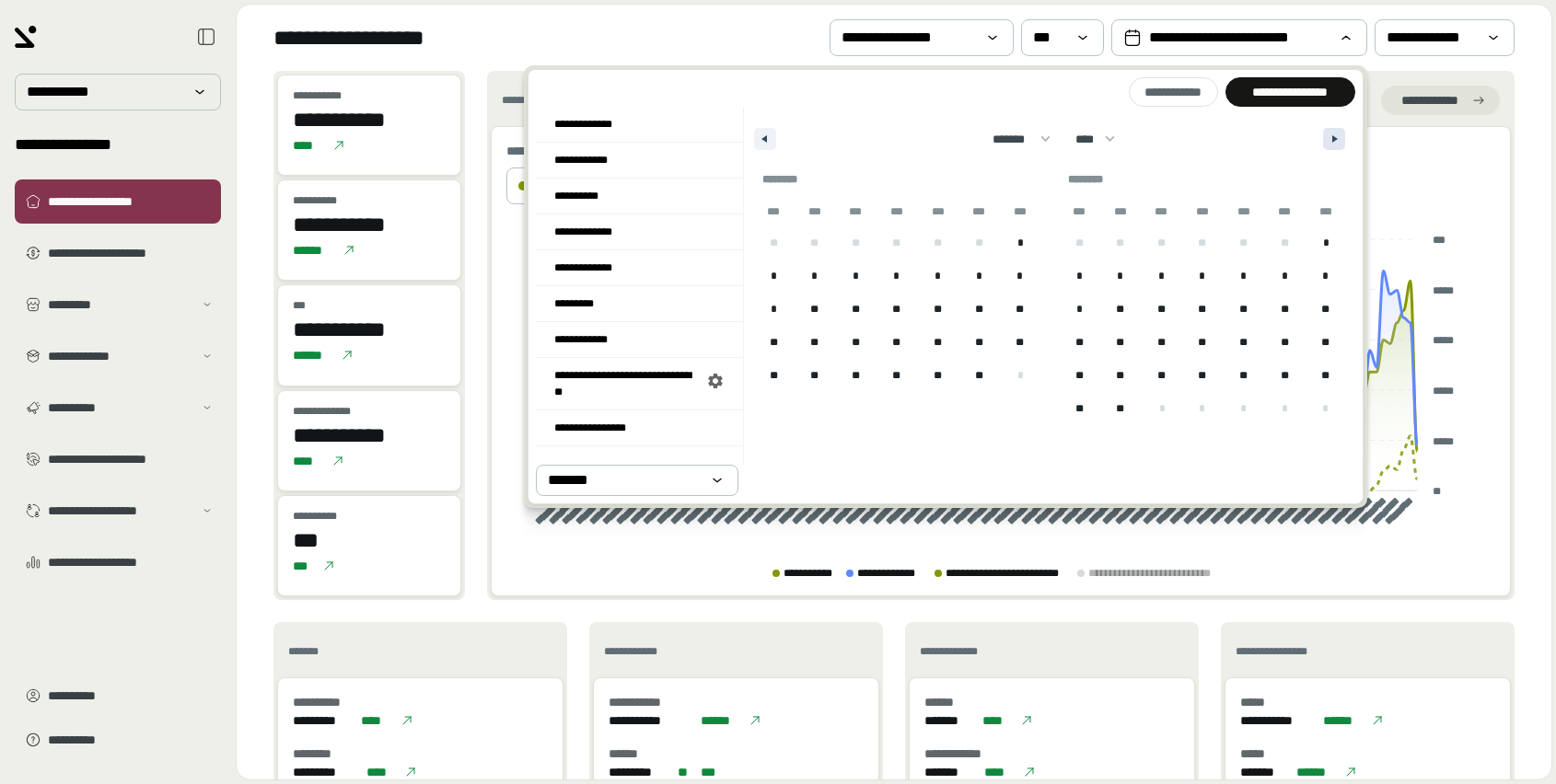 click at bounding box center [1334, 139] 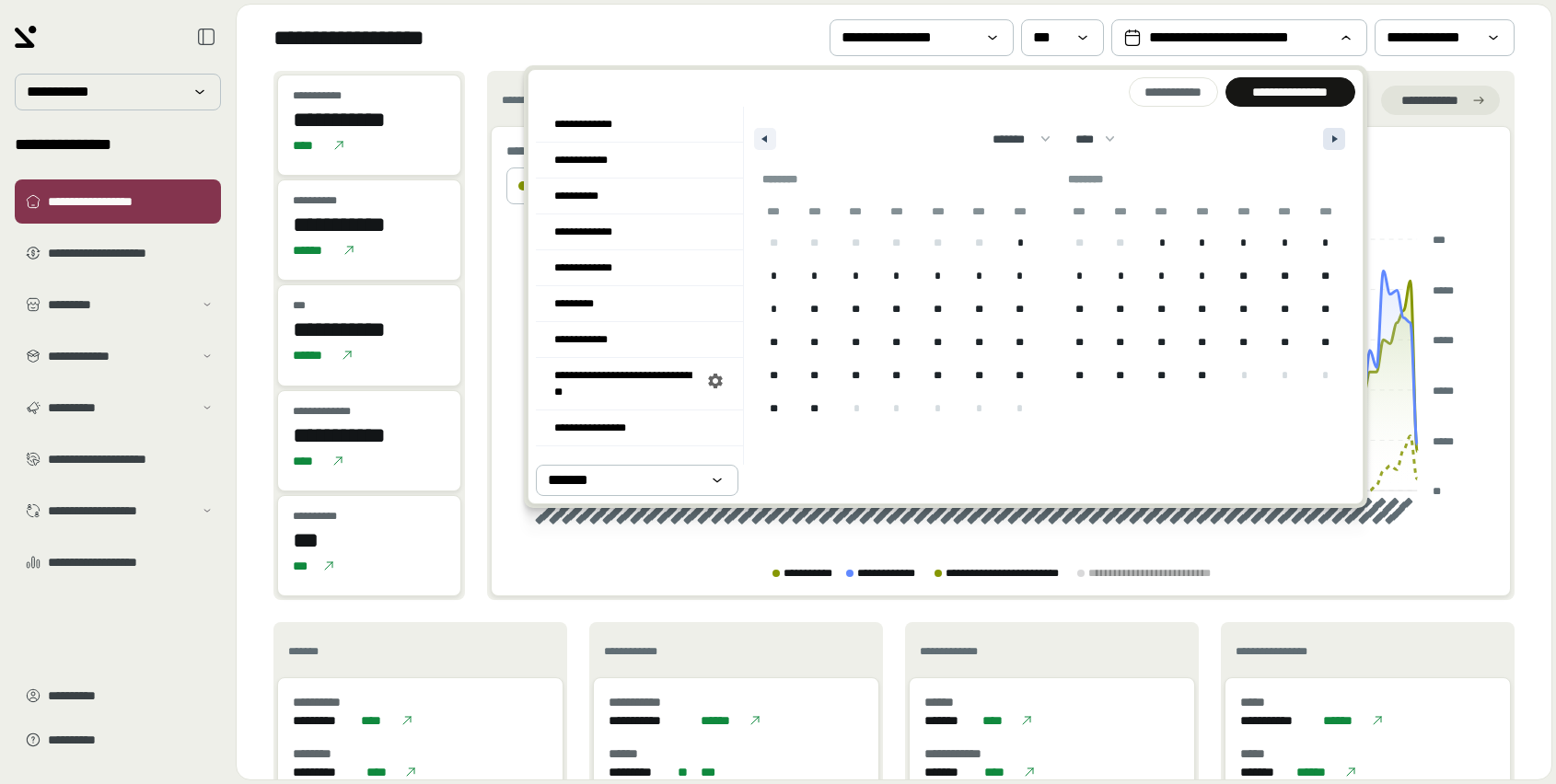 click at bounding box center [1334, 139] 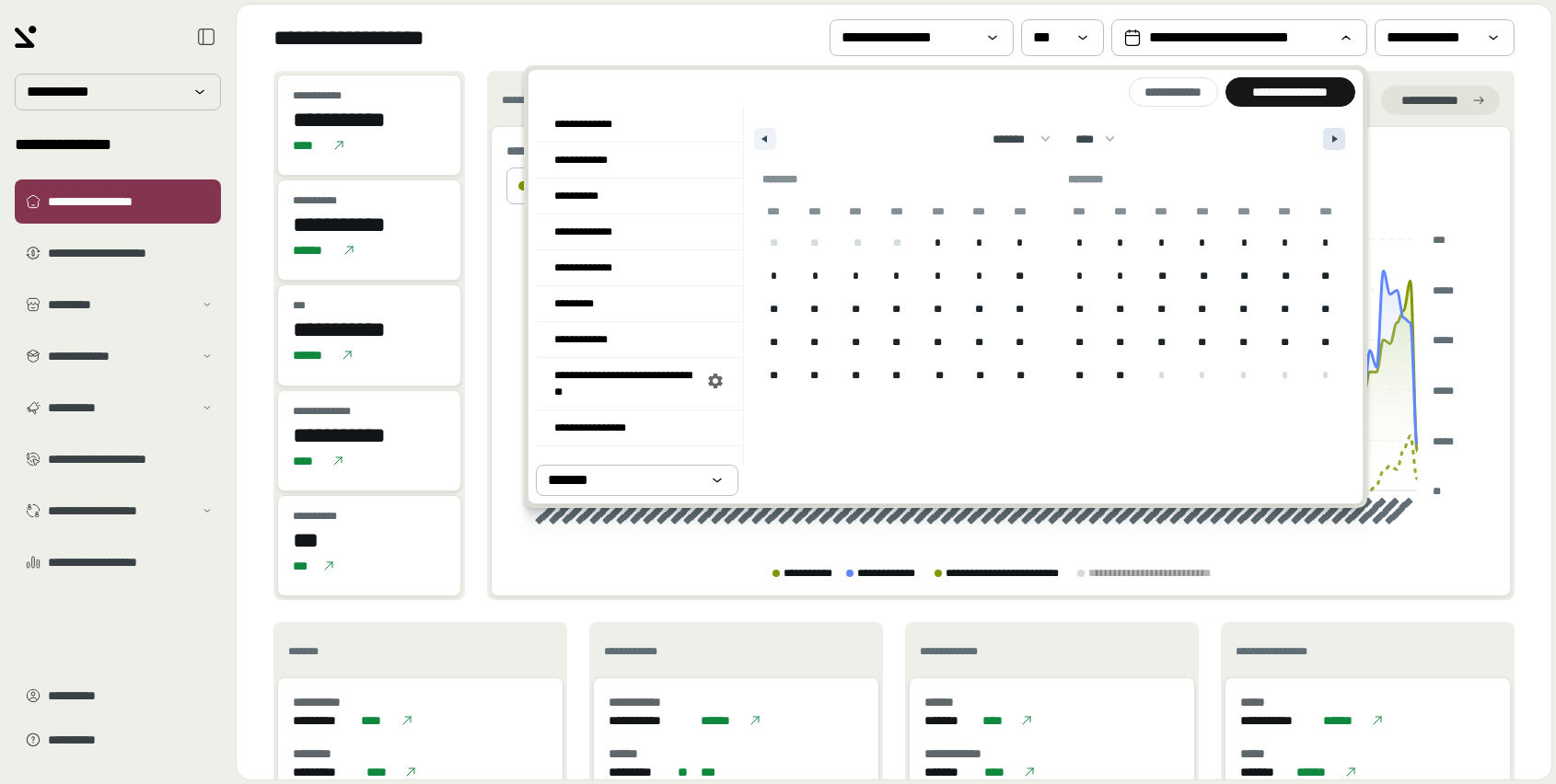 click at bounding box center [1334, 139] 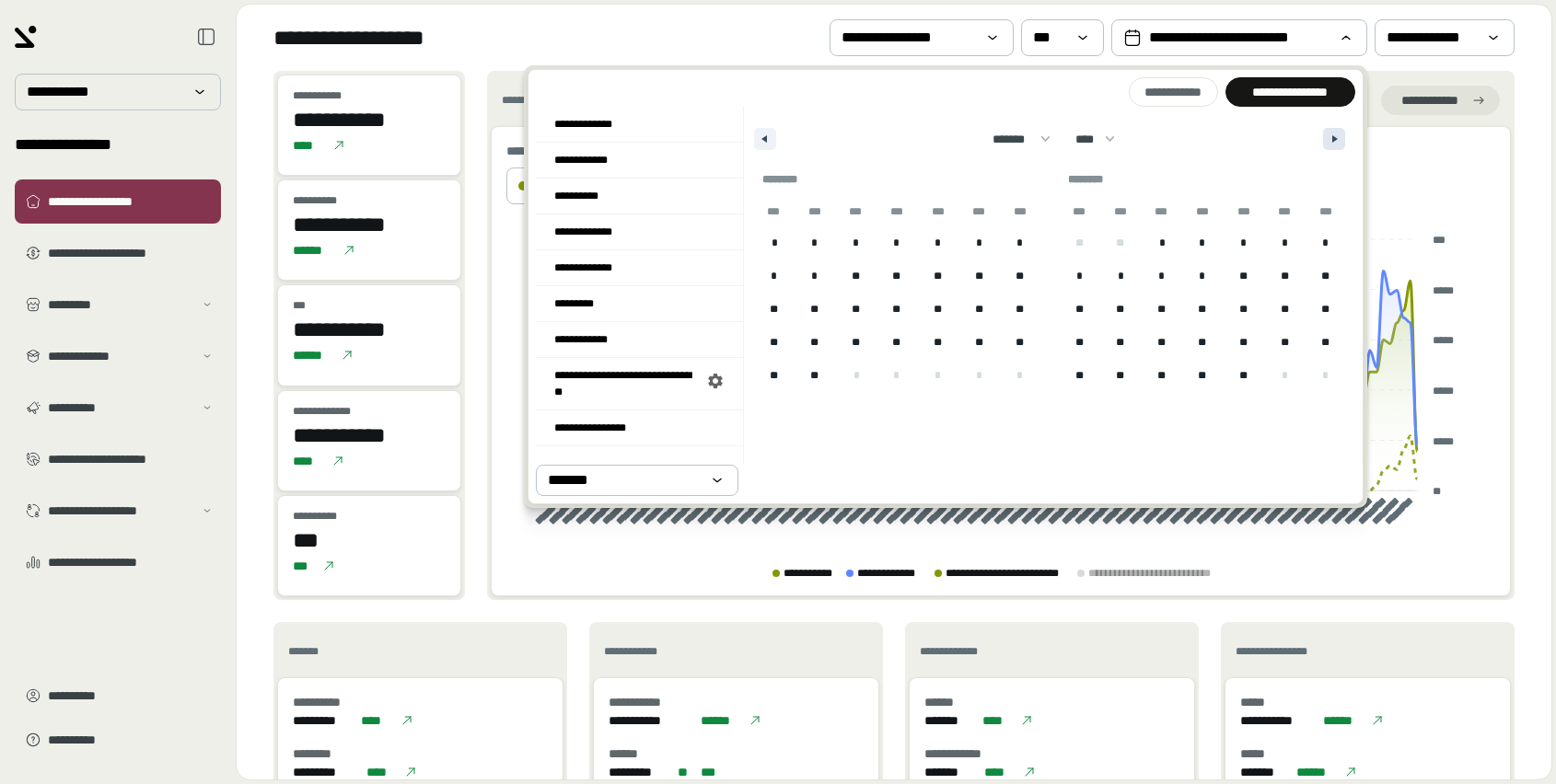 click at bounding box center (1334, 139) 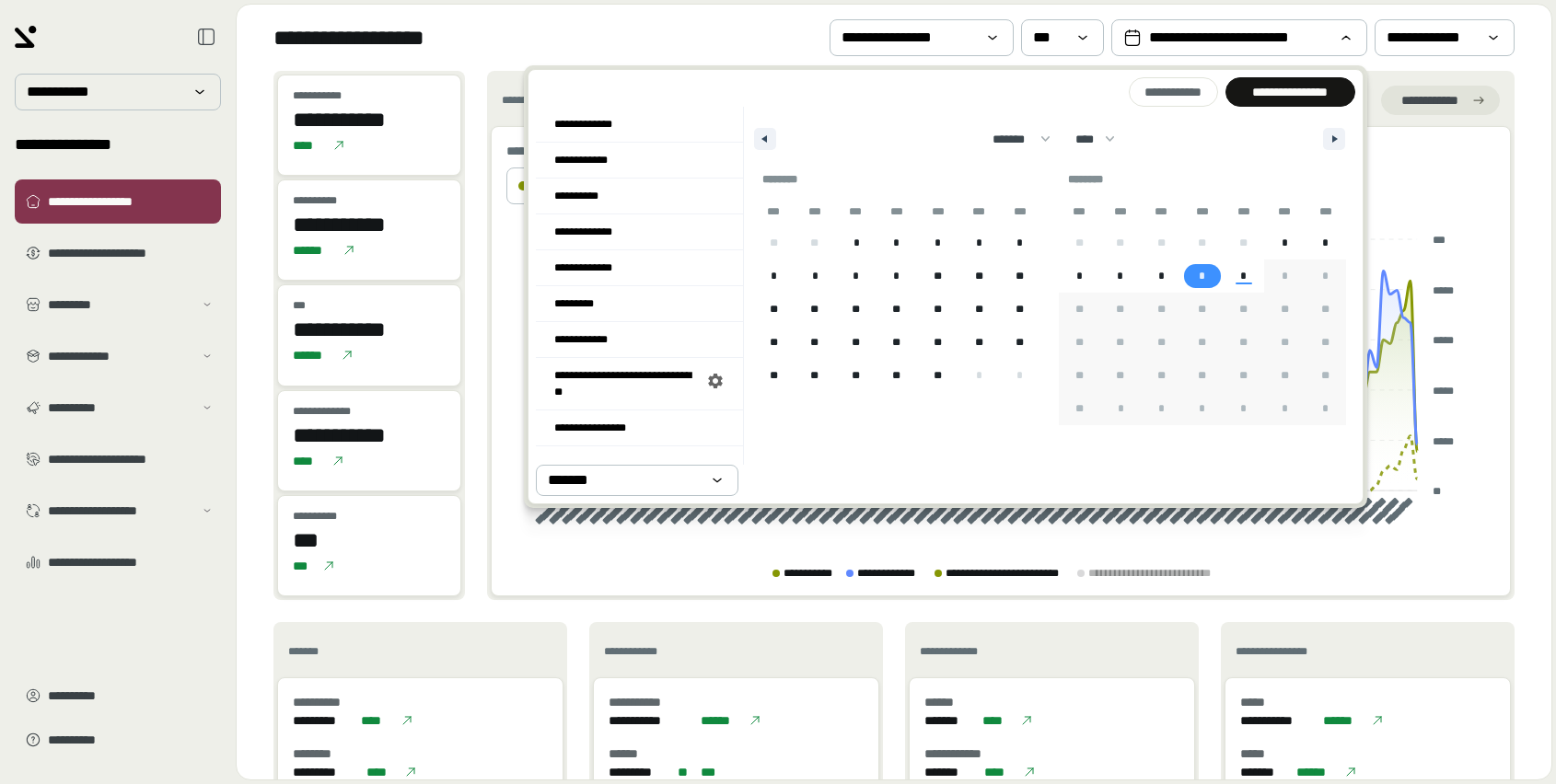 click on "*" at bounding box center [1202, 276] 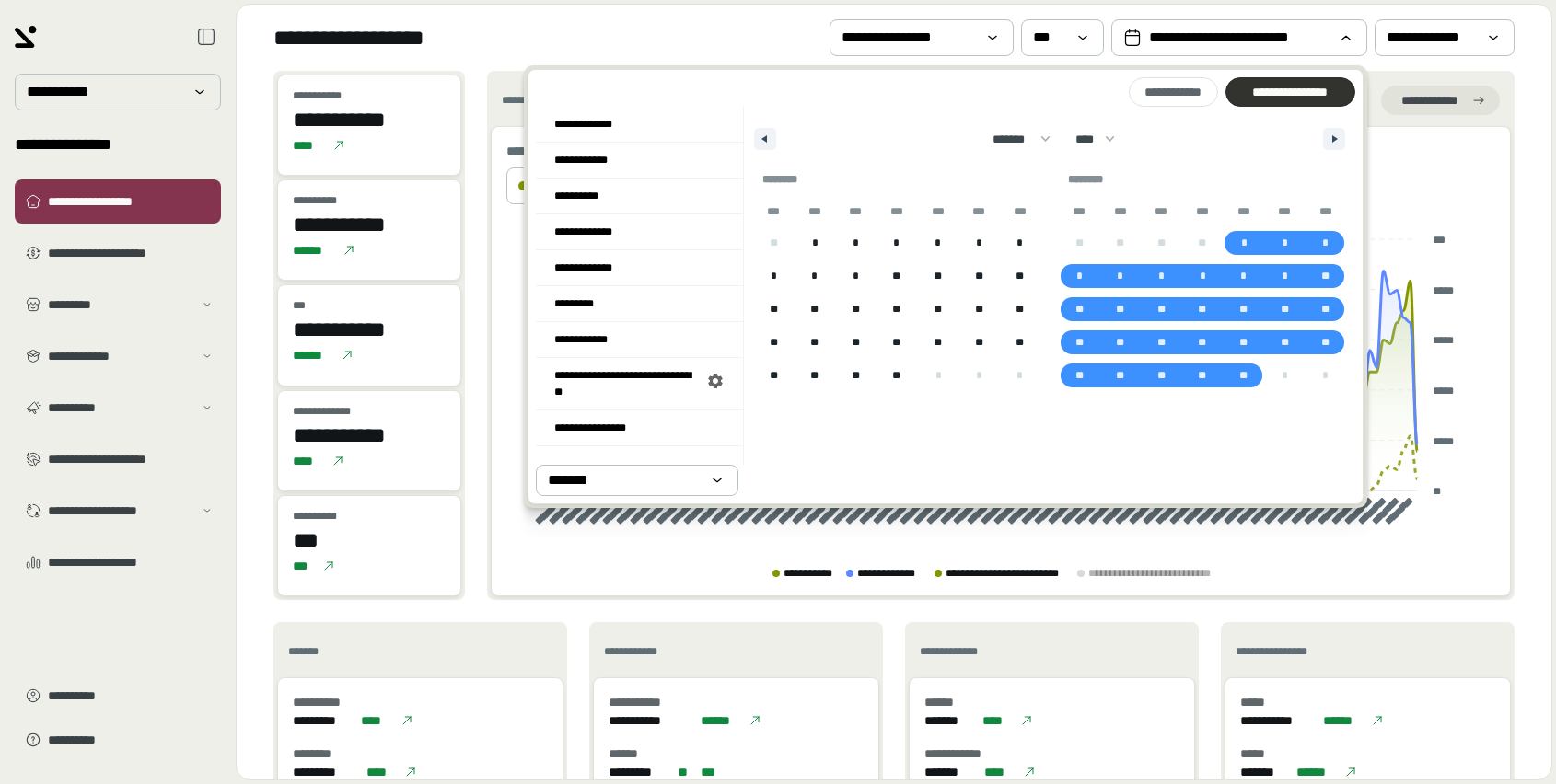 click on "**********" at bounding box center (1290, 92) 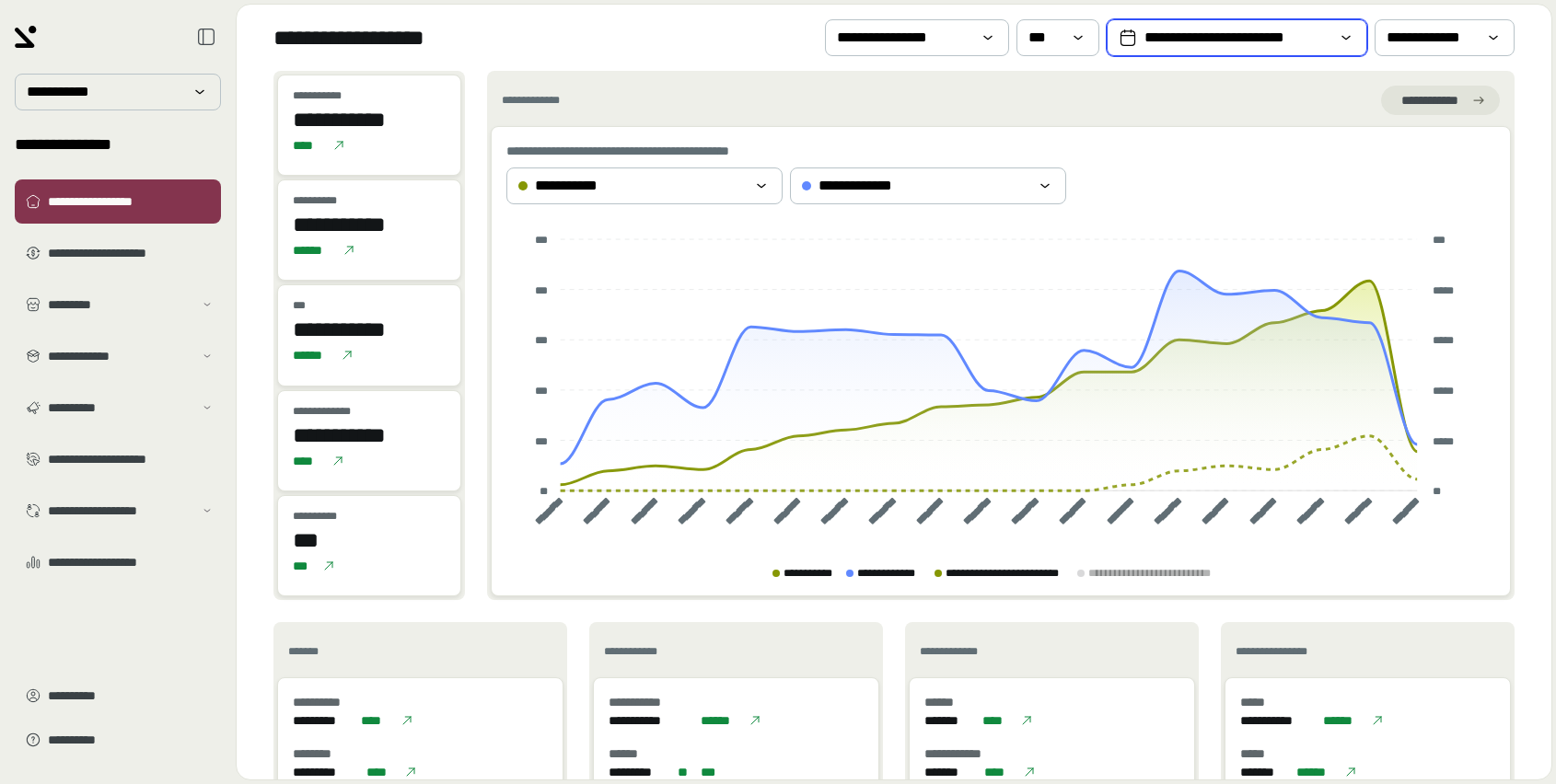 click on "**********" at bounding box center (1237, 38) 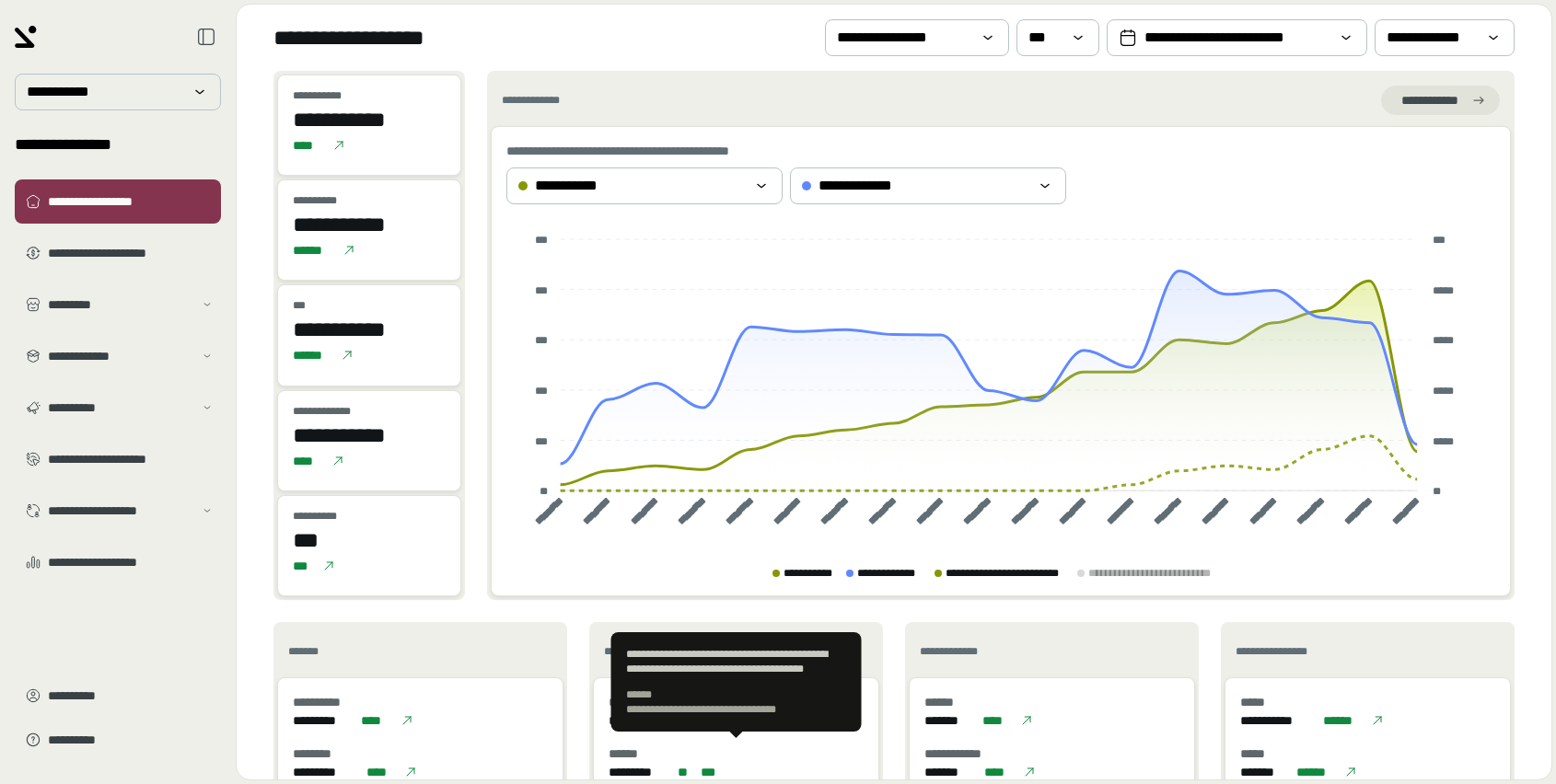 click on "[FIRST] [LAST]" at bounding box center (736, 772) 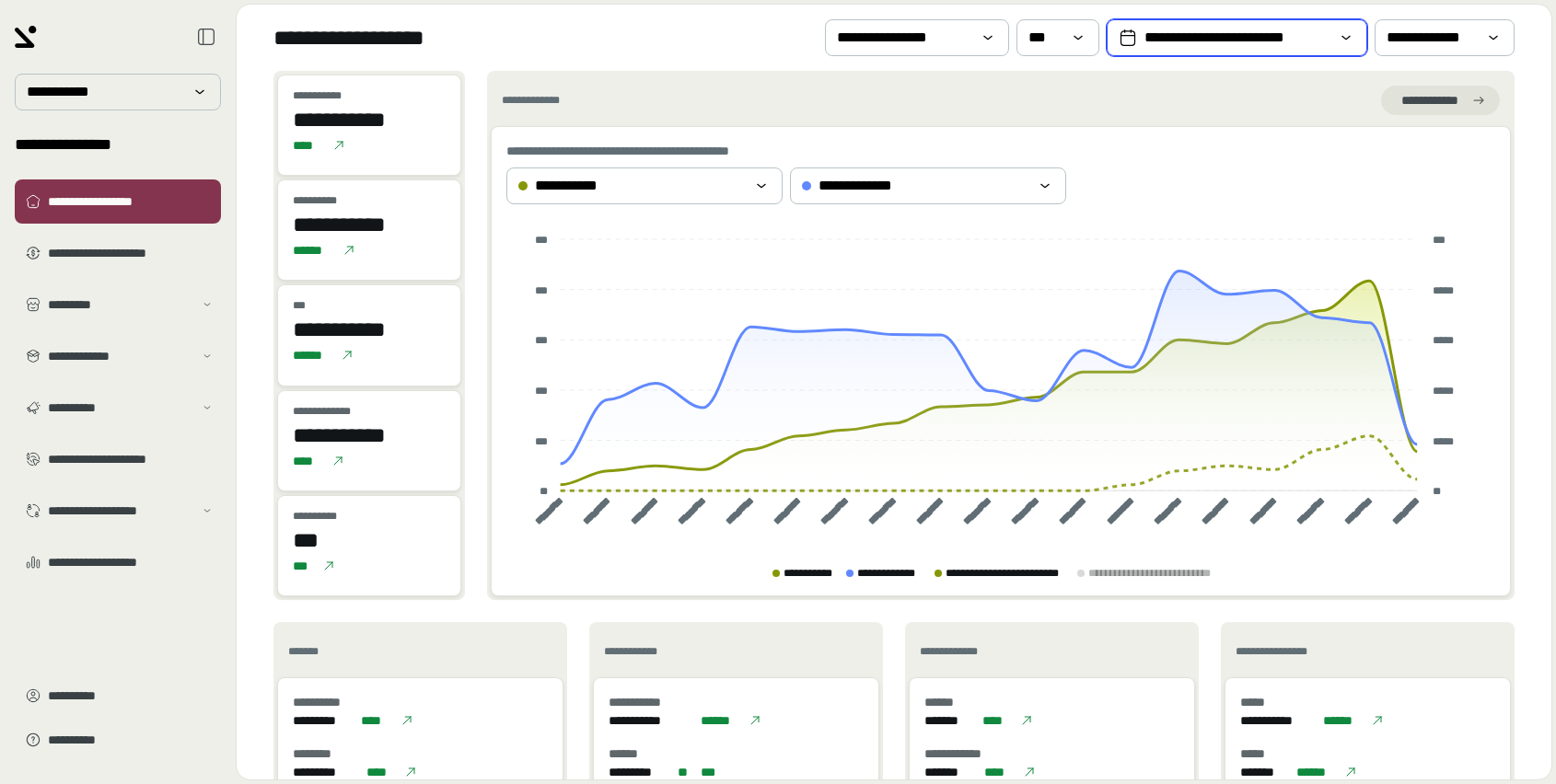 click on "**********" at bounding box center (1237, 38) 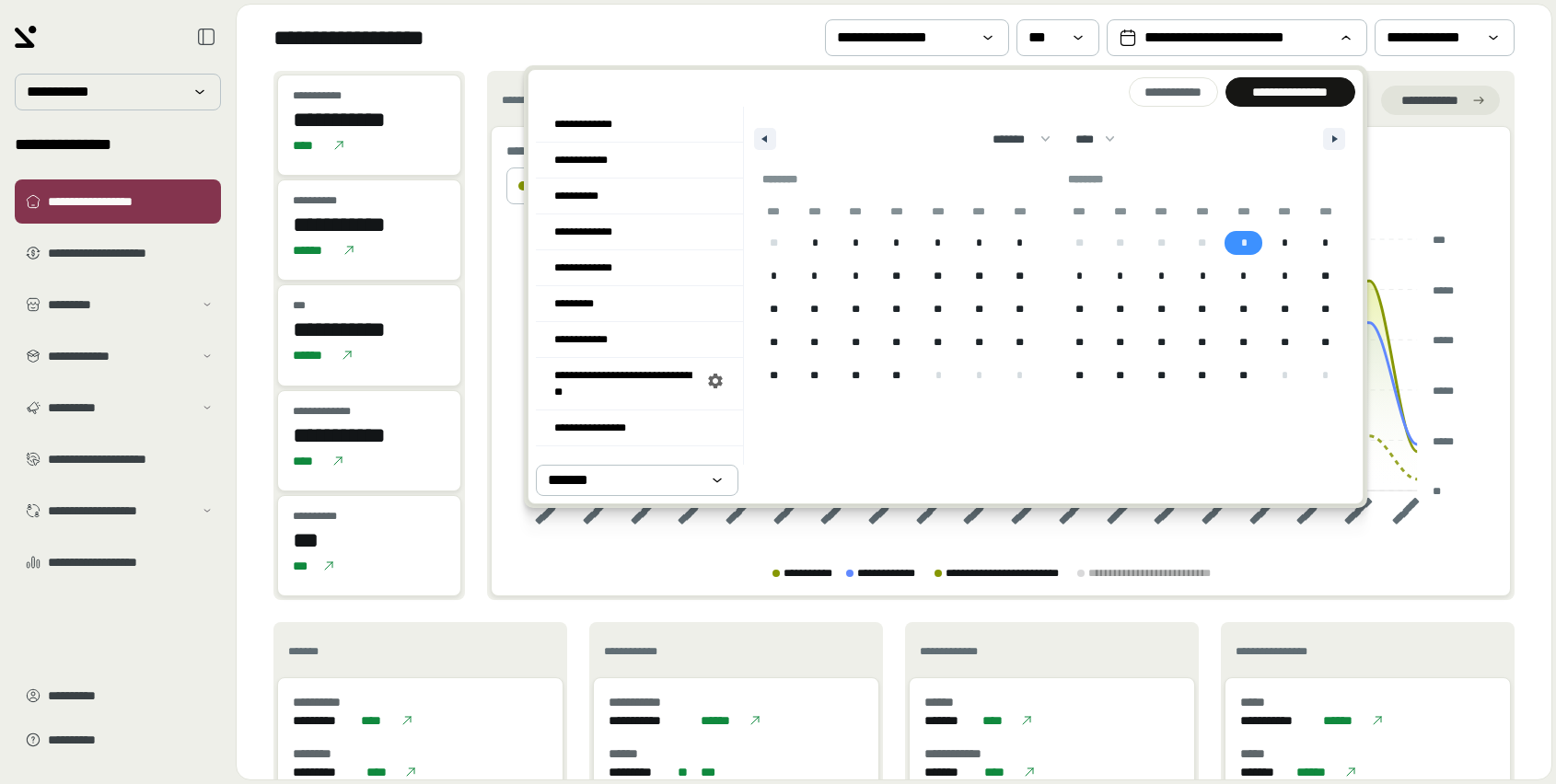 click on "*" at bounding box center (1243, 243) 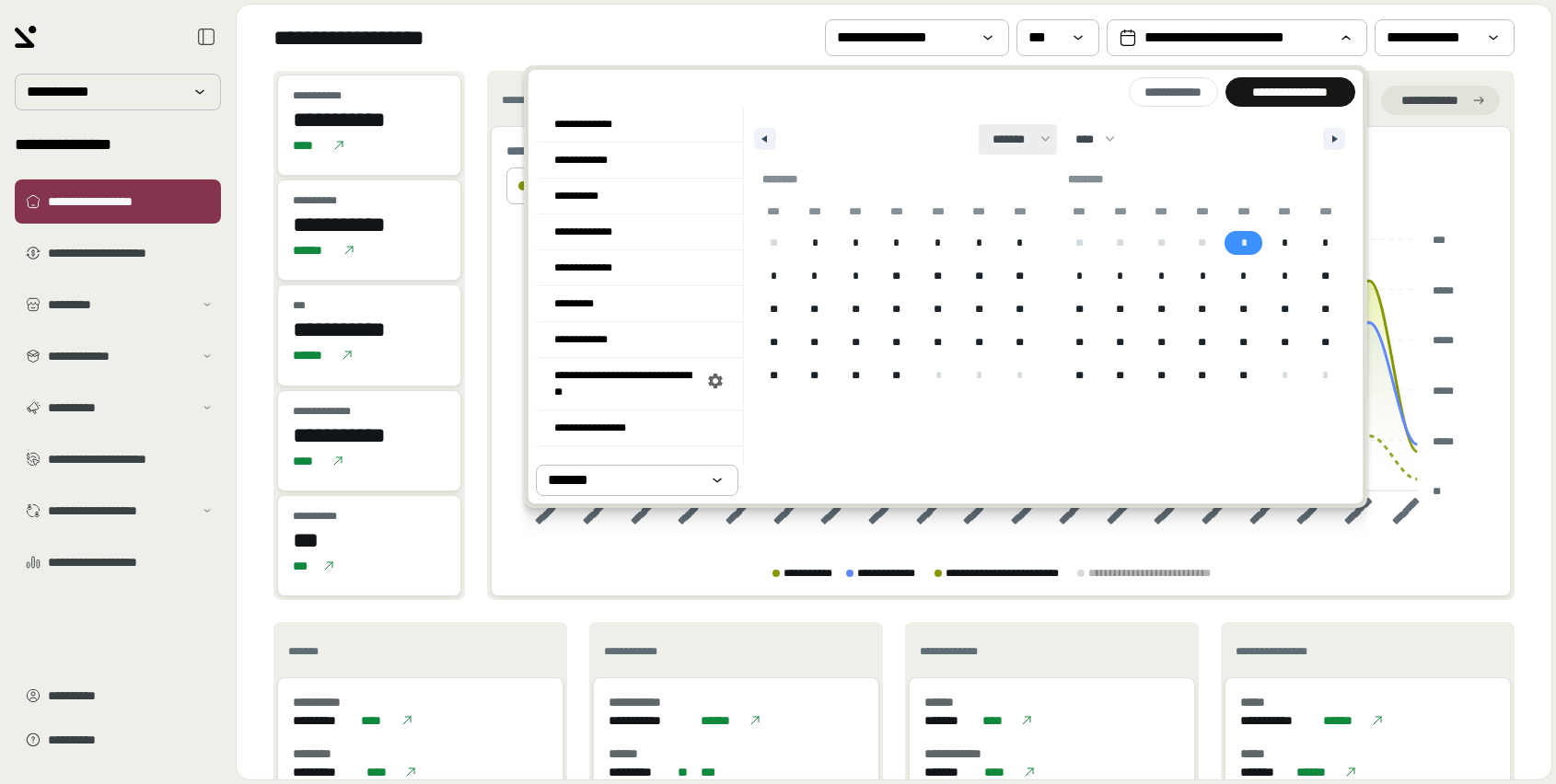click on "******* ******** ***** ***** *** **** **** ****** ********* ******* ******** ********" at bounding box center [1017, 139] 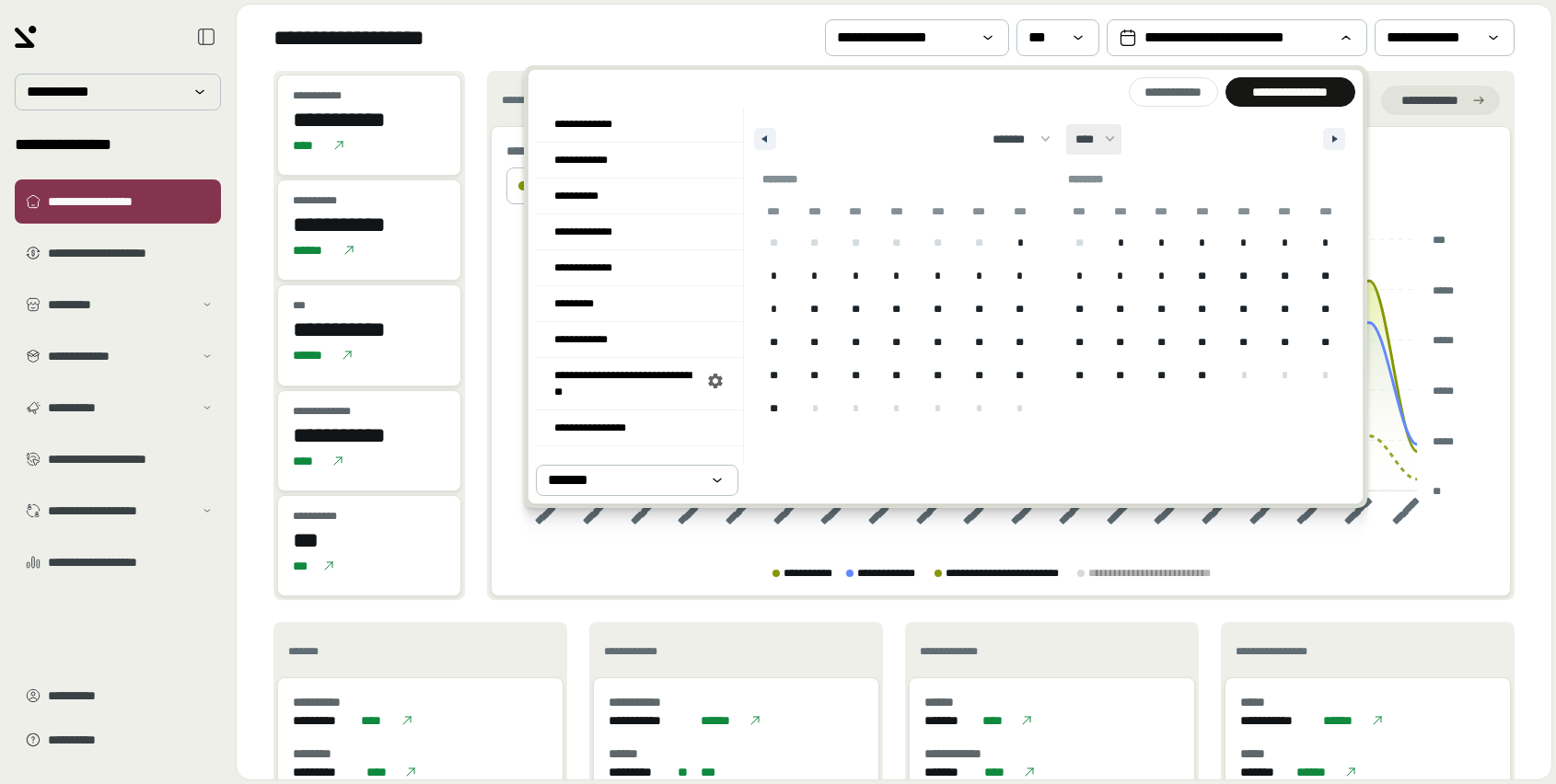 click on "**** **** **** **** **** **** **** **** **** **** **** **** **** **** **** **** **** **** **** **** **** **** **** **** **** **** **** **** **** **** **** **** **** **** **** **** **** **** **** **** **** **** **** **** **** **** **** **** **** **** **** **** **** **** **** **** **** **** **** **** **** **** **** **** **** **** **** **** **** **** **** **** **** **** **** **** **** **** **** **** **** **** **** **** **** **** **** **** **** **** **** **** **** **** **** **** **** **** **** **** ****" at bounding box center (1094, 139) 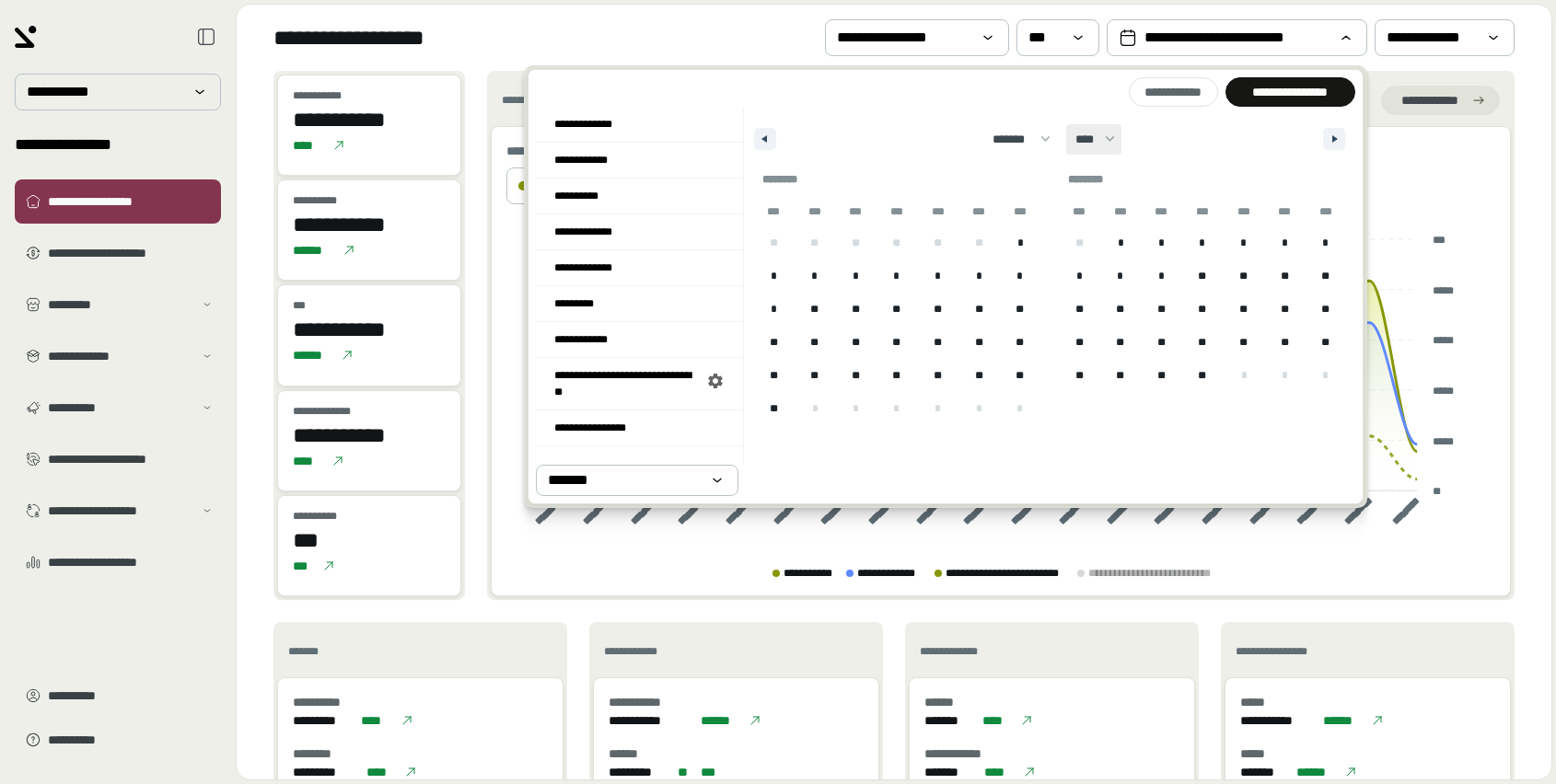 select on "****" 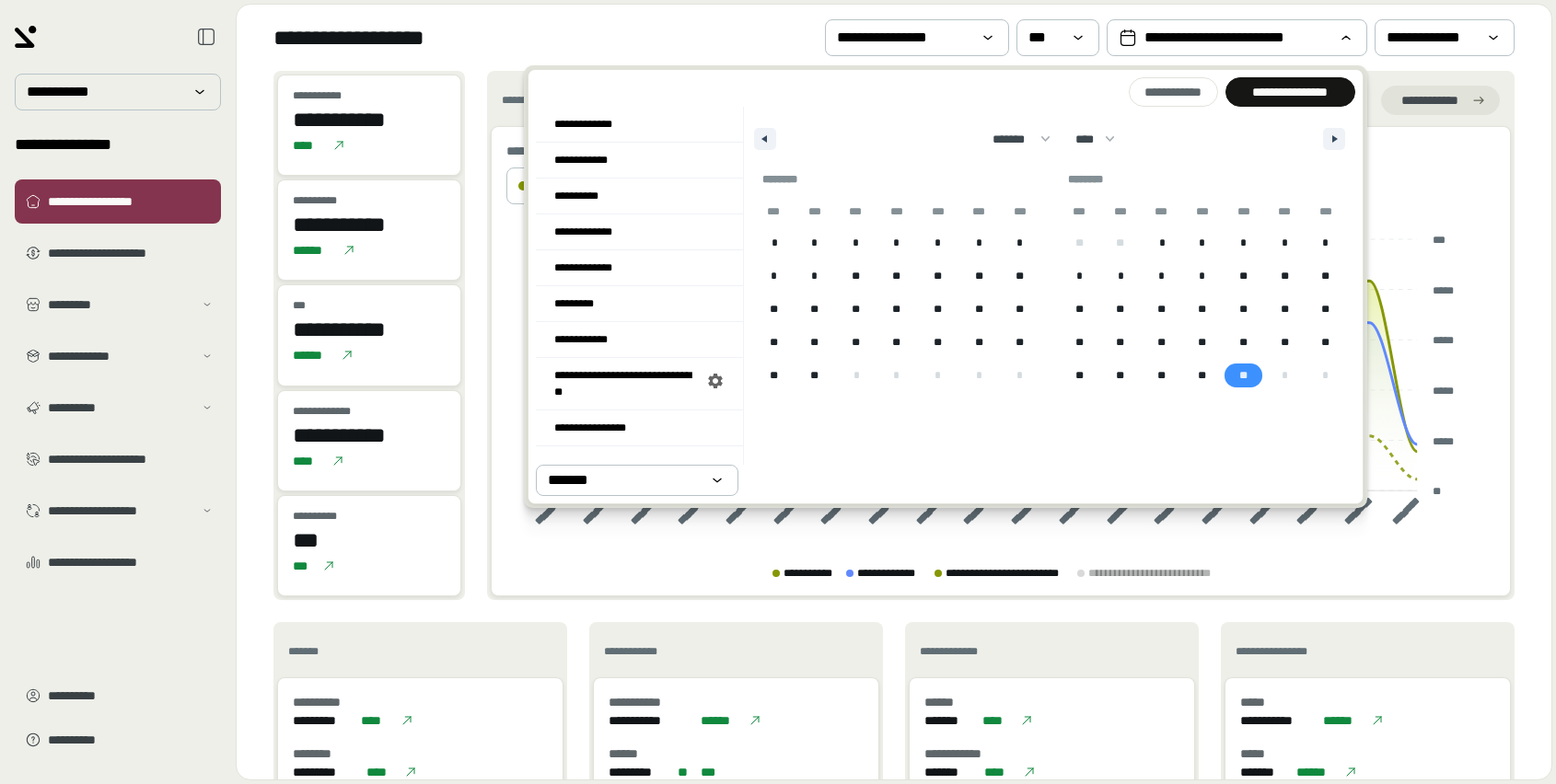 click on "**" at bounding box center [1243, 375] 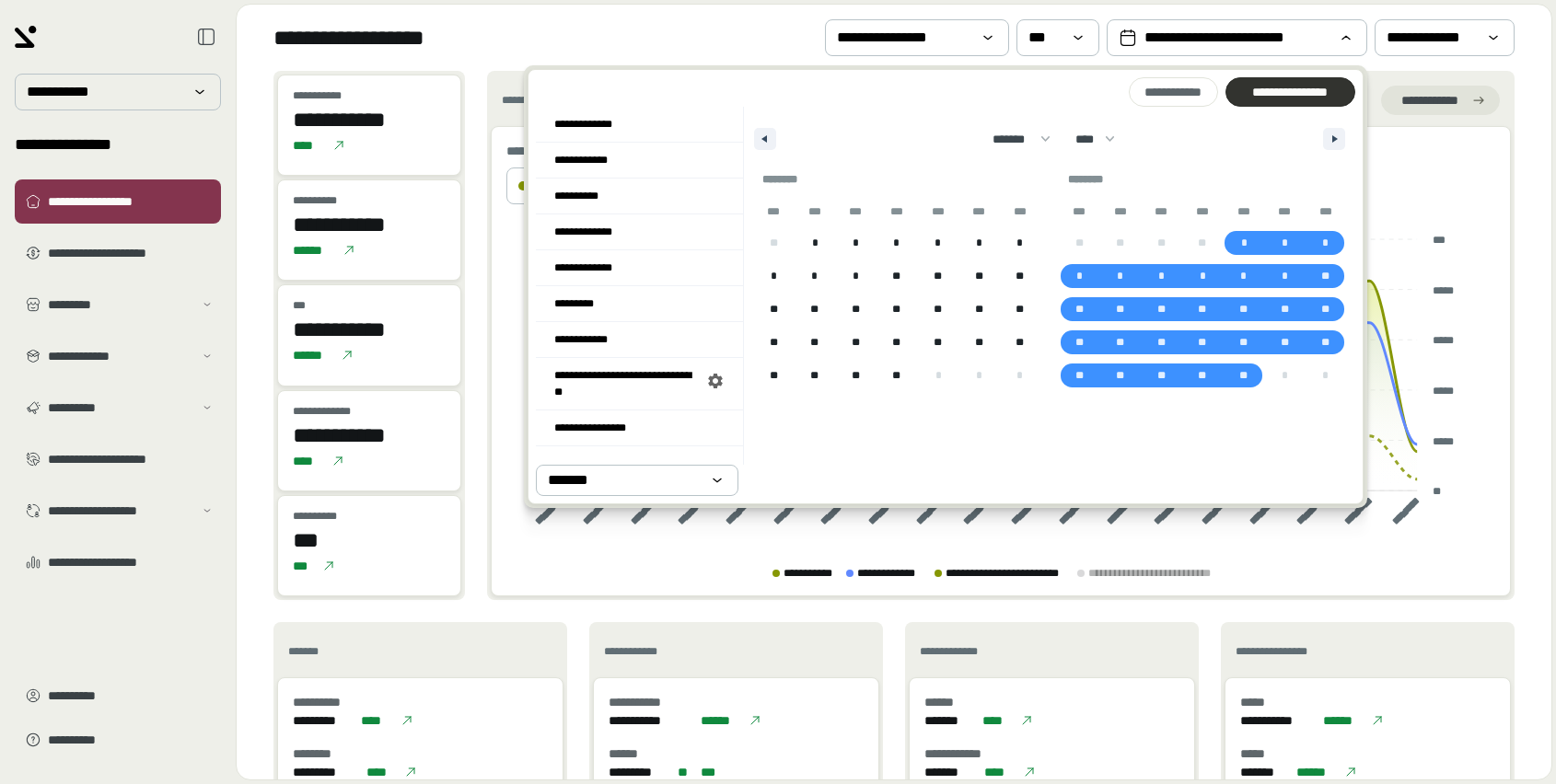 click on "**********" at bounding box center [1290, 92] 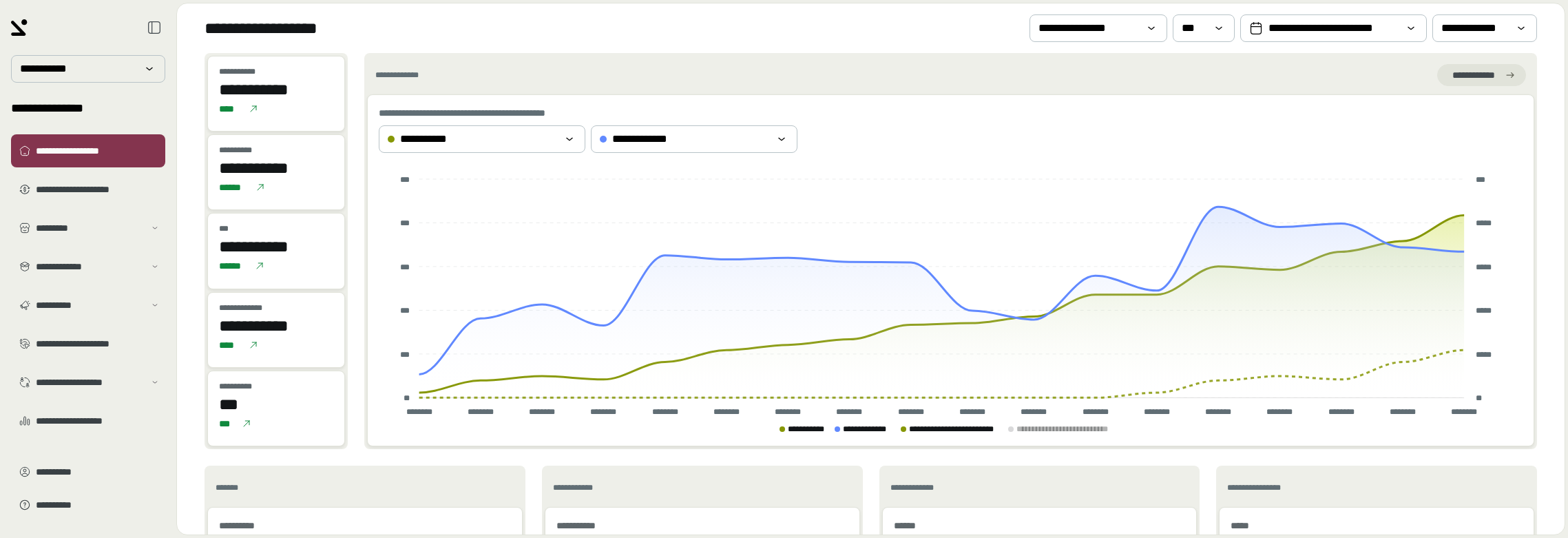 click on "**********" at bounding box center (870, 28) 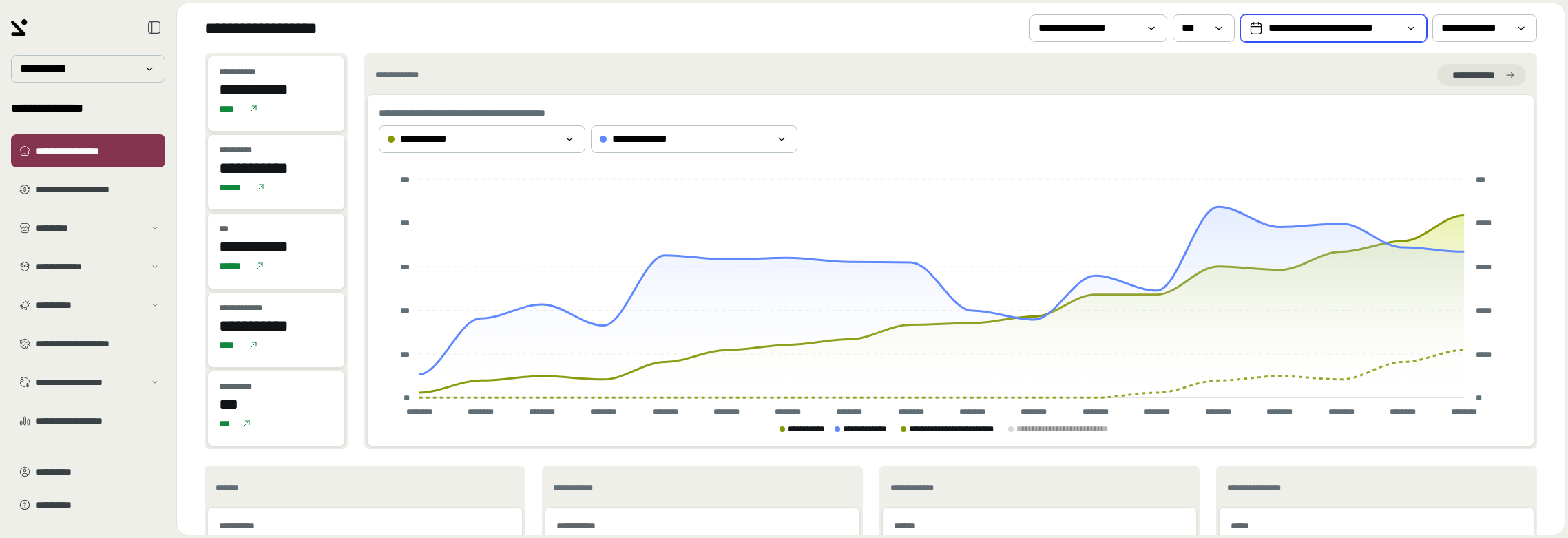 click on "**********" at bounding box center (1333, 28) 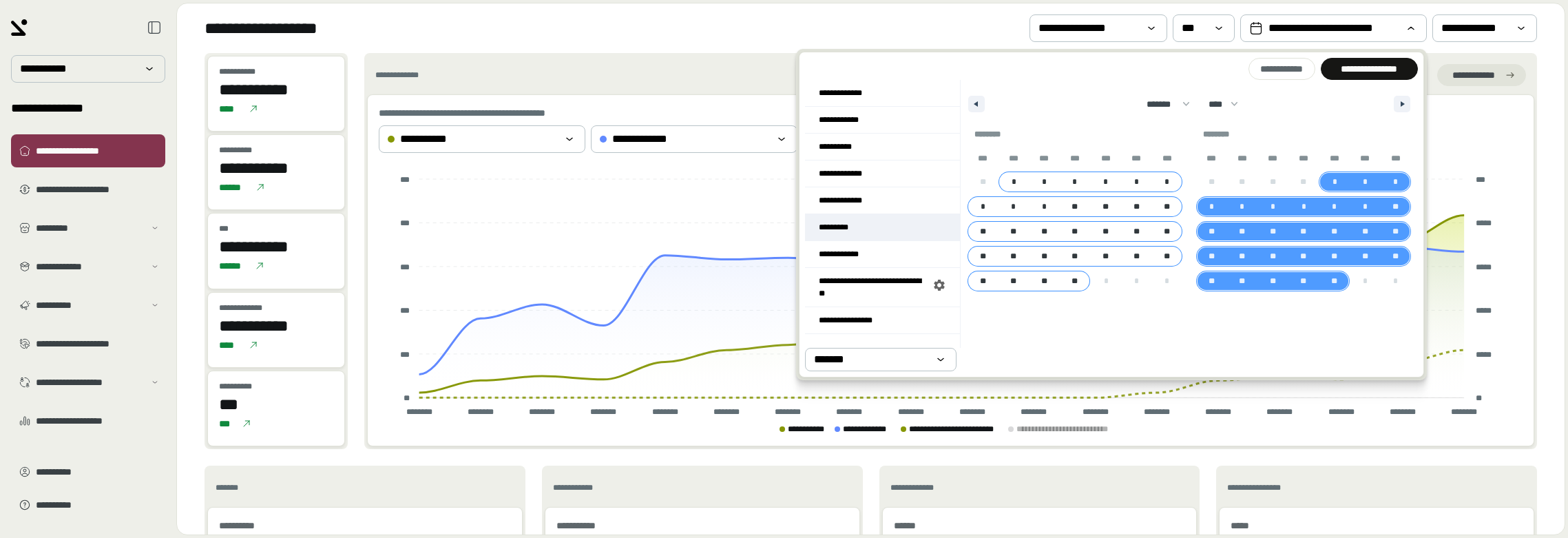 click on "*********" at bounding box center [882, 227] 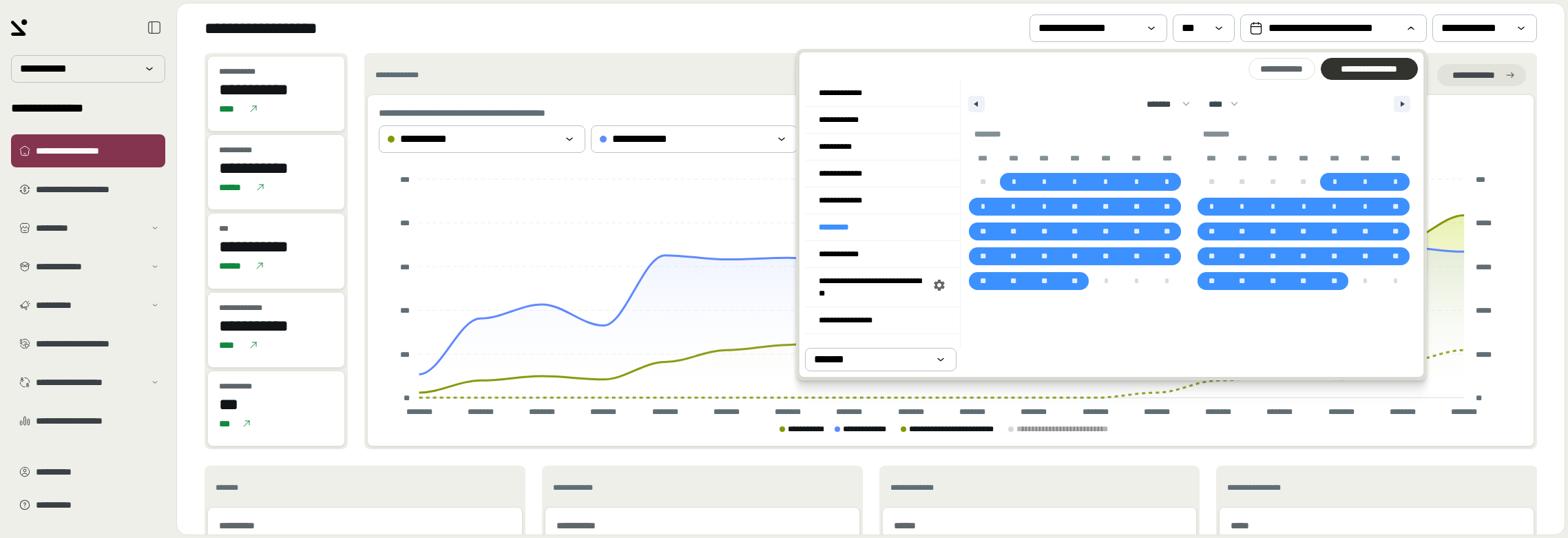 click on "**********" at bounding box center [1369, 69] 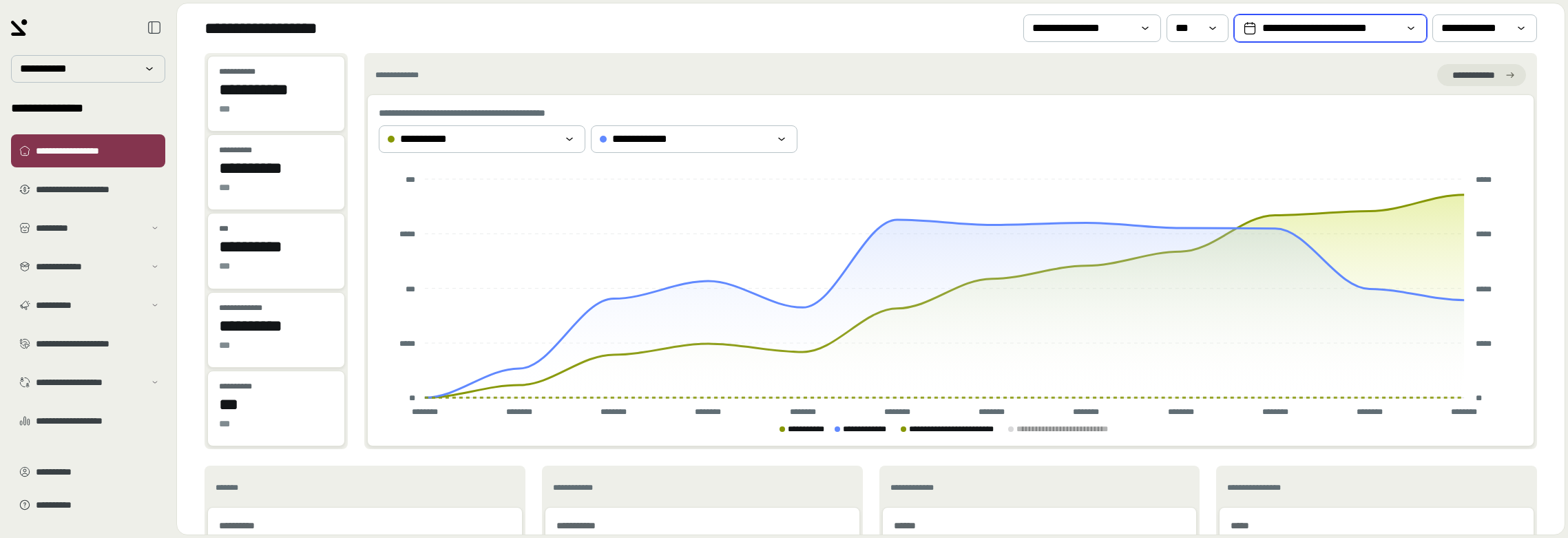 click on "**********" at bounding box center [1330, 28] 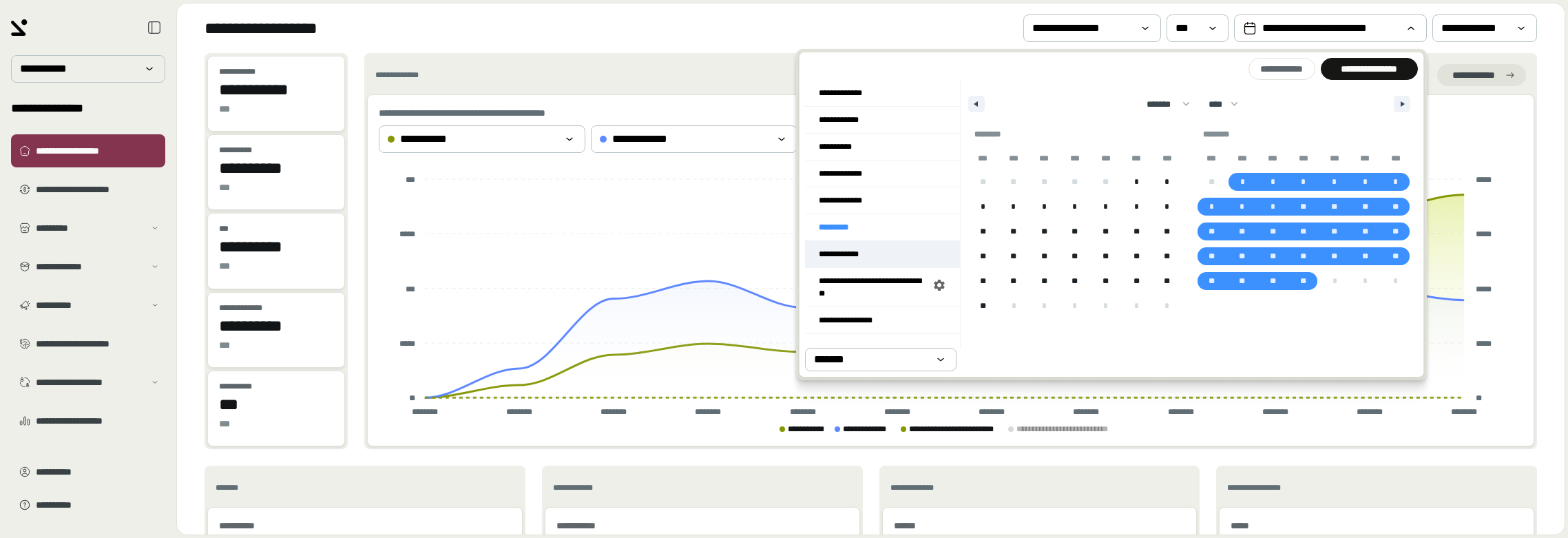 click on "**********" at bounding box center [882, 254] 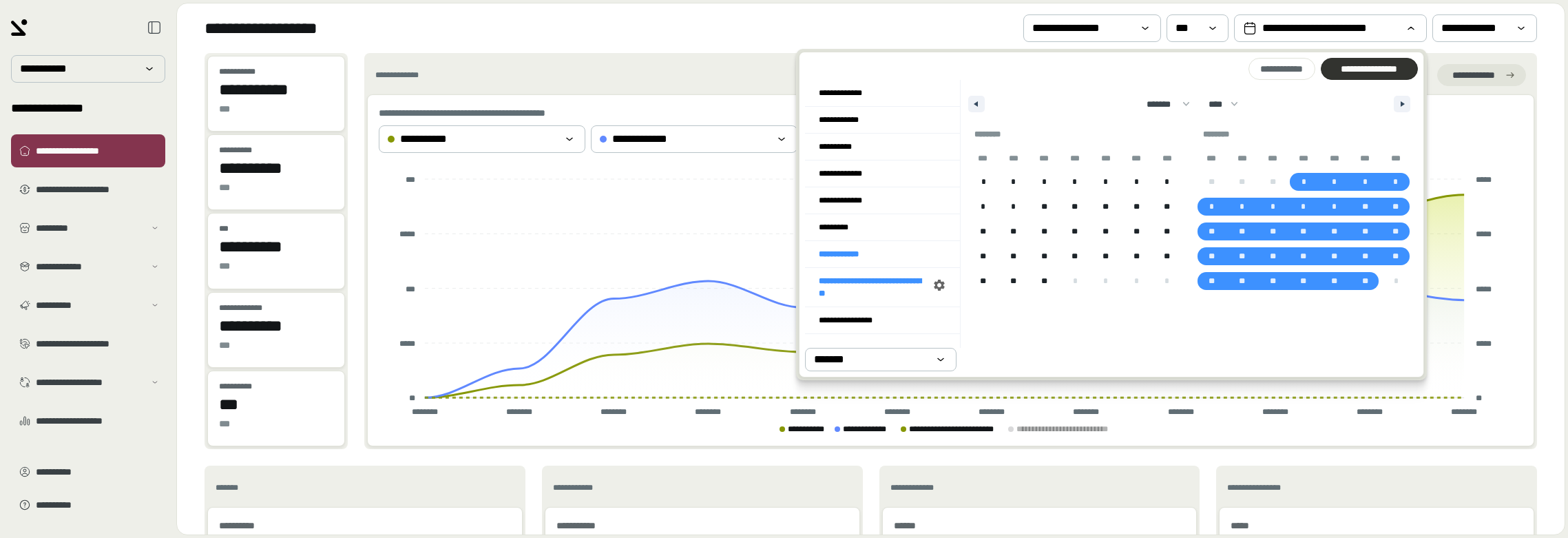 click on "**********" at bounding box center (1369, 69) 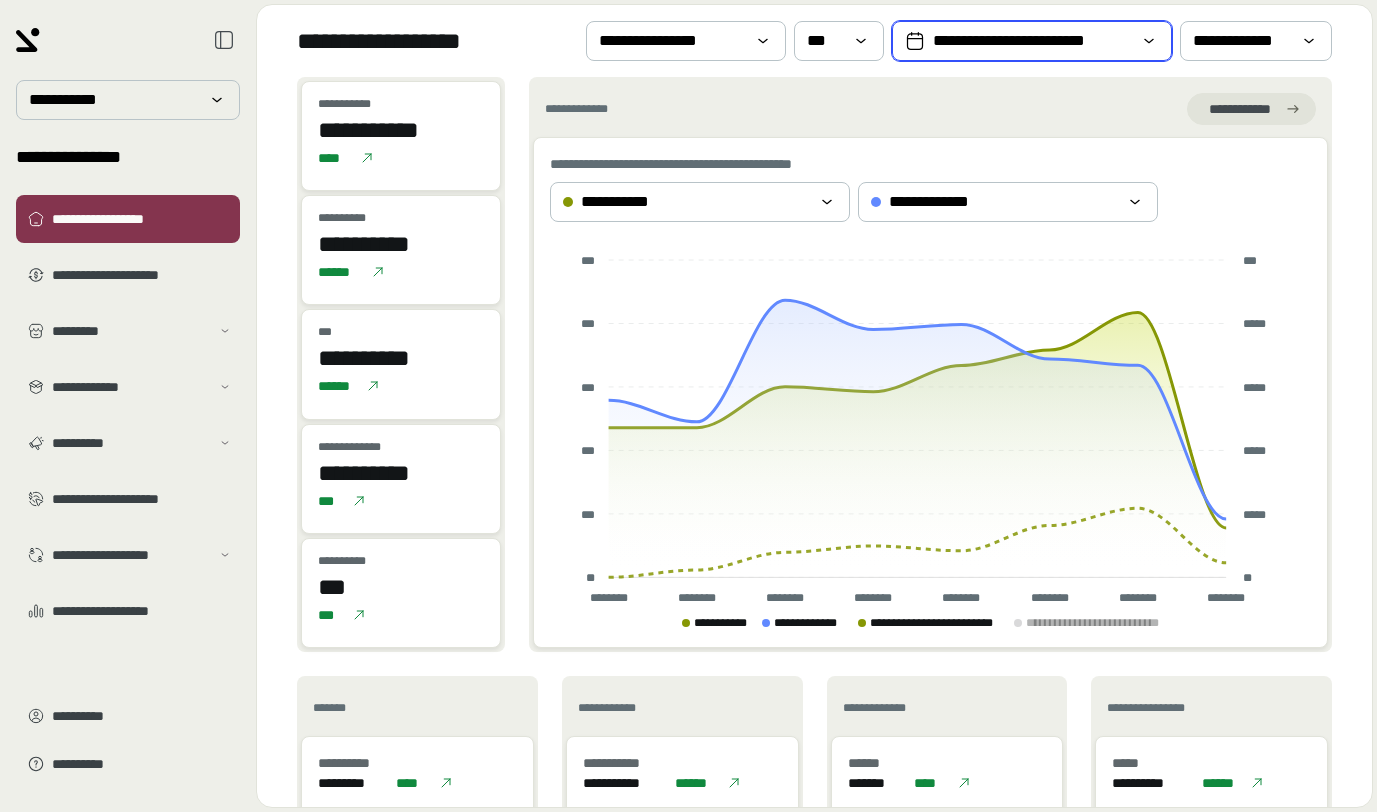 click on "**********" at bounding box center (1032, 41) 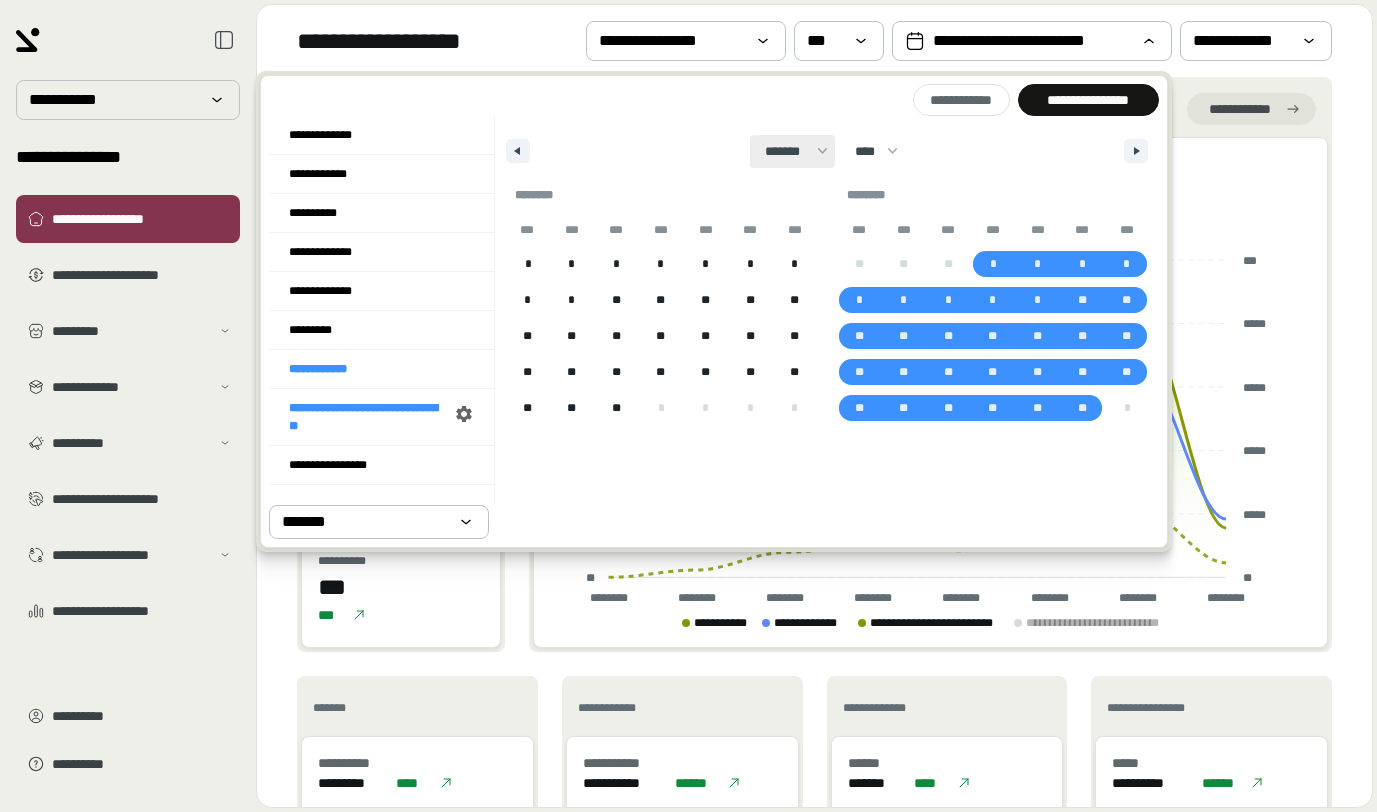 click on "******* ******** ***** ***** *** **** **** ****** ********* ******* ******** ********" at bounding box center (792, 151) 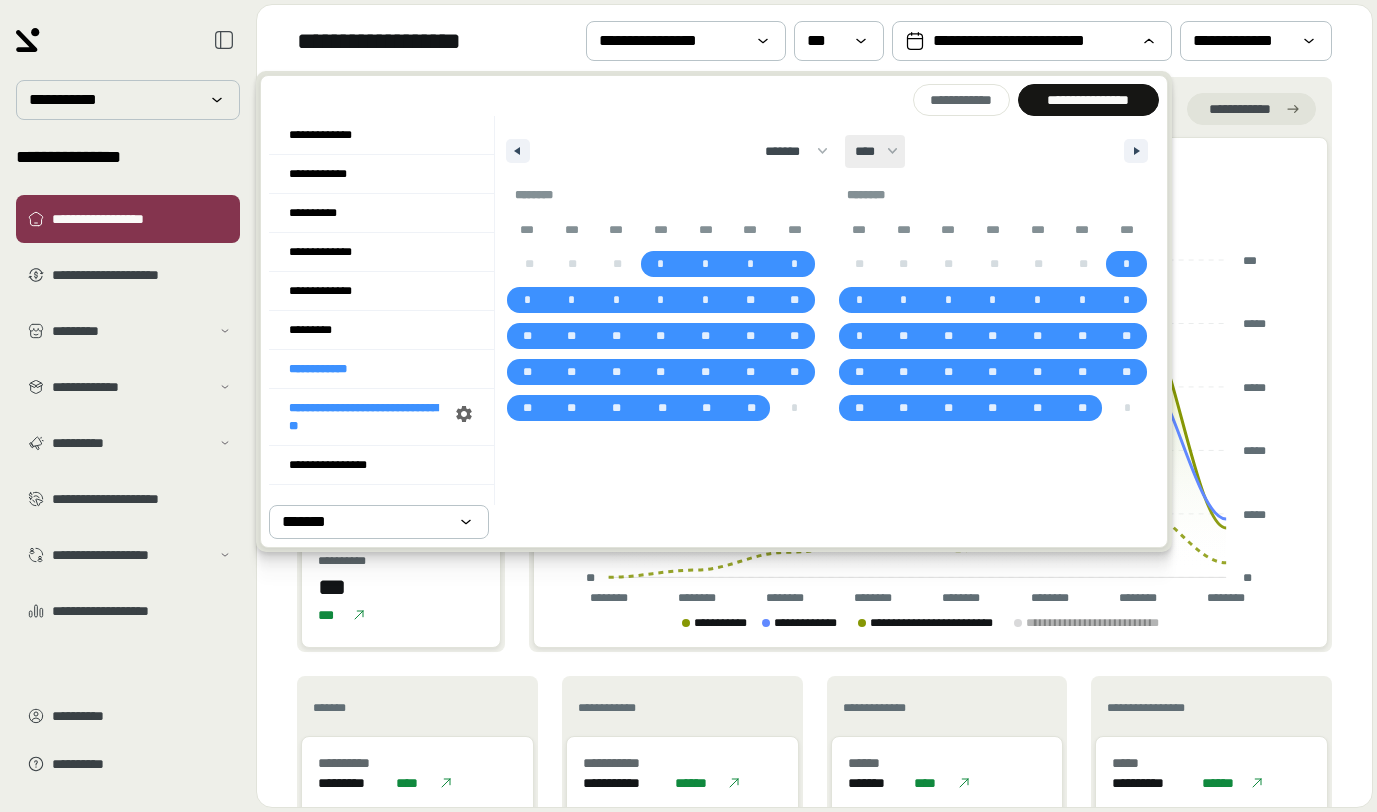 click on "**** **** **** **** **** **** **** **** **** **** **** **** **** **** **** **** **** **** **** **** **** **** **** **** **** **** **** **** **** **** **** **** **** **** **** **** **** **** **** **** **** **** **** **** **** **** **** **** **** **** **** **** **** **** **** **** **** **** **** **** **** **** **** **** **** **** **** **** **** **** **** **** **** **** **** **** **** **** **** **** **** **** **** **** **** **** **** **** **** **** **** **** **** **** **** **** **** **** **** **** ****" at bounding box center [875, 151] 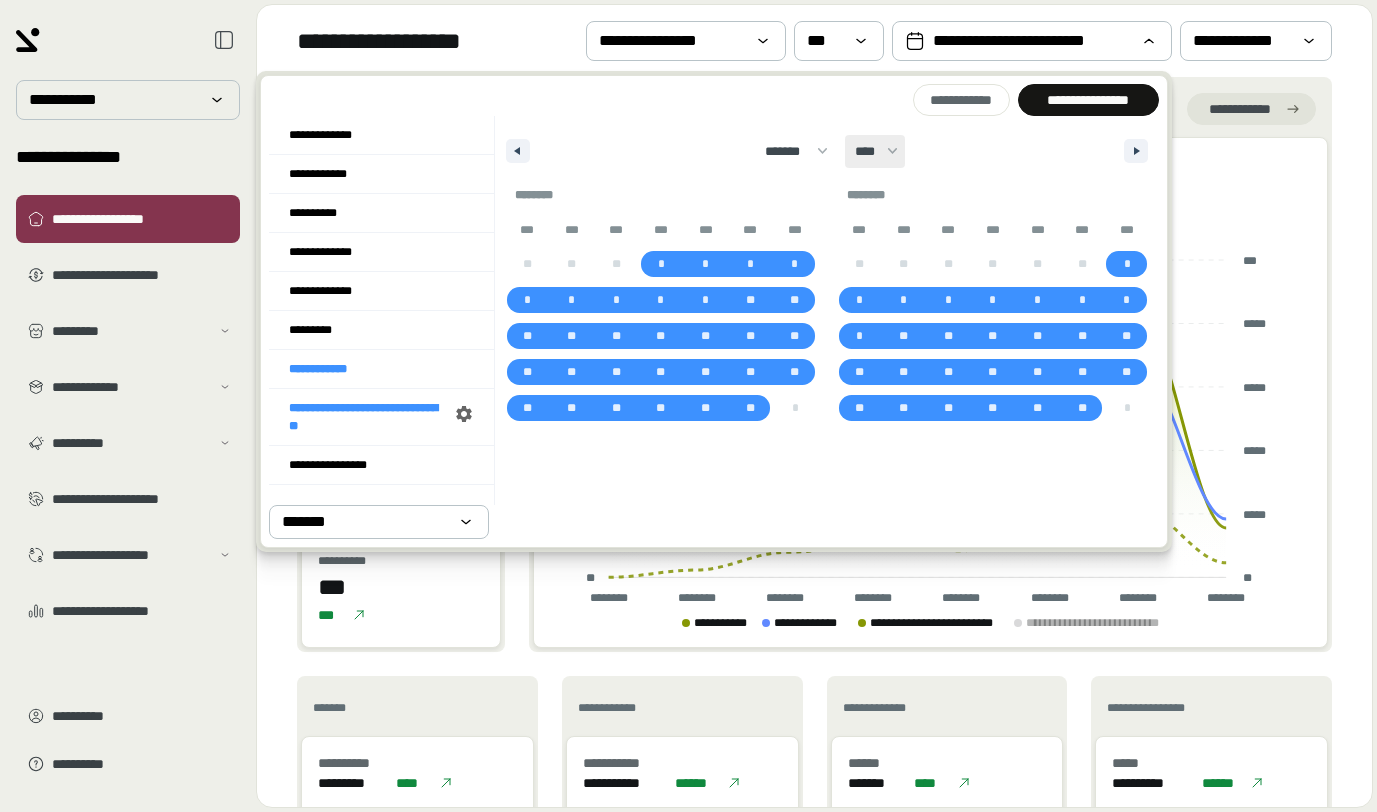 select on "****" 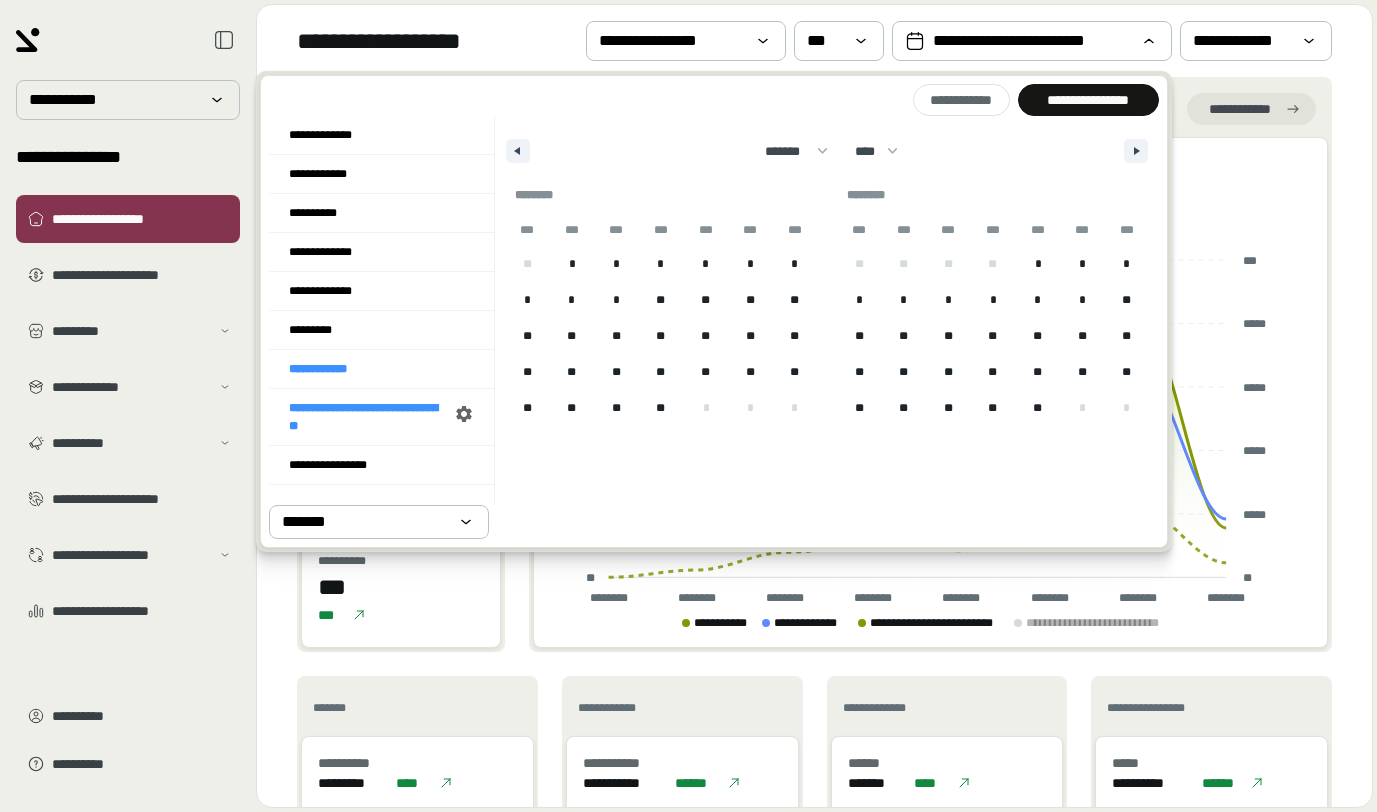 click on "*" at bounding box center [1037, 264] 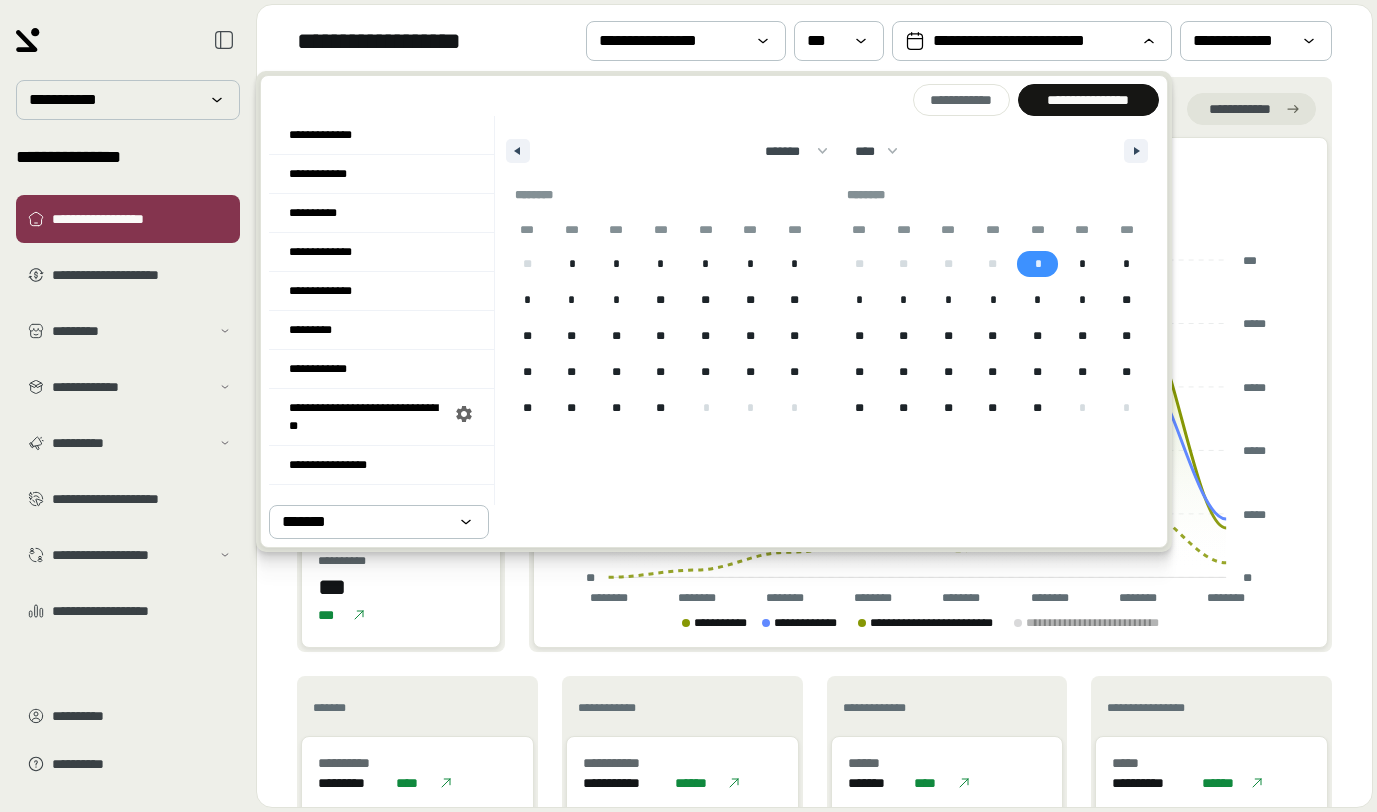 click on "******* ******** ***** ***** *** **** **** ****** ********* ******* ******** ******** **** **** **** **** **** **** **** **** **** **** **** **** **** **** **** **** **** **** **** **** **** **** **** **** **** **** **** **** **** **** **** **** **** **** **** **** **** **** **** **** **** **** **** **** **** **** **** **** **** **** **** **** **** **** **** **** **** **** **** **** **** **** **** **** **** **** **** **** **** **** **** **** **** **** **** **** **** **** **** **** **** **** **** **** **** **** **** **** **** **** **** **** **** **** **** **** **** **** **** **** ****" at bounding box center (827, 146) 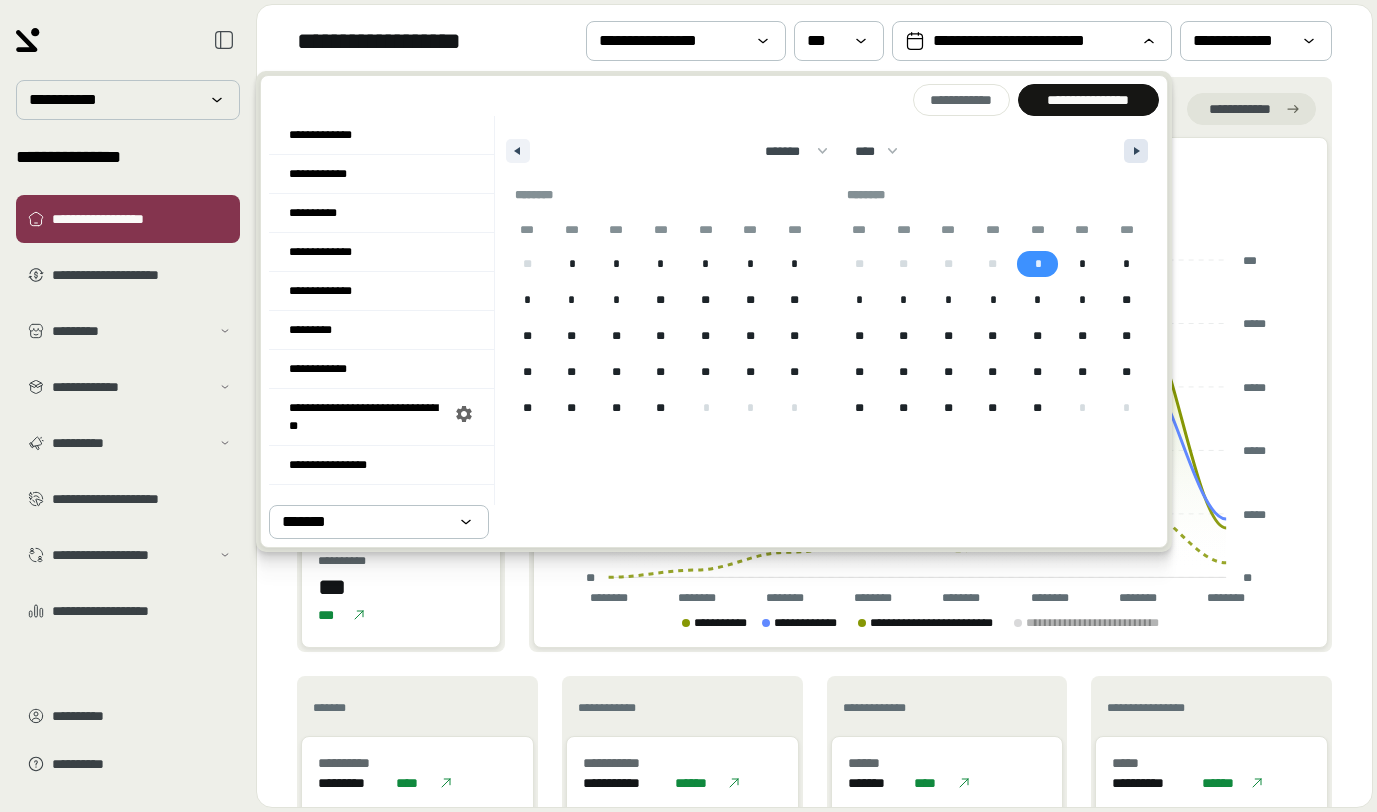 click at bounding box center [1136, 151] 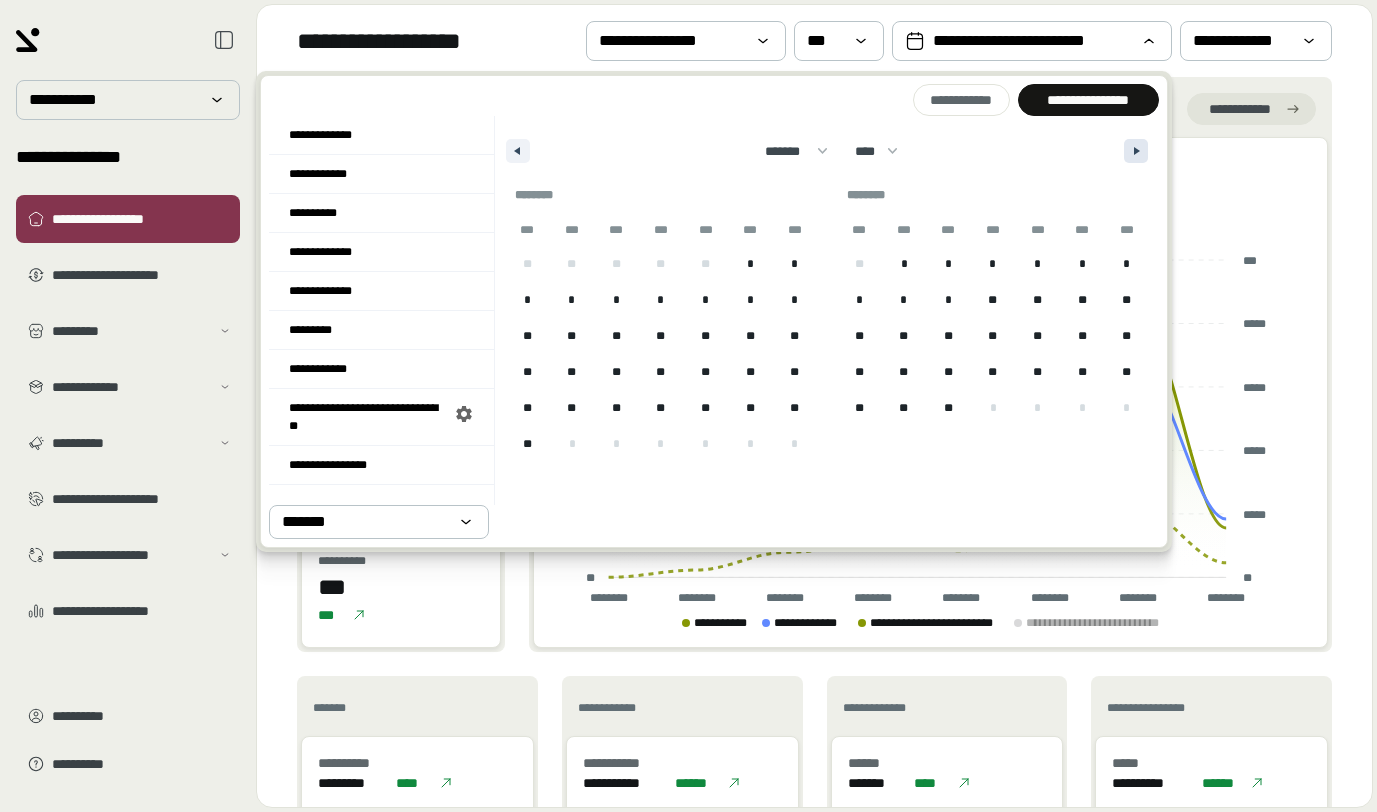 click at bounding box center (1136, 151) 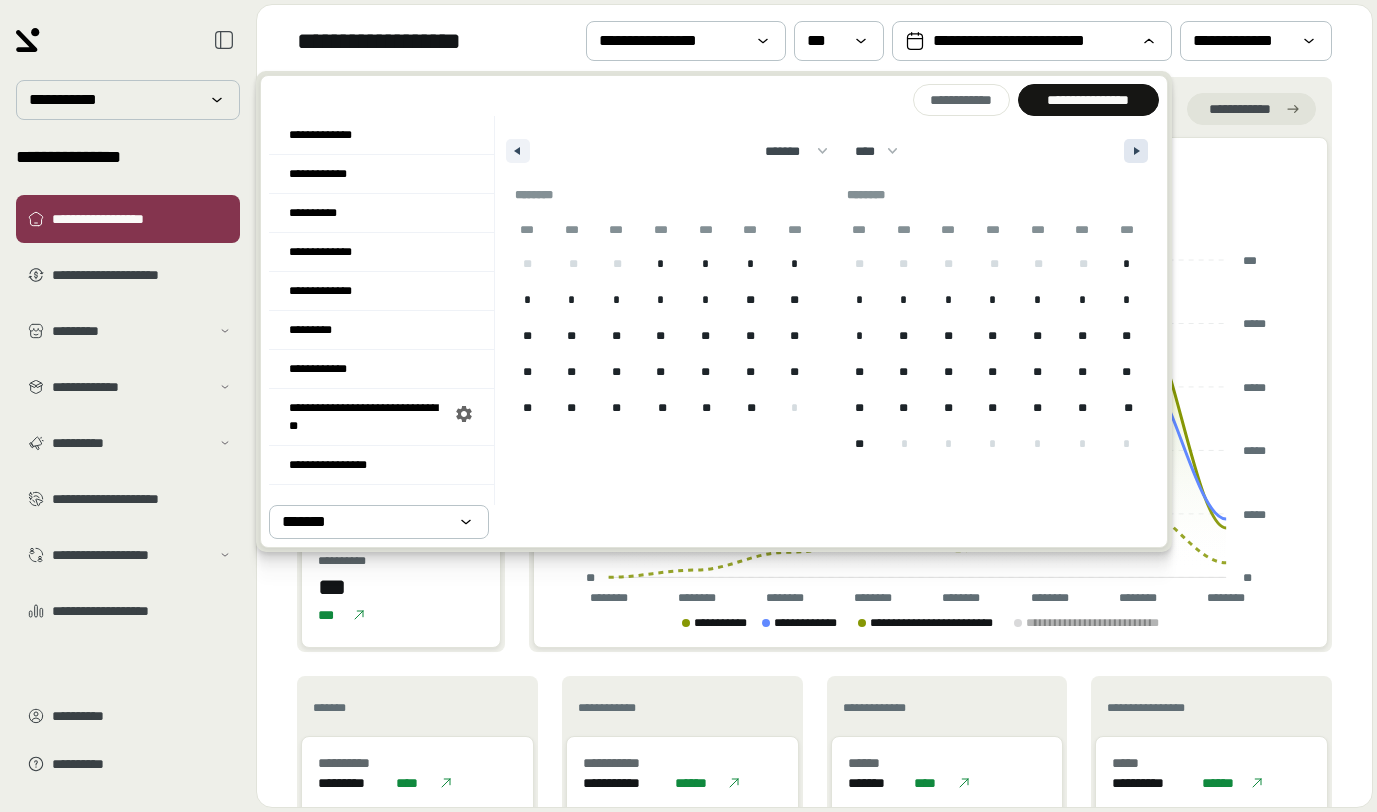 click at bounding box center [1136, 151] 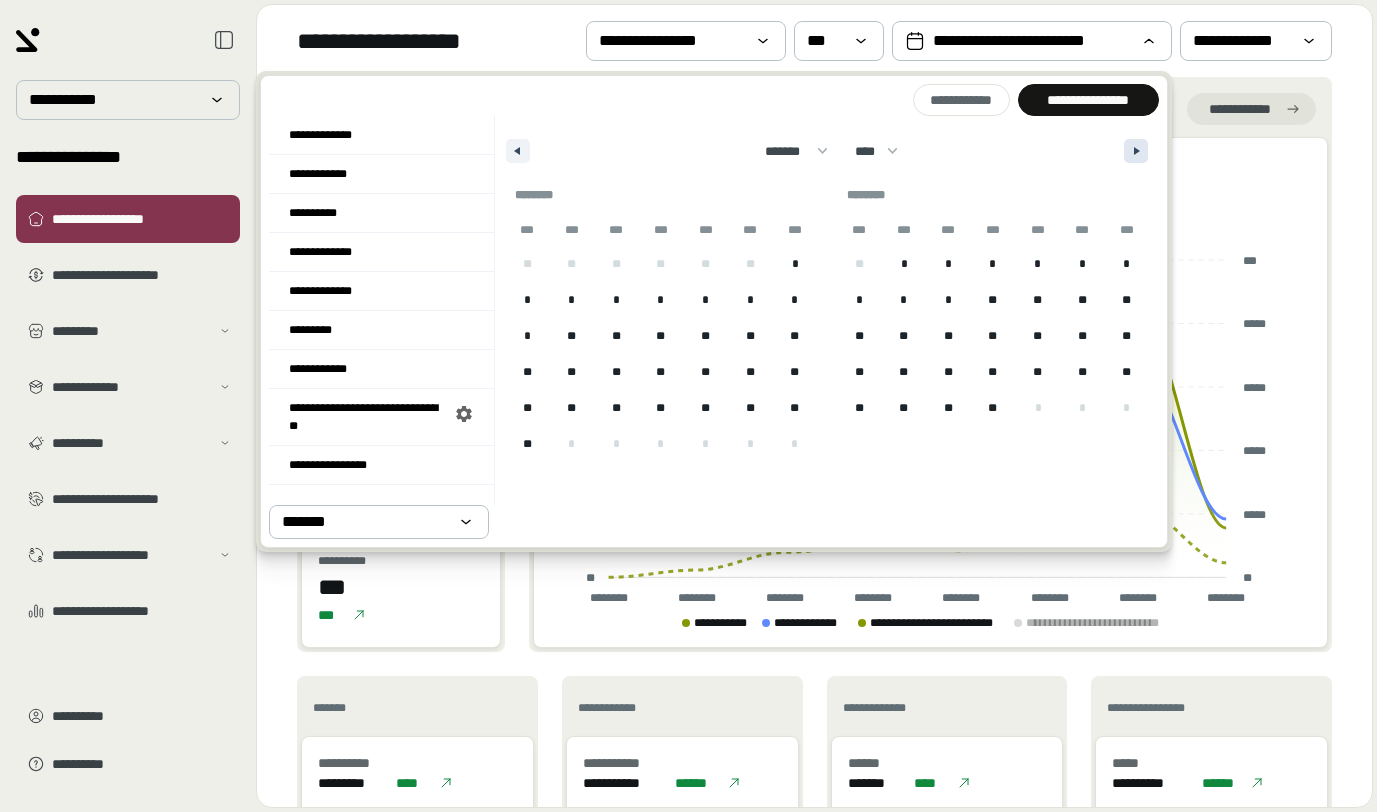 click at bounding box center [1136, 151] 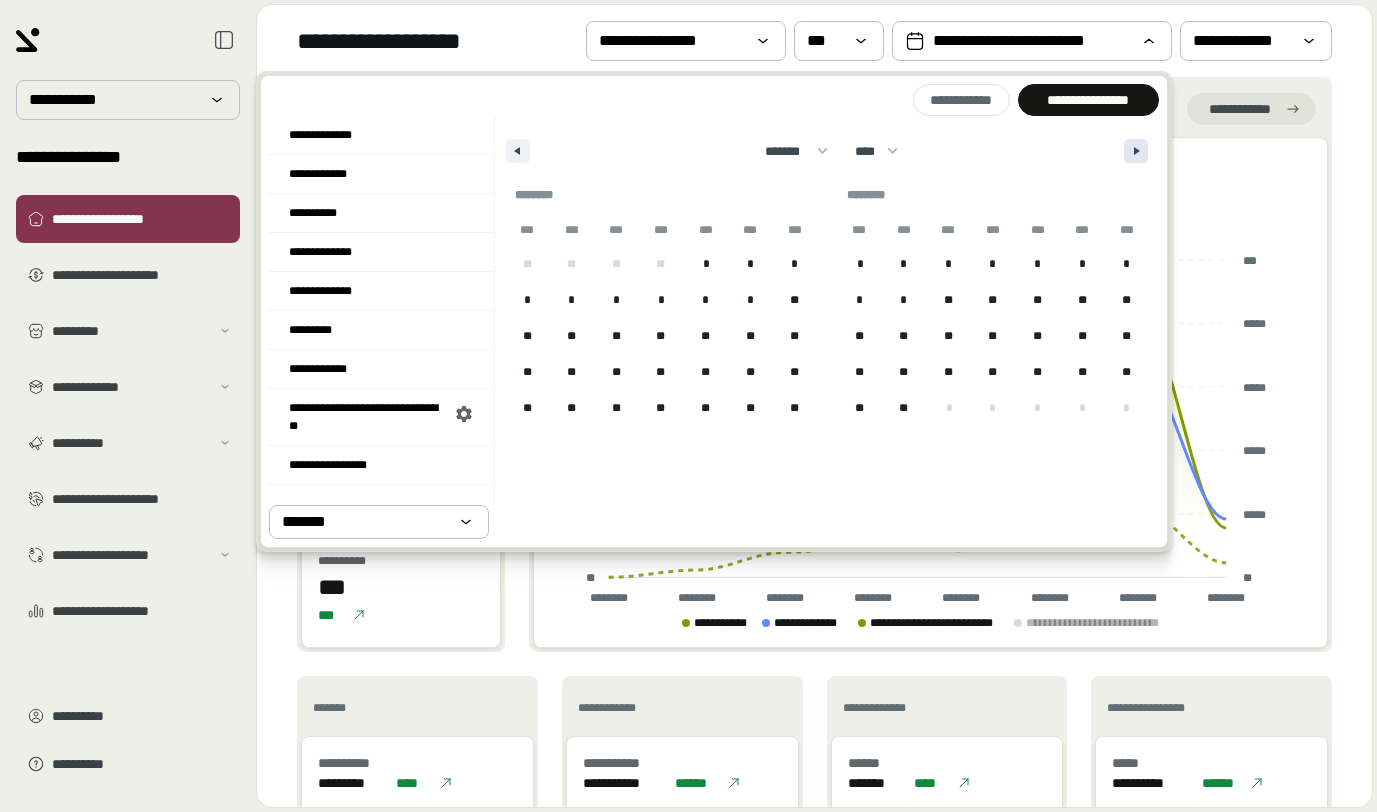 click at bounding box center (1136, 151) 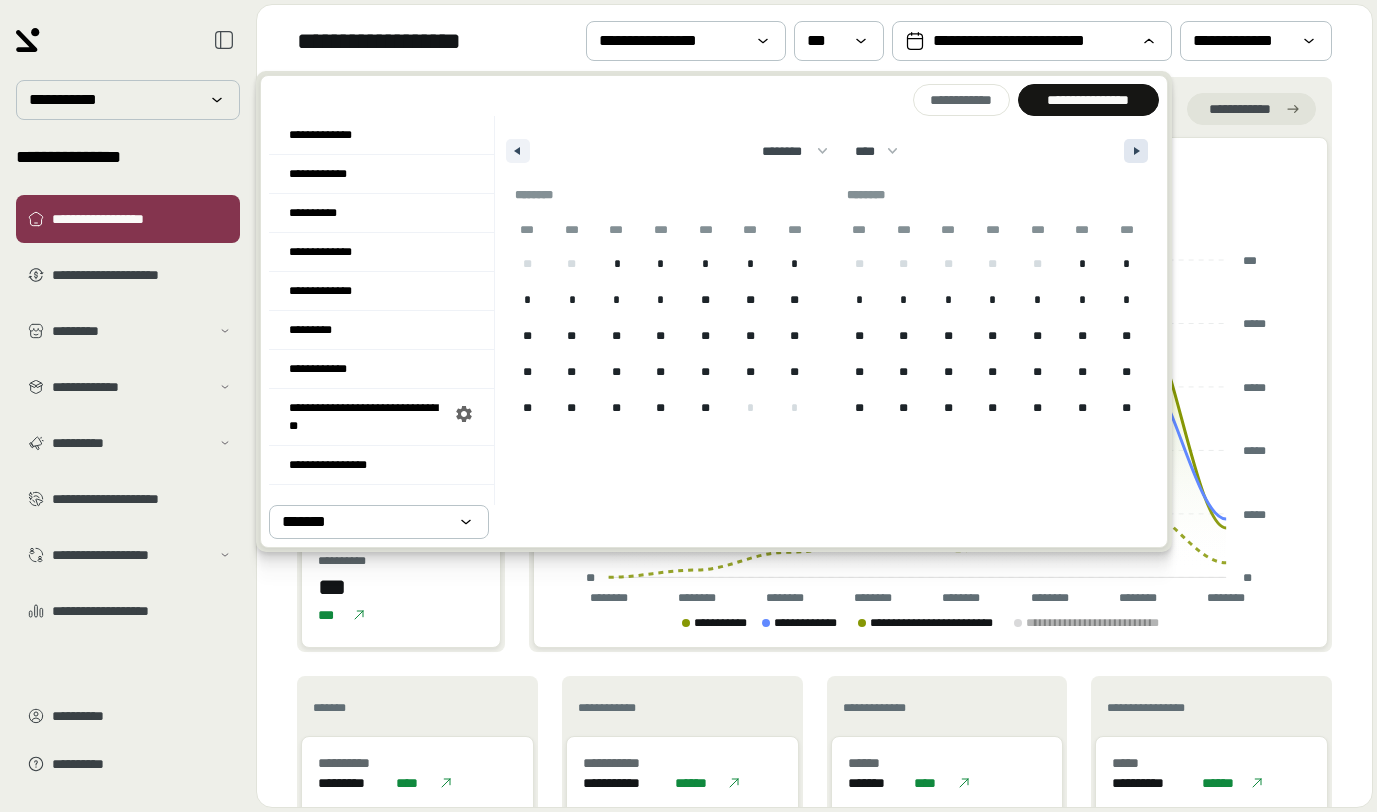 click at bounding box center [1136, 151] 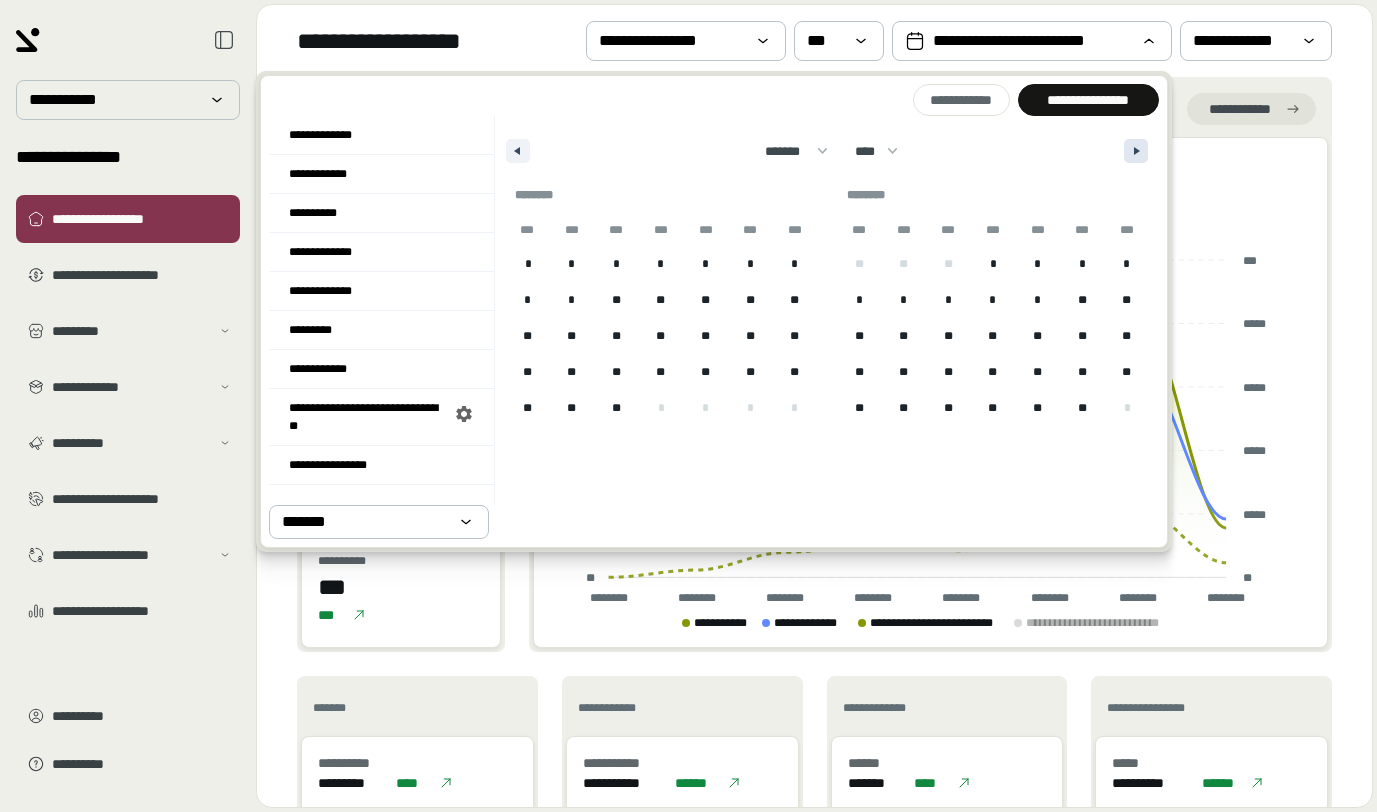 click at bounding box center (1136, 151) 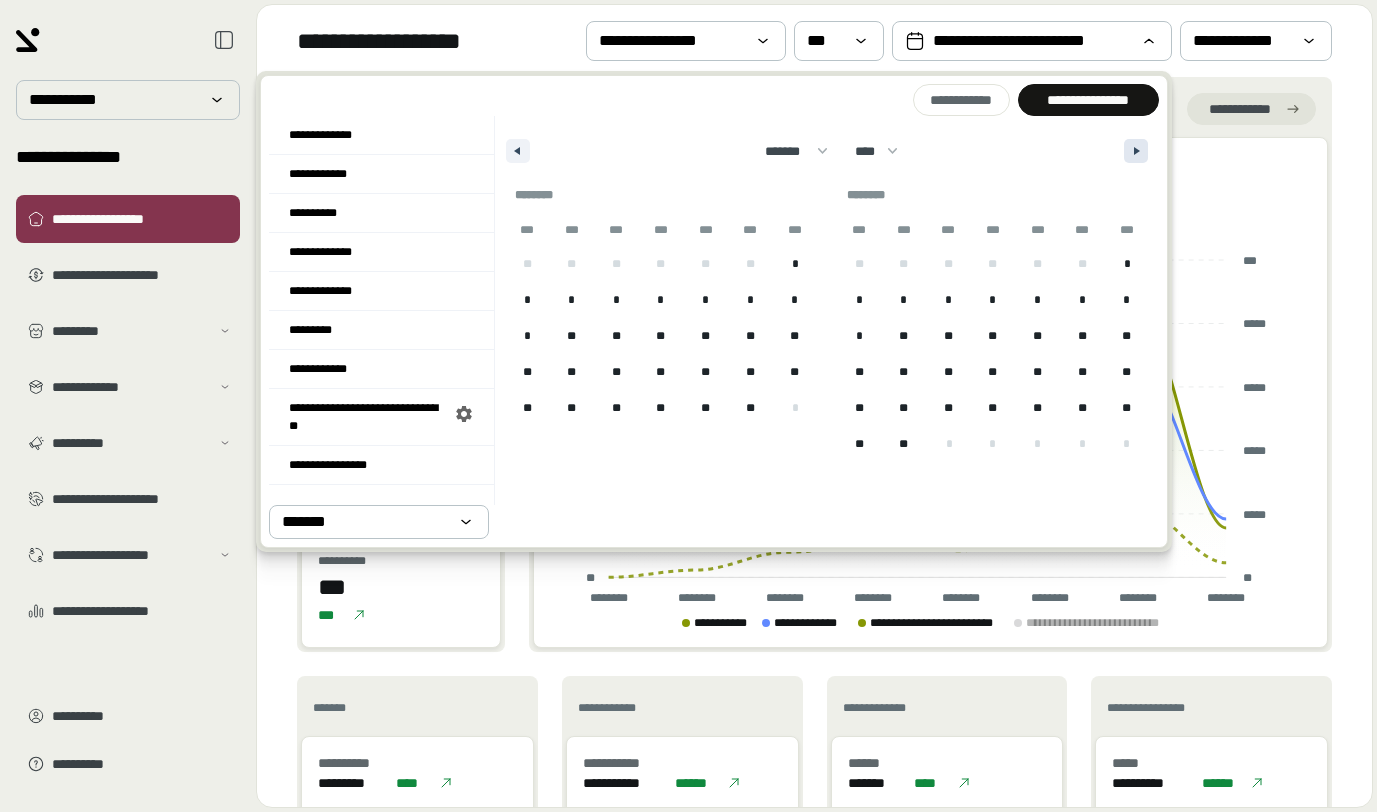 click at bounding box center (1136, 151) 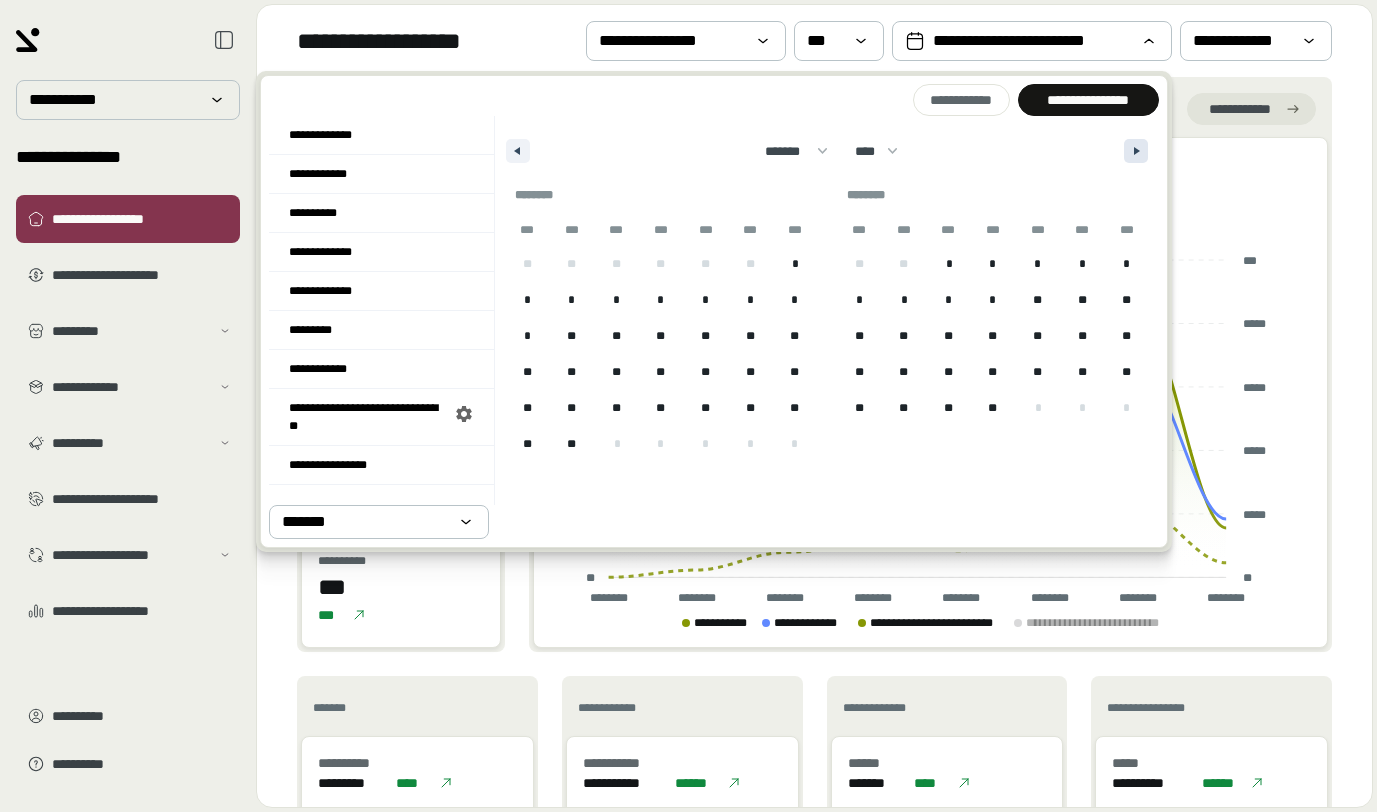 click at bounding box center (1136, 151) 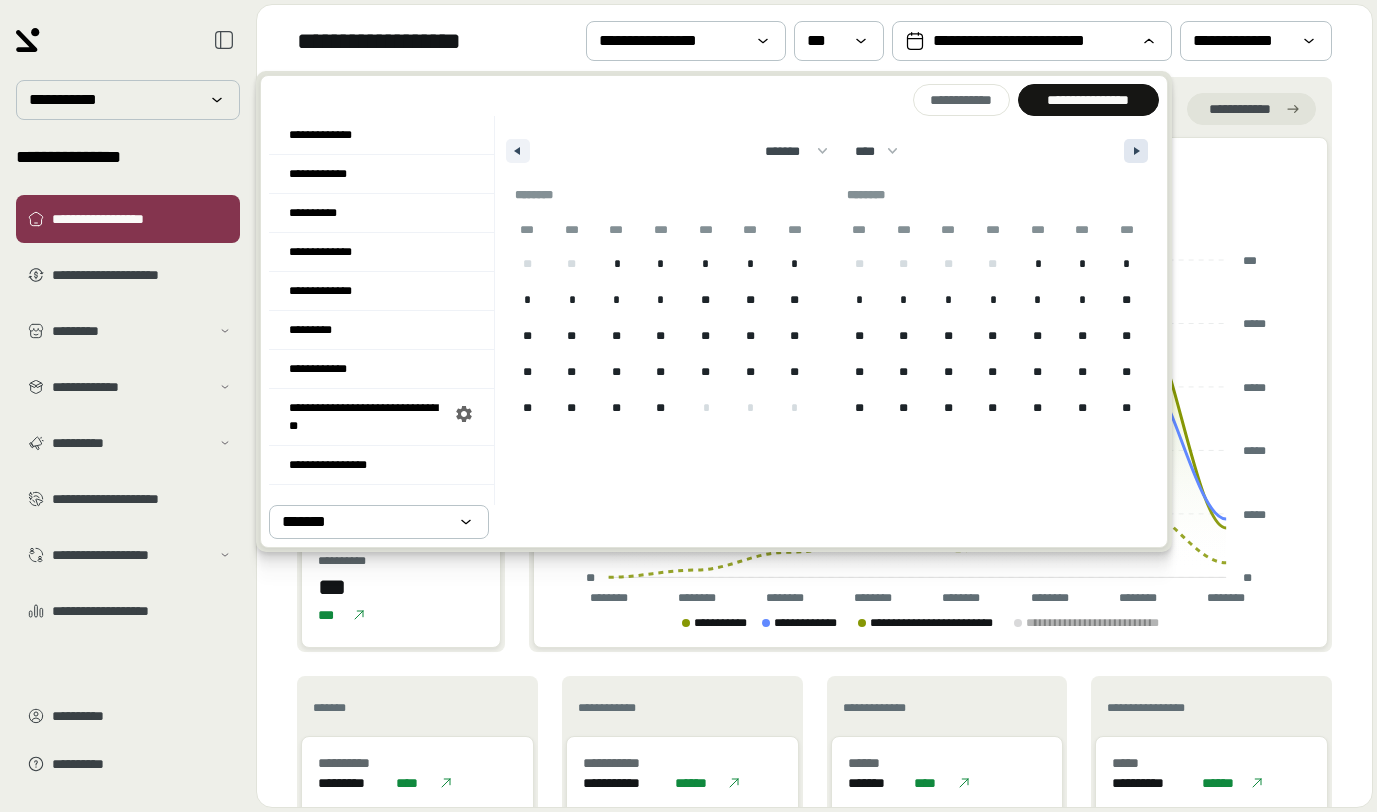 click at bounding box center (1136, 151) 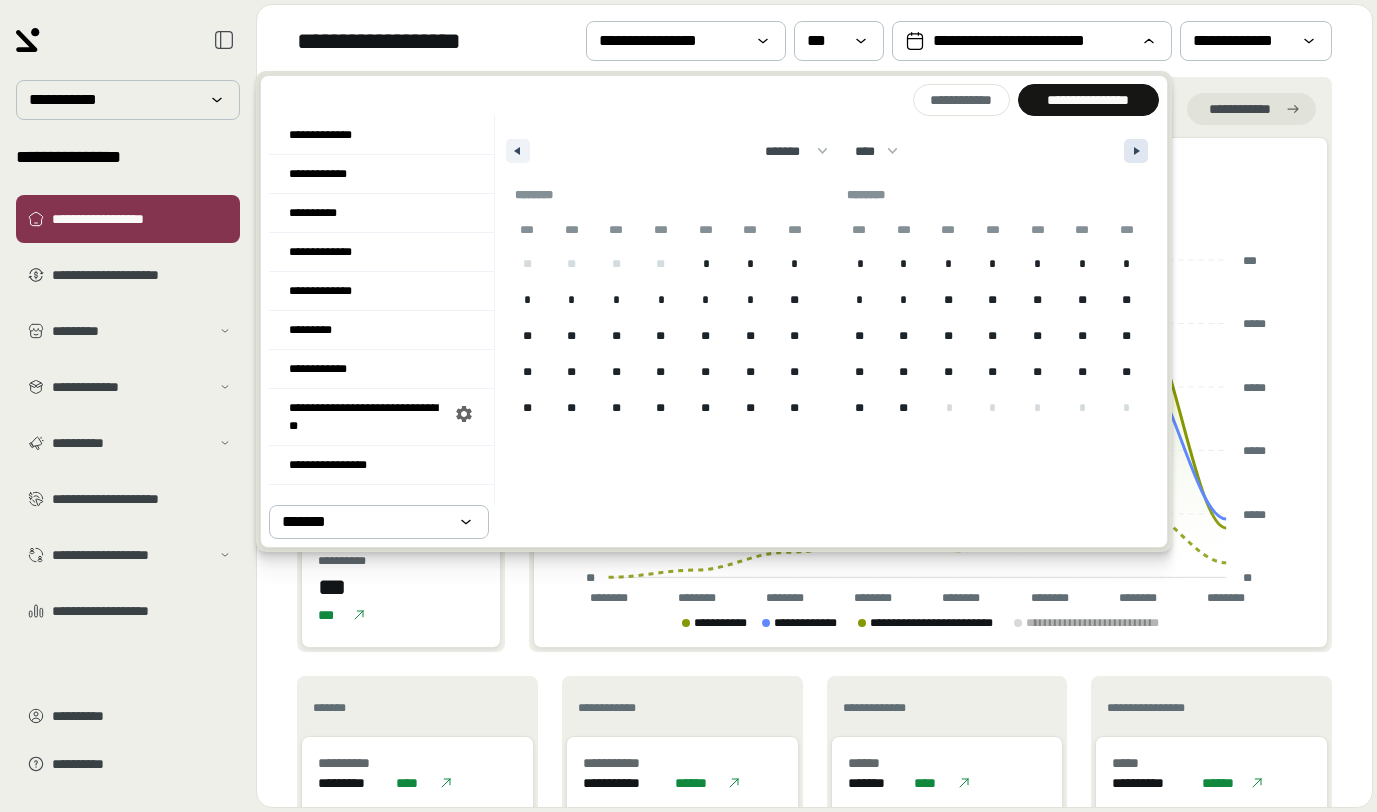 click at bounding box center (1136, 151) 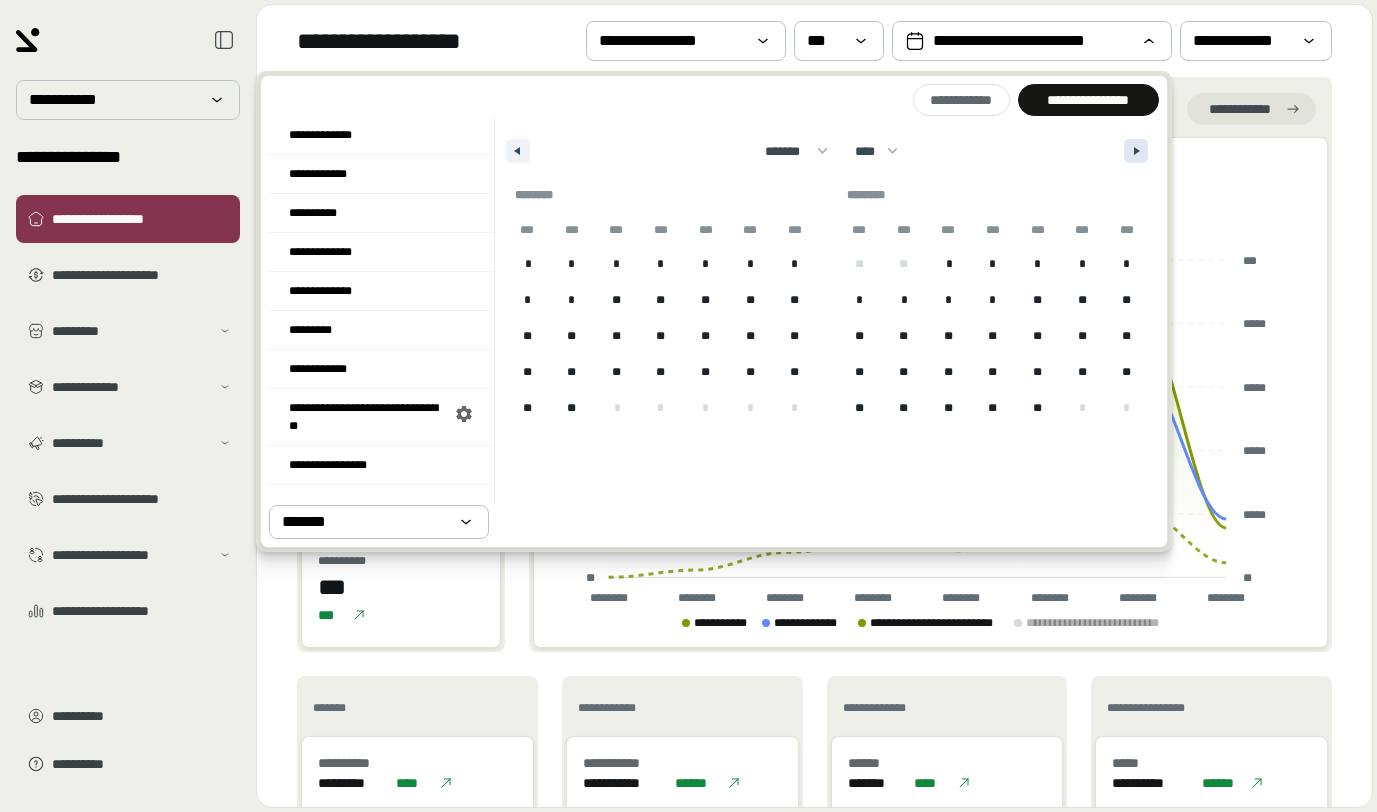 click at bounding box center (1136, 151) 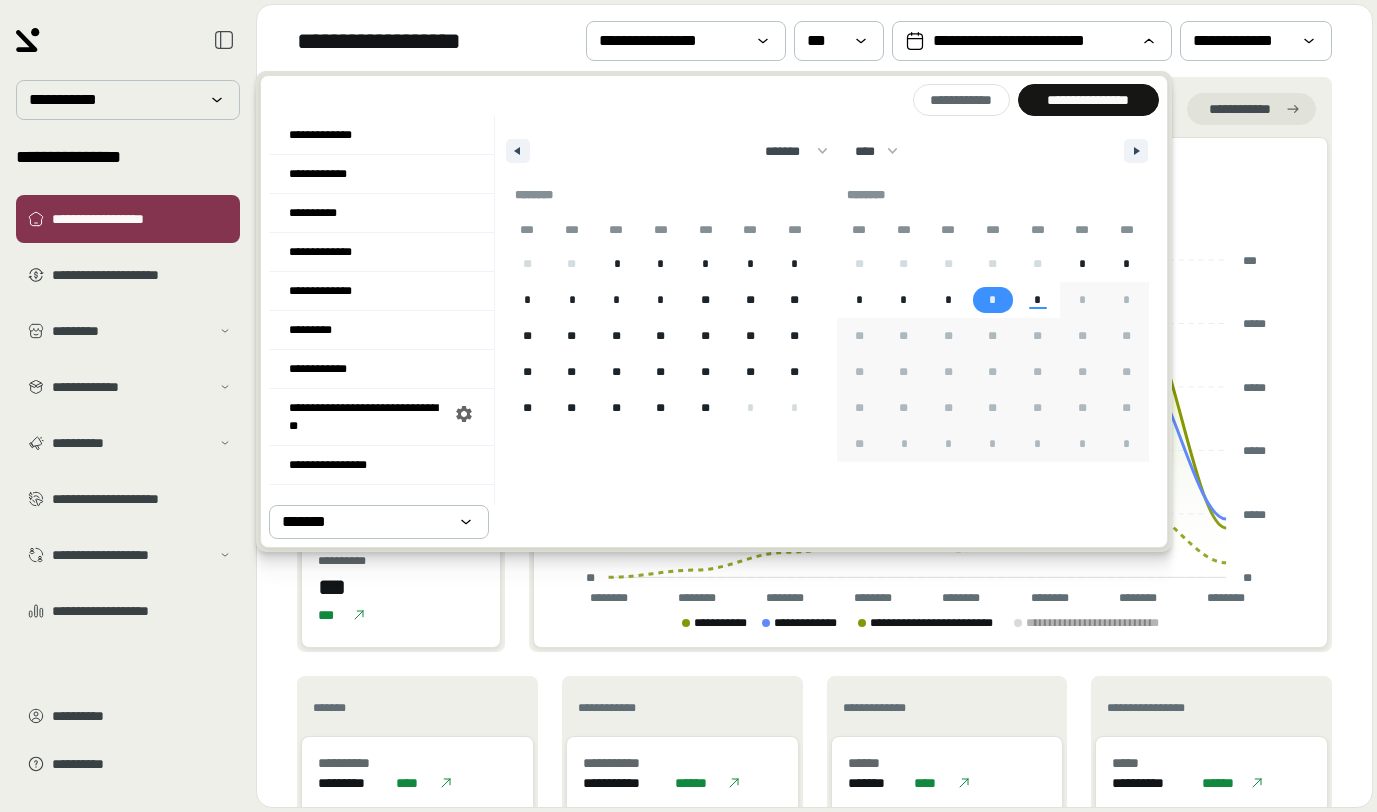 click on "*" at bounding box center [993, 300] 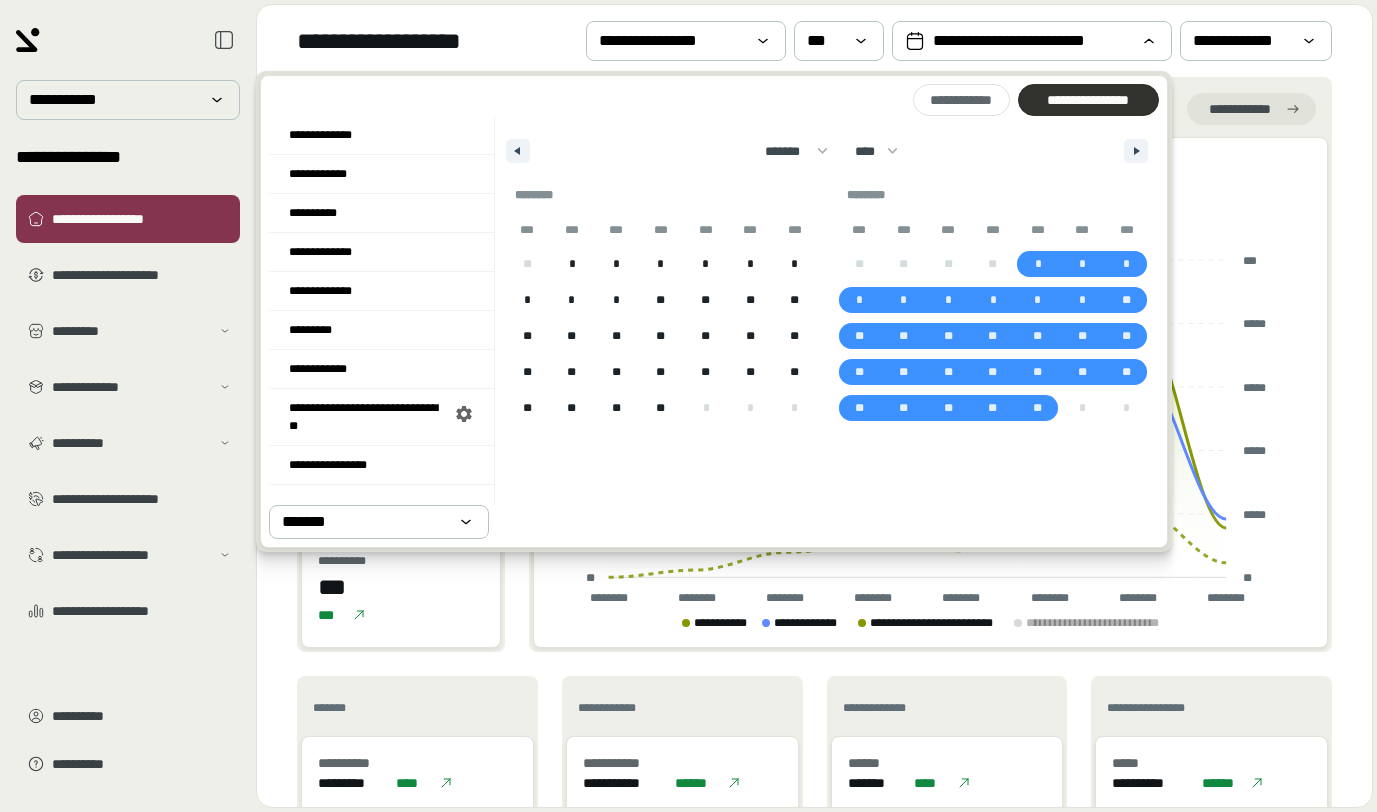 click on "**********" at bounding box center [1088, 100] 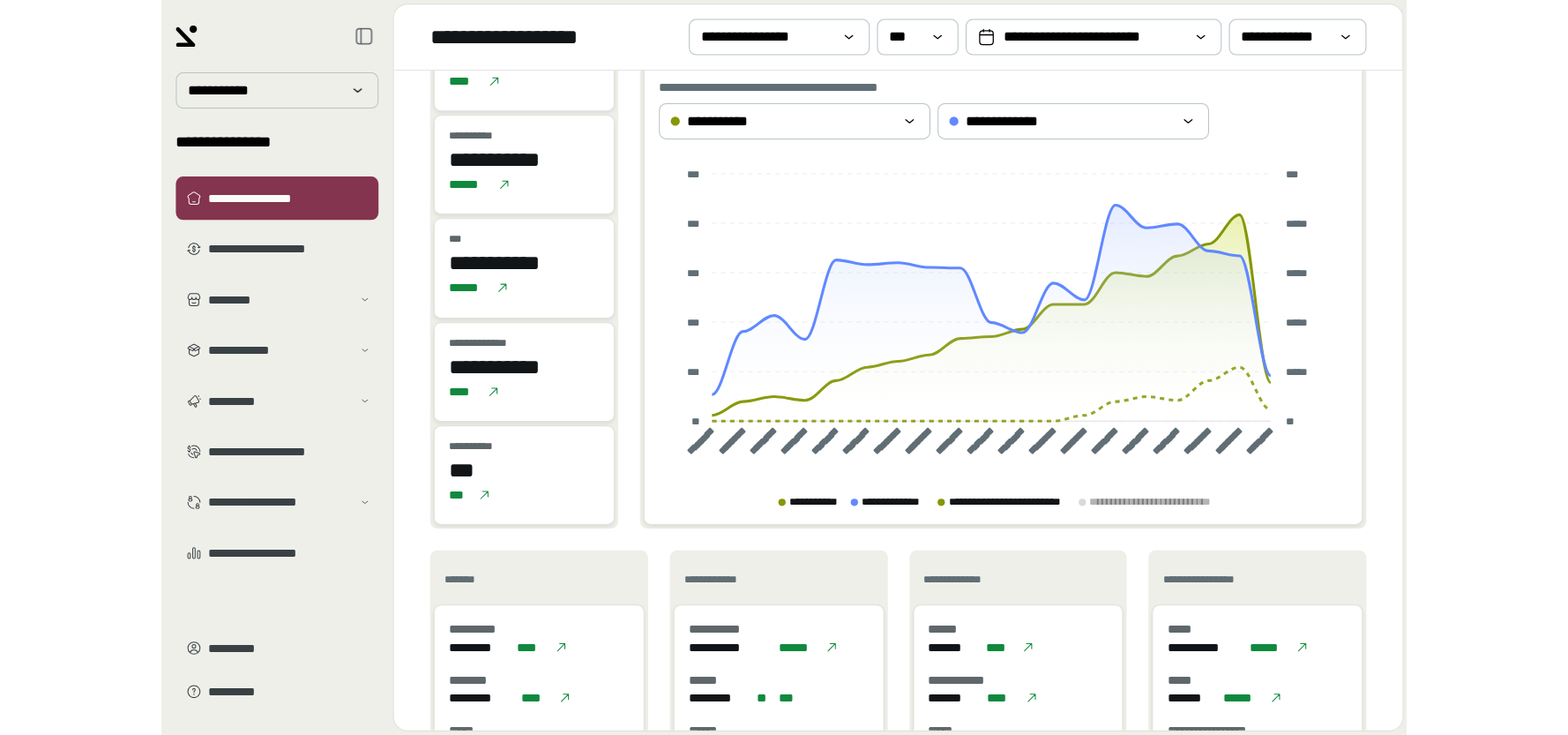 scroll, scrollTop: 46, scrollLeft: 0, axis: vertical 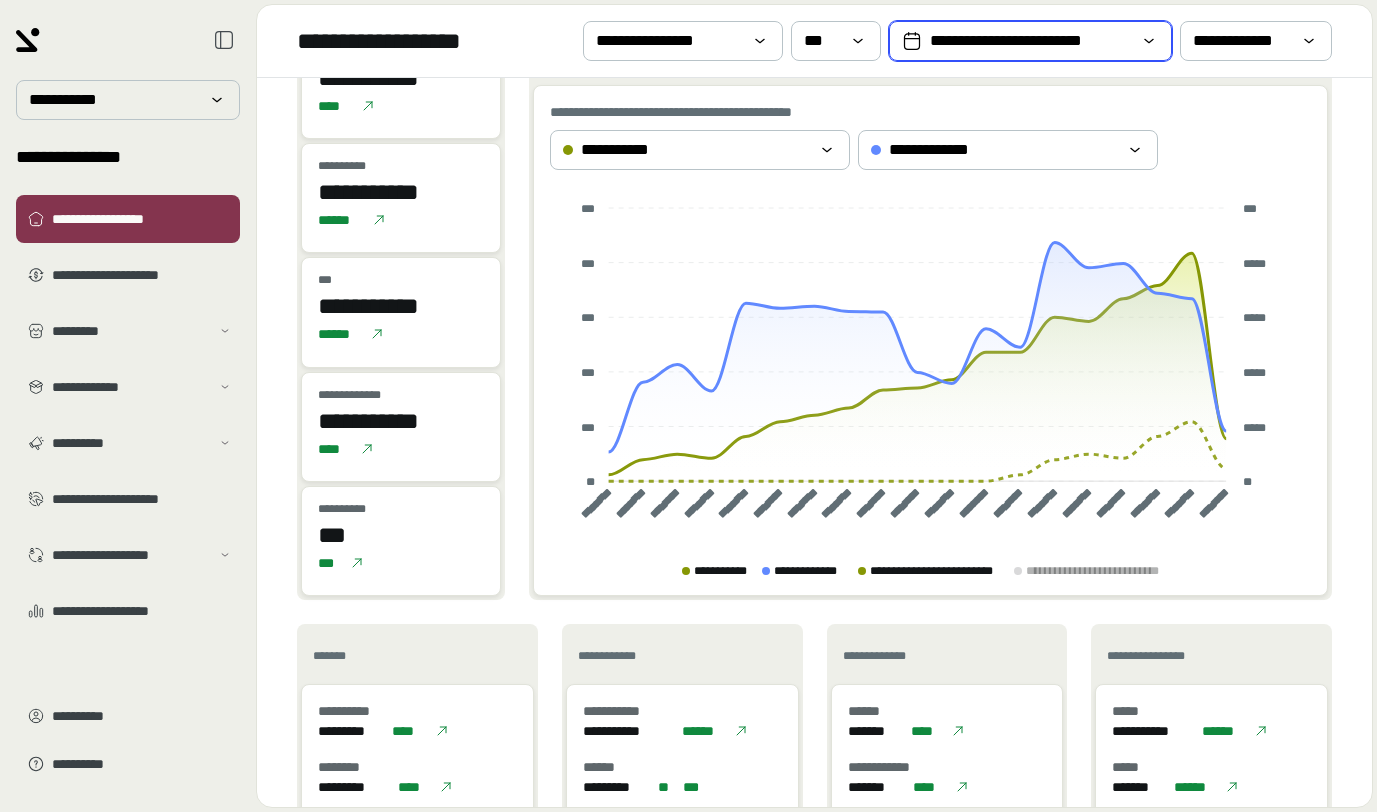 click on "**********" at bounding box center (1030, 41) 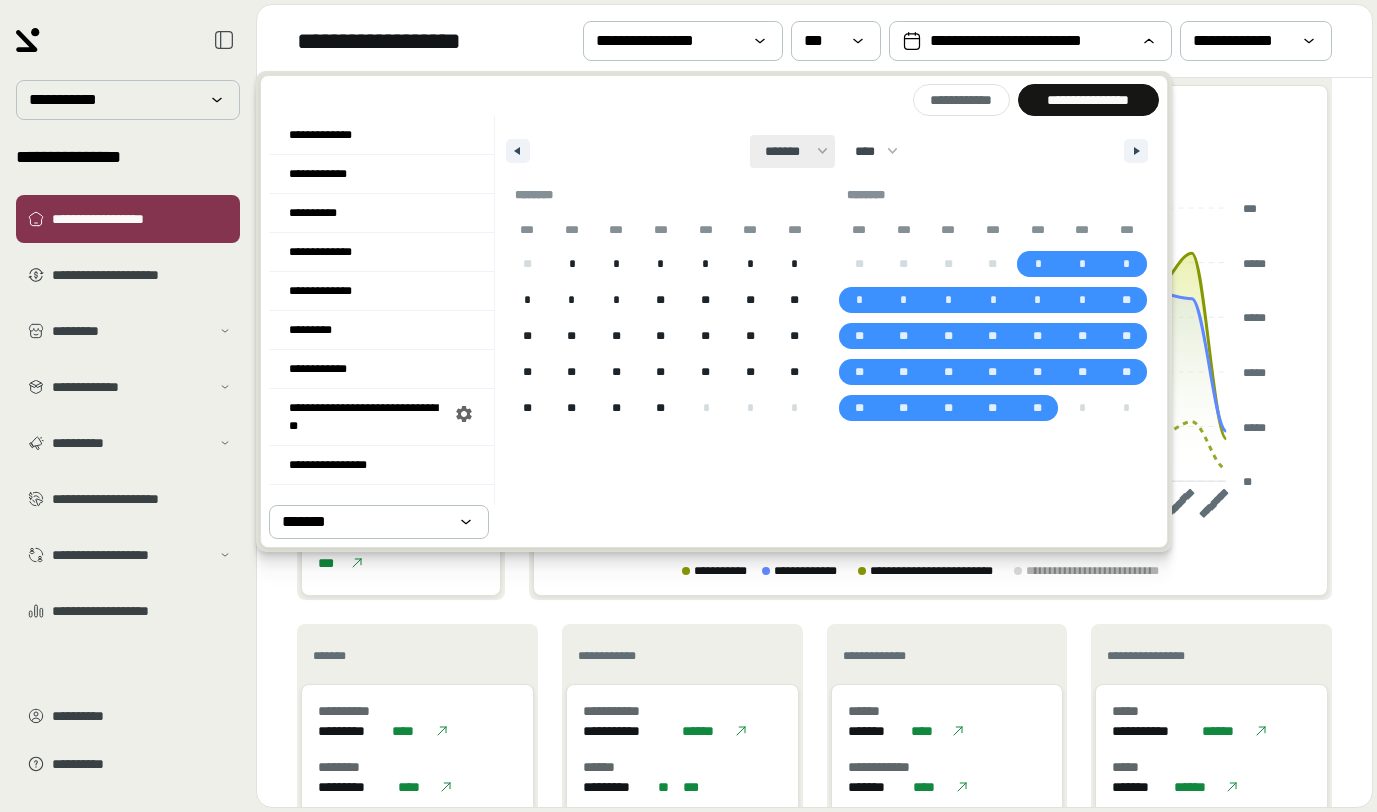 click on "******* ******** ***** ***** *** **** **** ****** ********* ******* ******** ********" at bounding box center (792, 151) 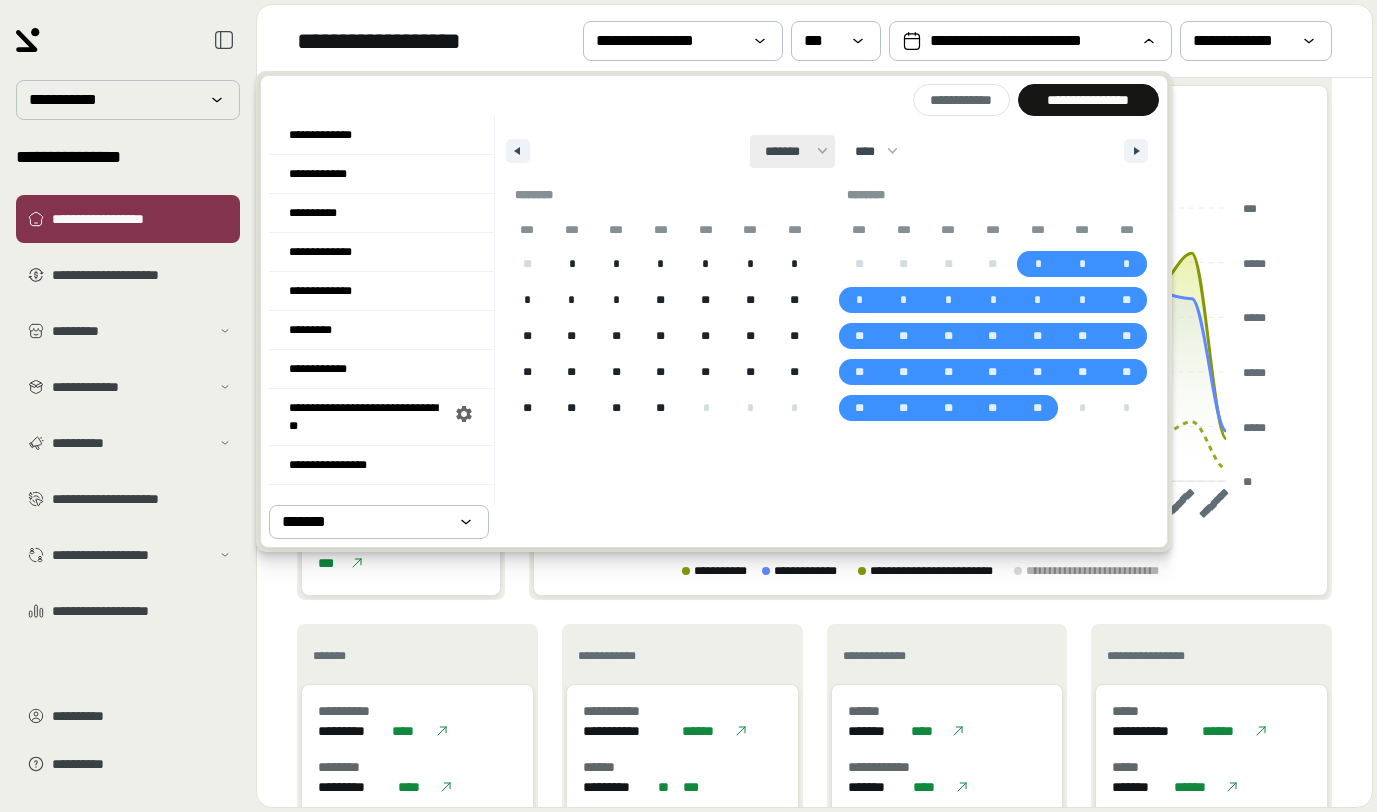 select on "*" 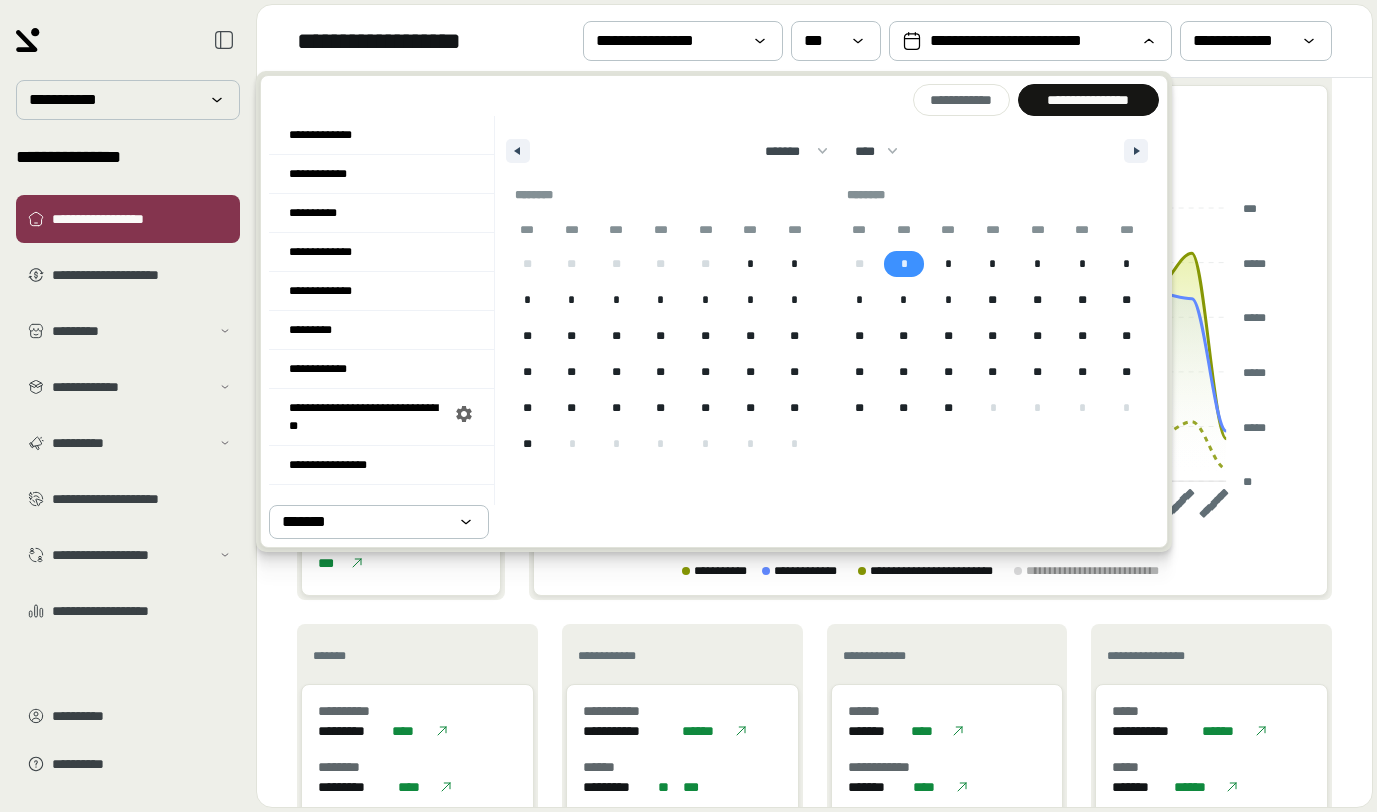 click on "*" at bounding box center (904, 264) 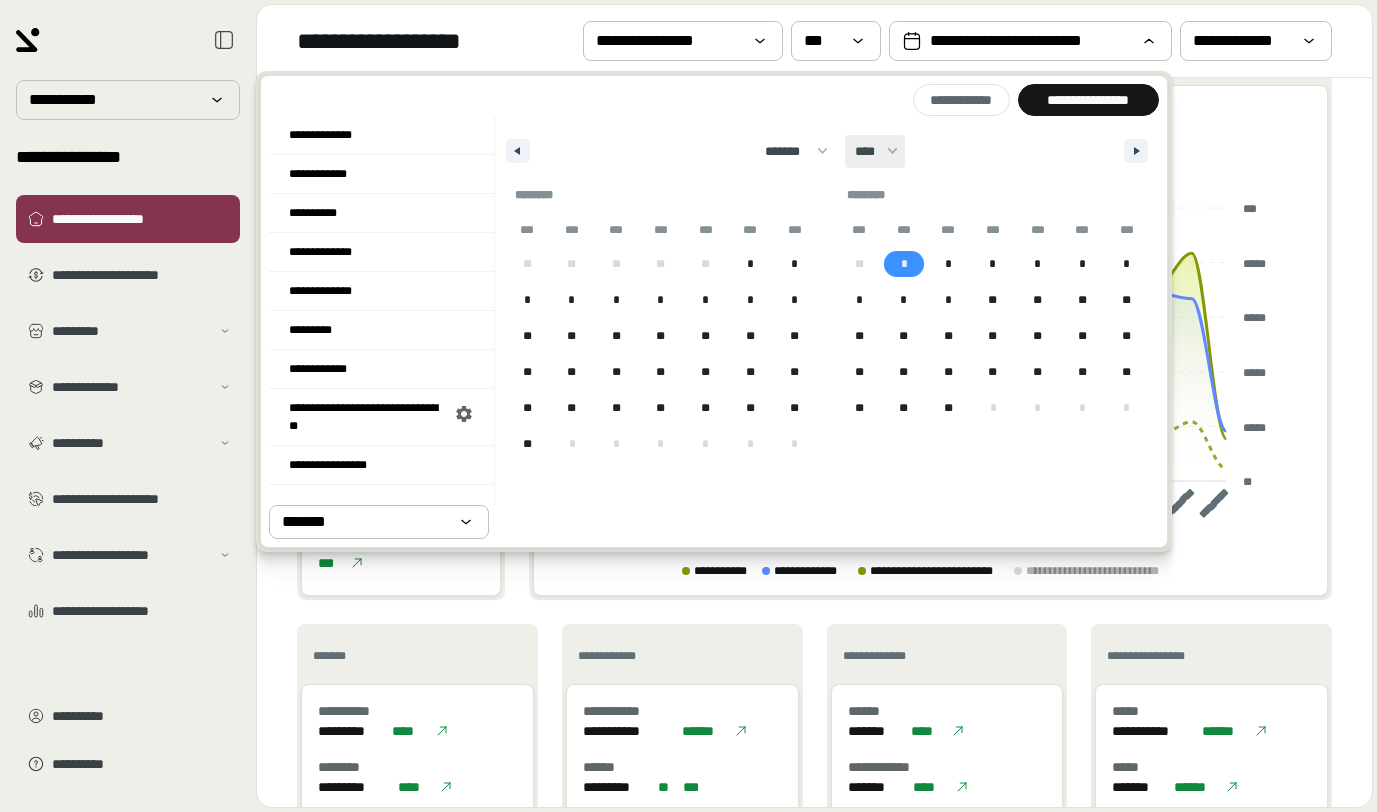 click on "**** **** **** **** **** **** **** **** **** **** **** **** **** **** **** **** **** **** **** **** **** **** **** **** **** **** **** **** **** **** **** **** **** **** **** **** **** **** **** **** **** **** **** **** **** **** **** **** **** **** **** **** **** **** **** **** **** **** **** **** **** **** **** **** **** **** **** **** **** **** **** **** **** **** **** **** **** **** **** **** **** **** **** **** **** **** **** **** **** **** **** **** **** **** **** **** **** **** **** **** ****" at bounding box center (875, 151) 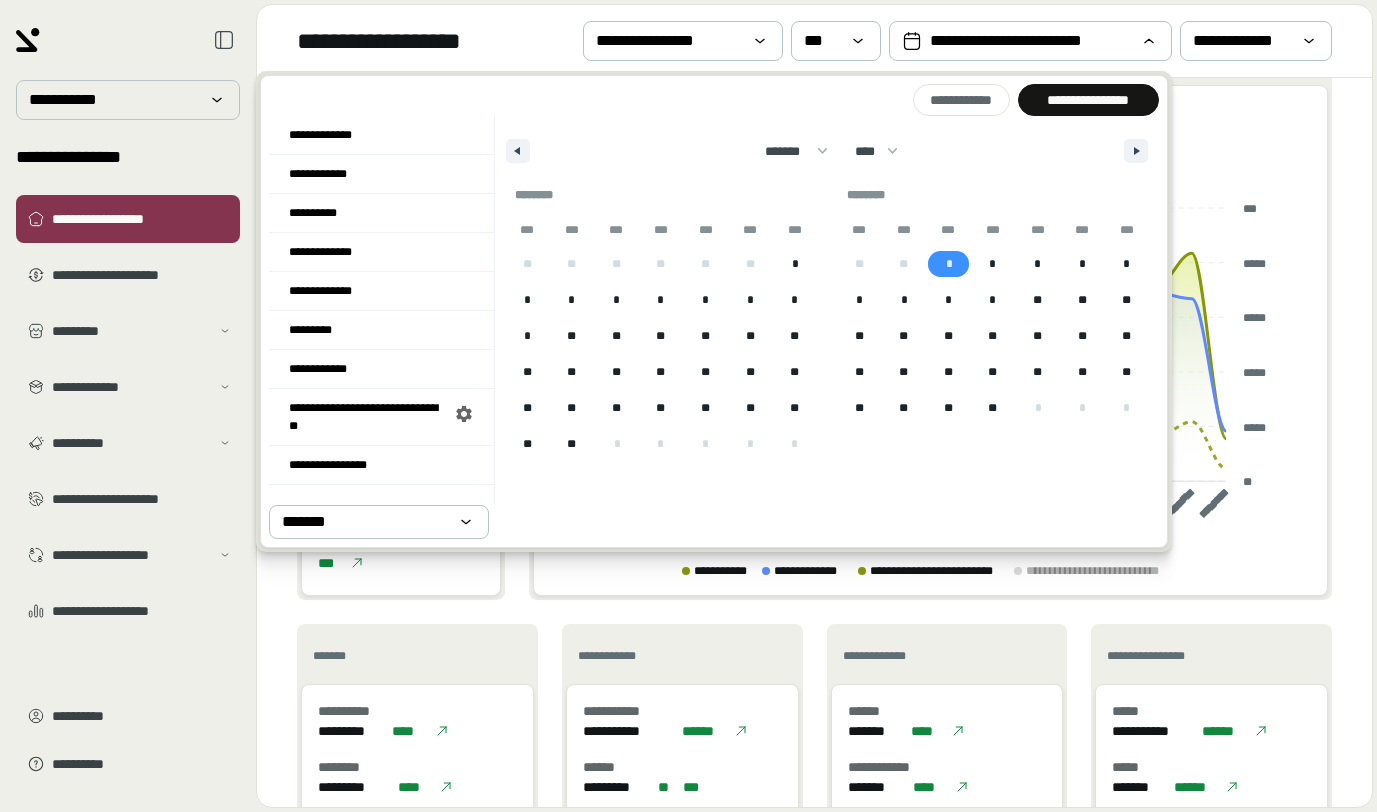 click on "*" at bounding box center [949, 264] 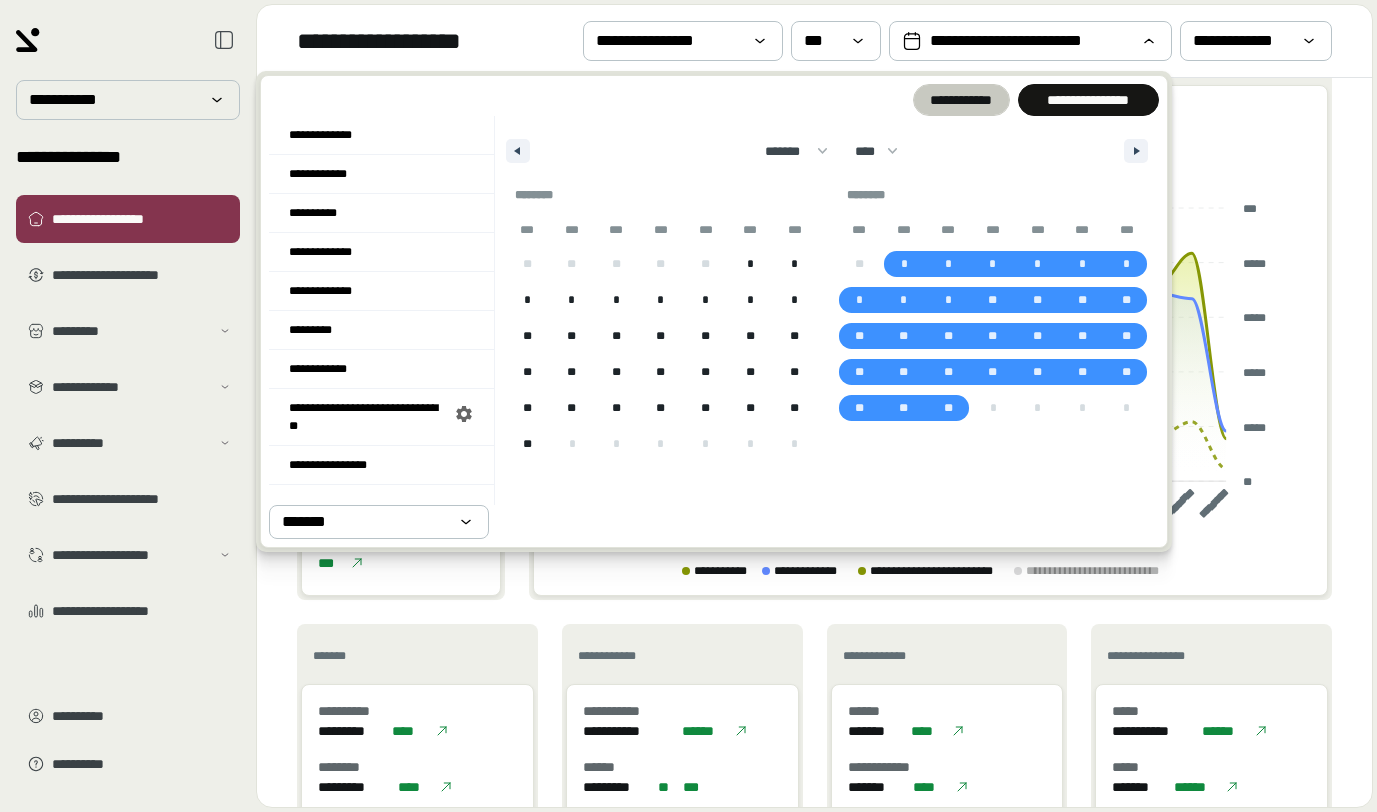 click on "**********" at bounding box center (961, 100) 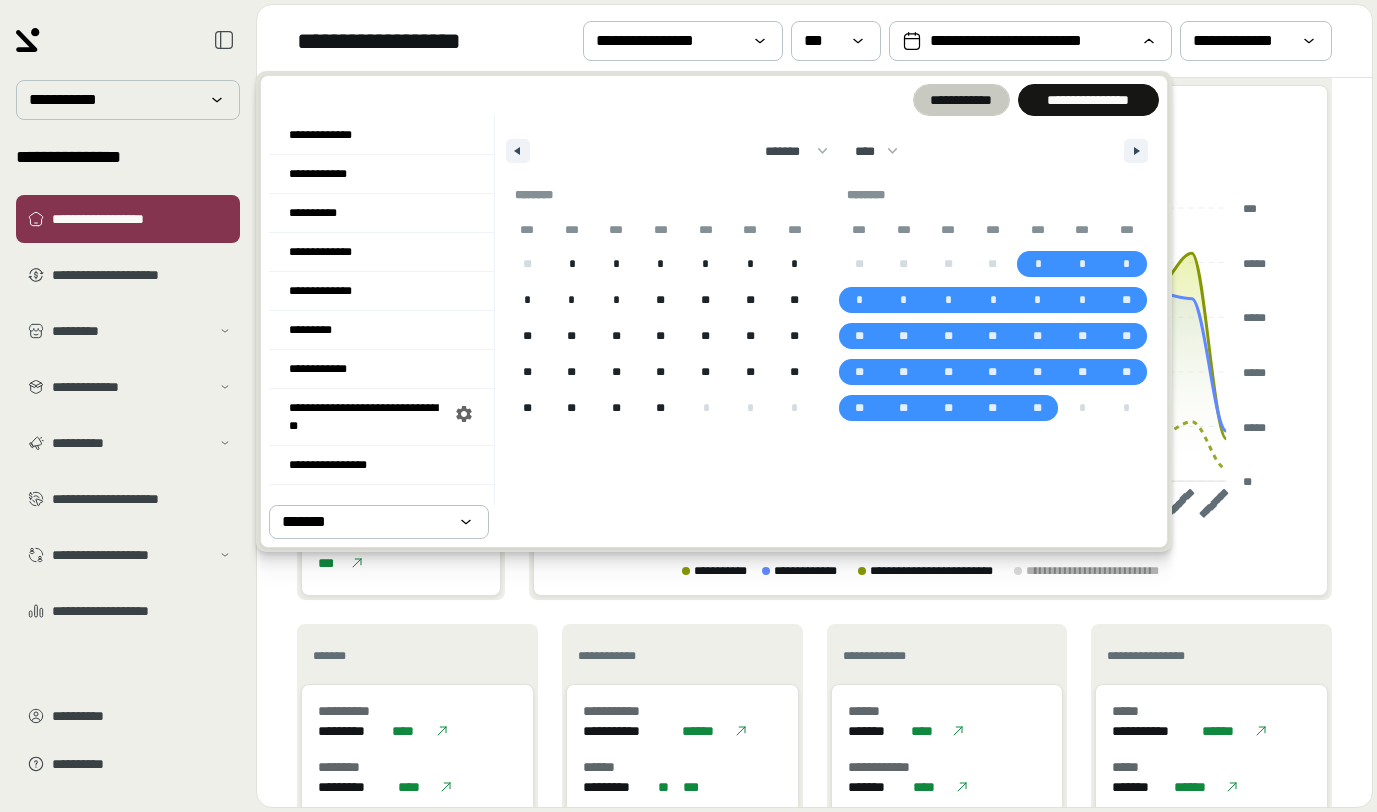 click on "**********" at bounding box center [961, 100] 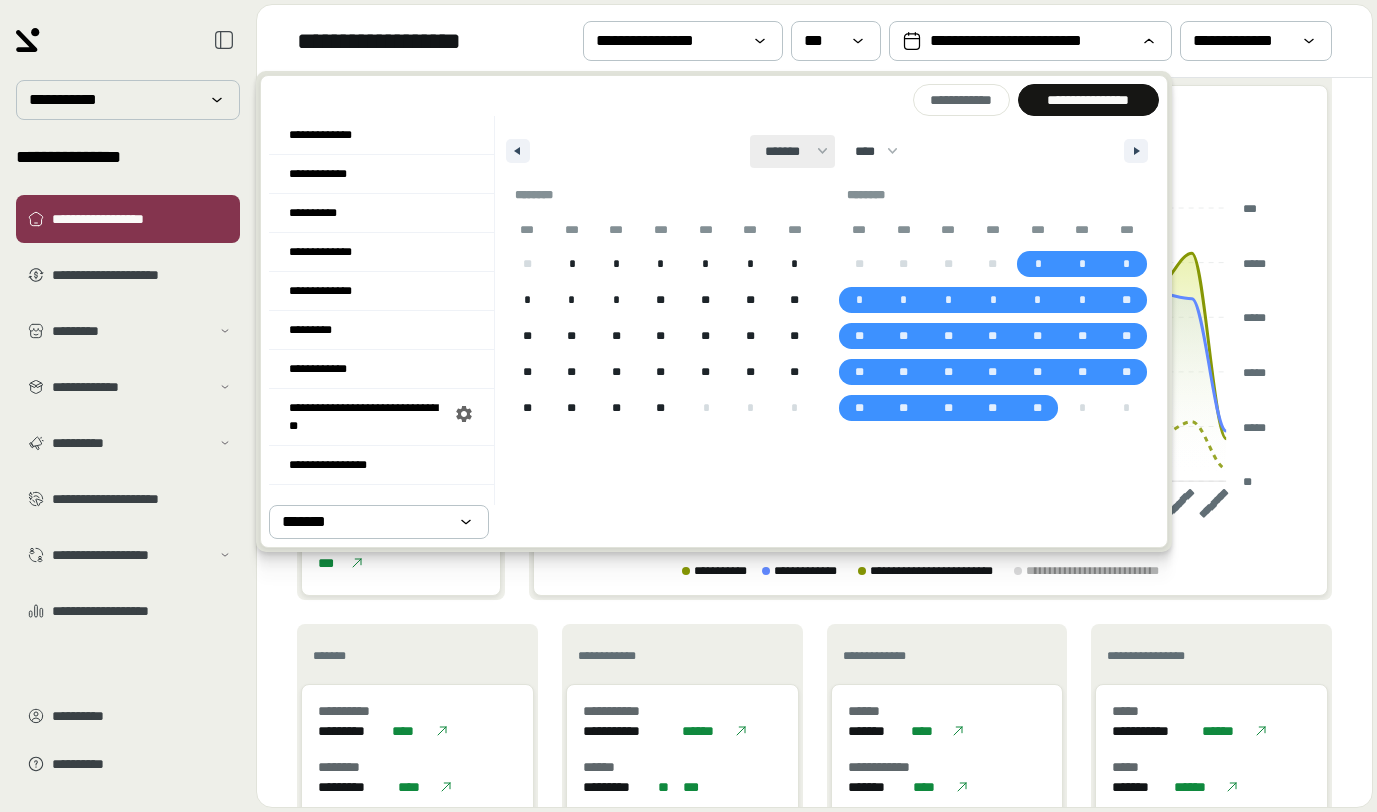 click on "******* ******** ***** ***** *** **** **** ****** ********* ******* ******** ********" at bounding box center (792, 151) 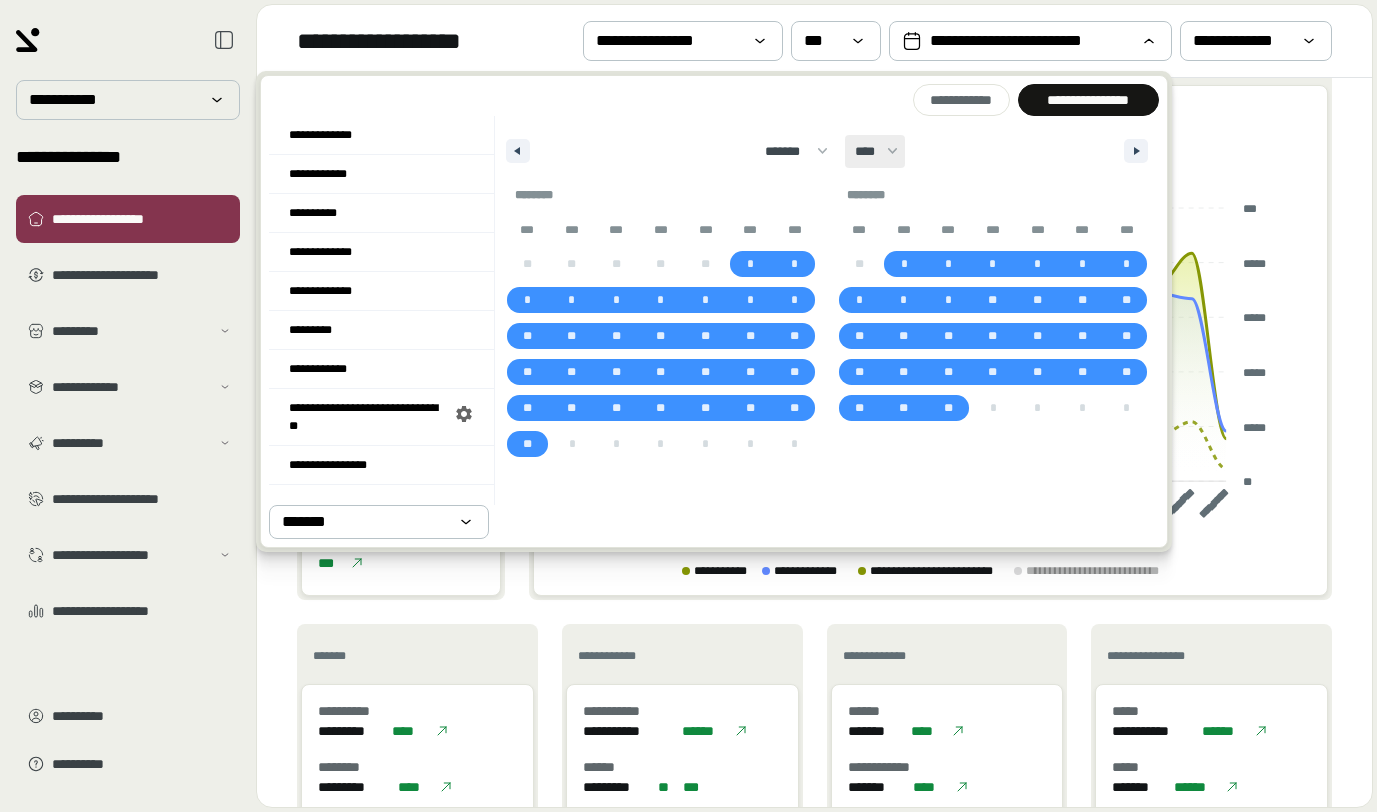 click on "**** **** **** **** **** **** **** **** **** **** **** **** **** **** **** **** **** **** **** **** **** **** **** **** **** **** **** **** **** **** **** **** **** **** **** **** **** **** **** **** **** **** **** **** **** **** **** **** **** **** **** **** **** **** **** **** **** **** **** **** **** **** **** **** **** **** **** **** **** **** **** **** **** **** **** **** **** **** **** **** **** **** **** **** **** **** **** **** **** **** **** **** **** **** **** **** **** **** **** **** ****" at bounding box center (875, 151) 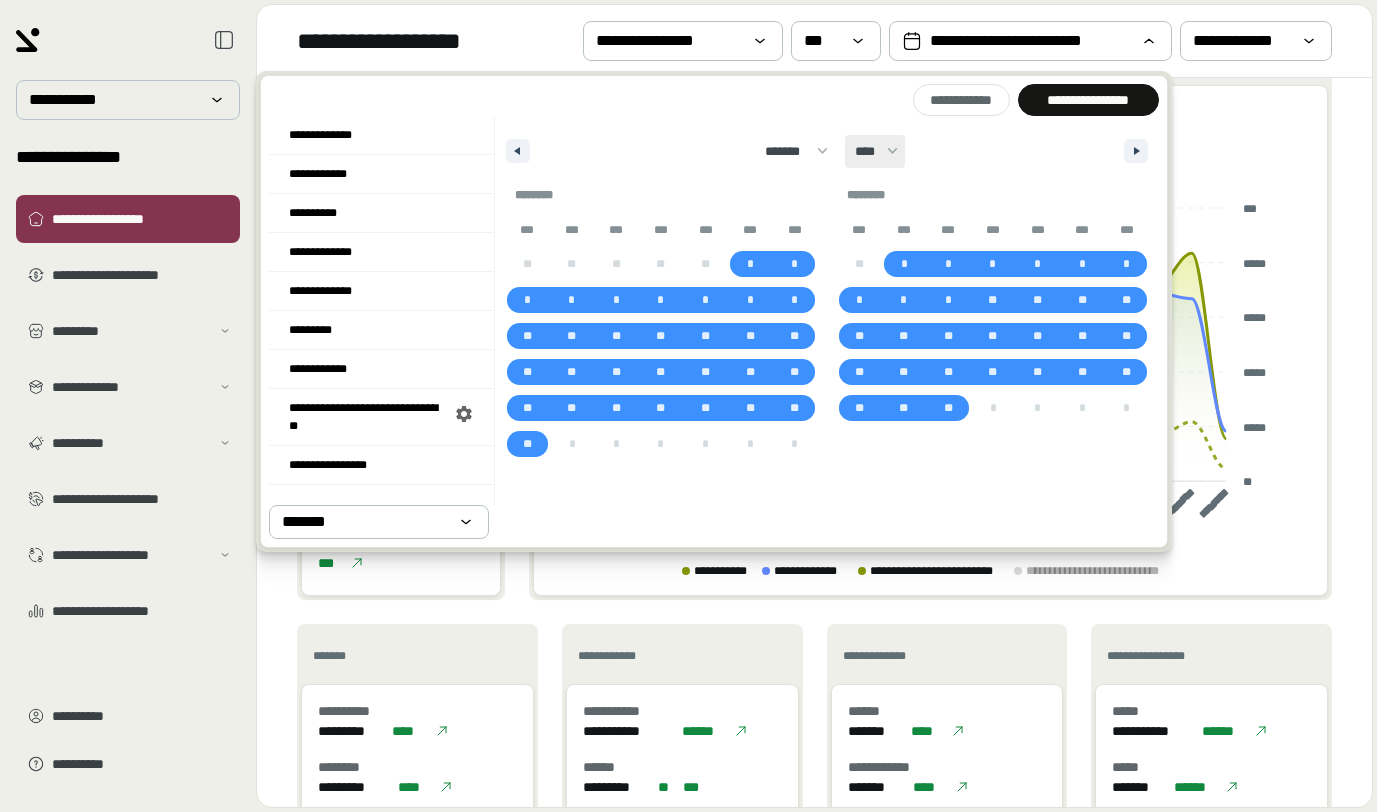 select on "****" 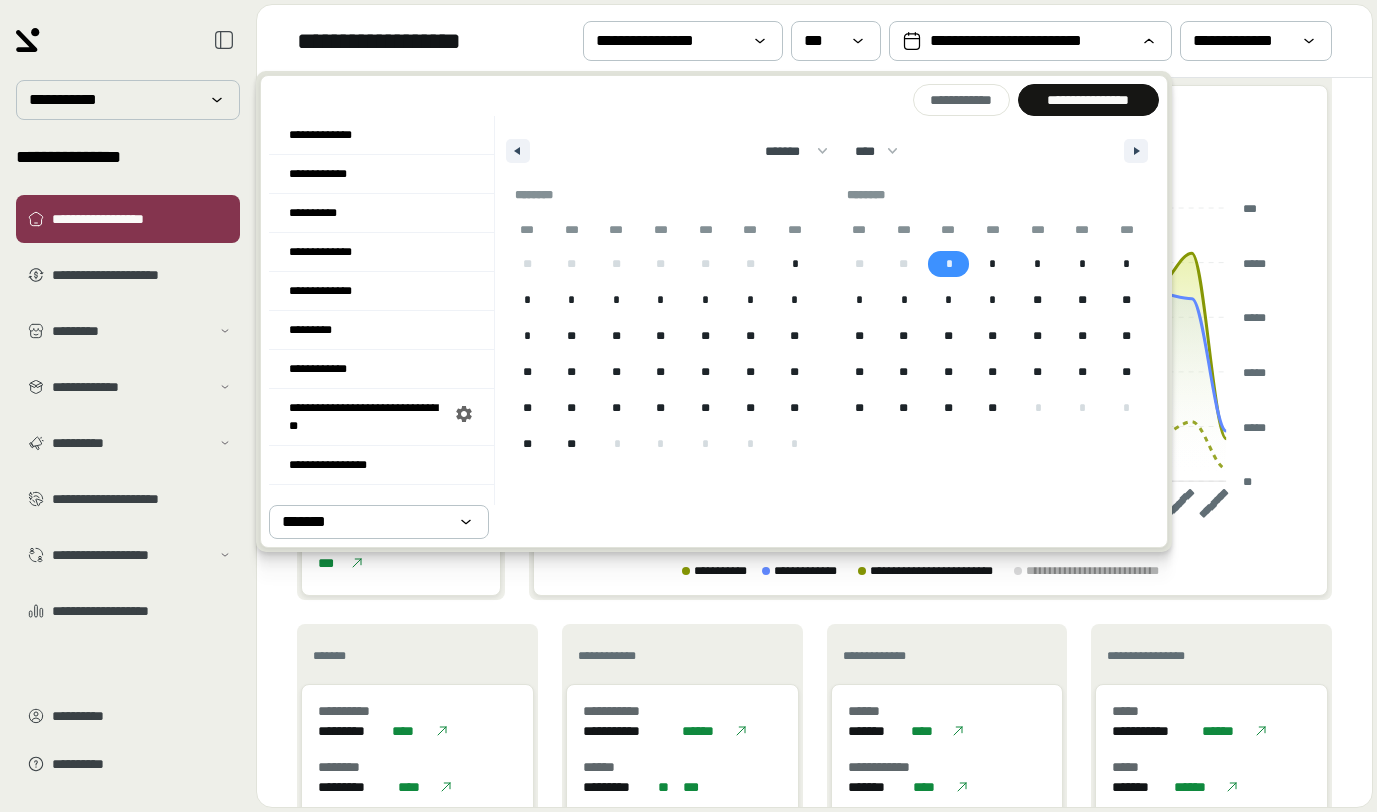 click on "*" at bounding box center (949, 264) 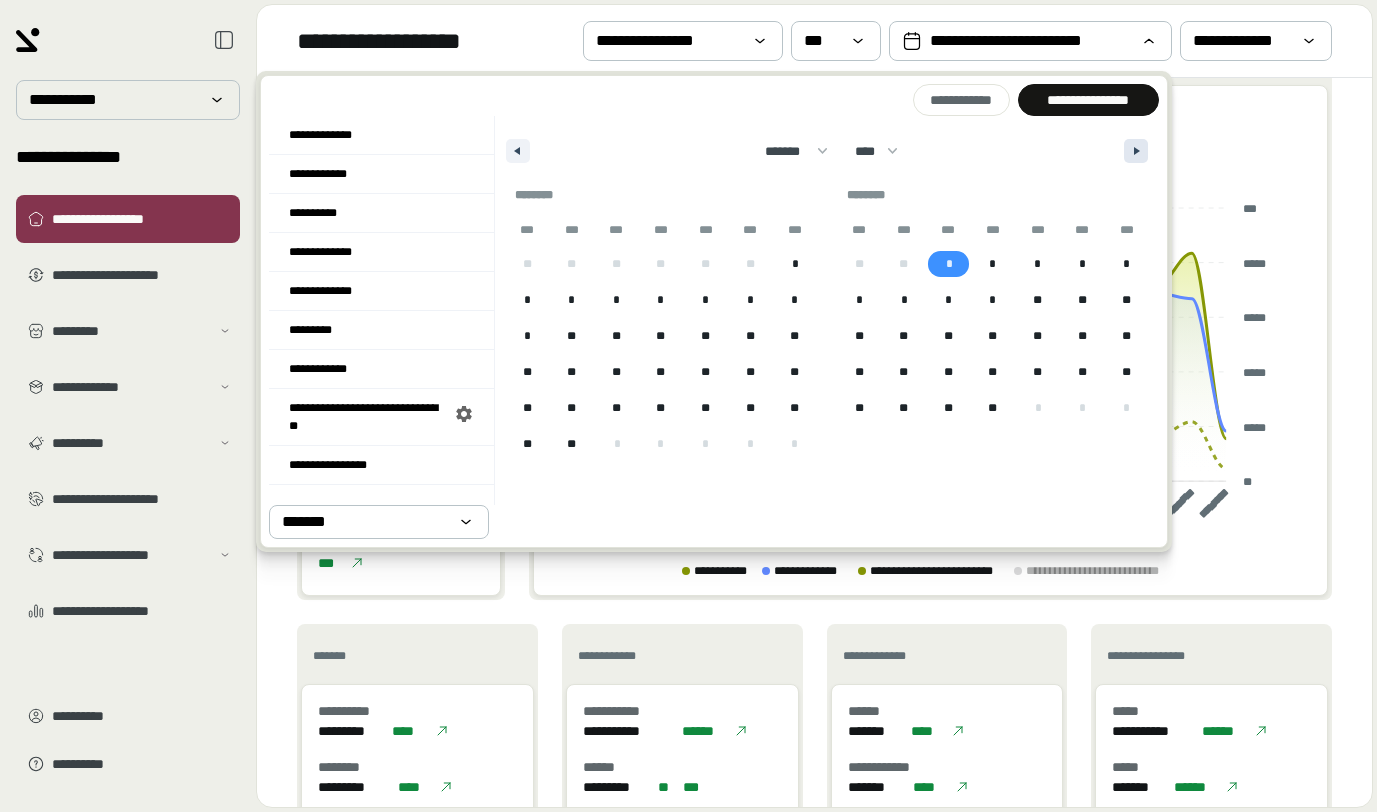click at bounding box center (1136, 151) 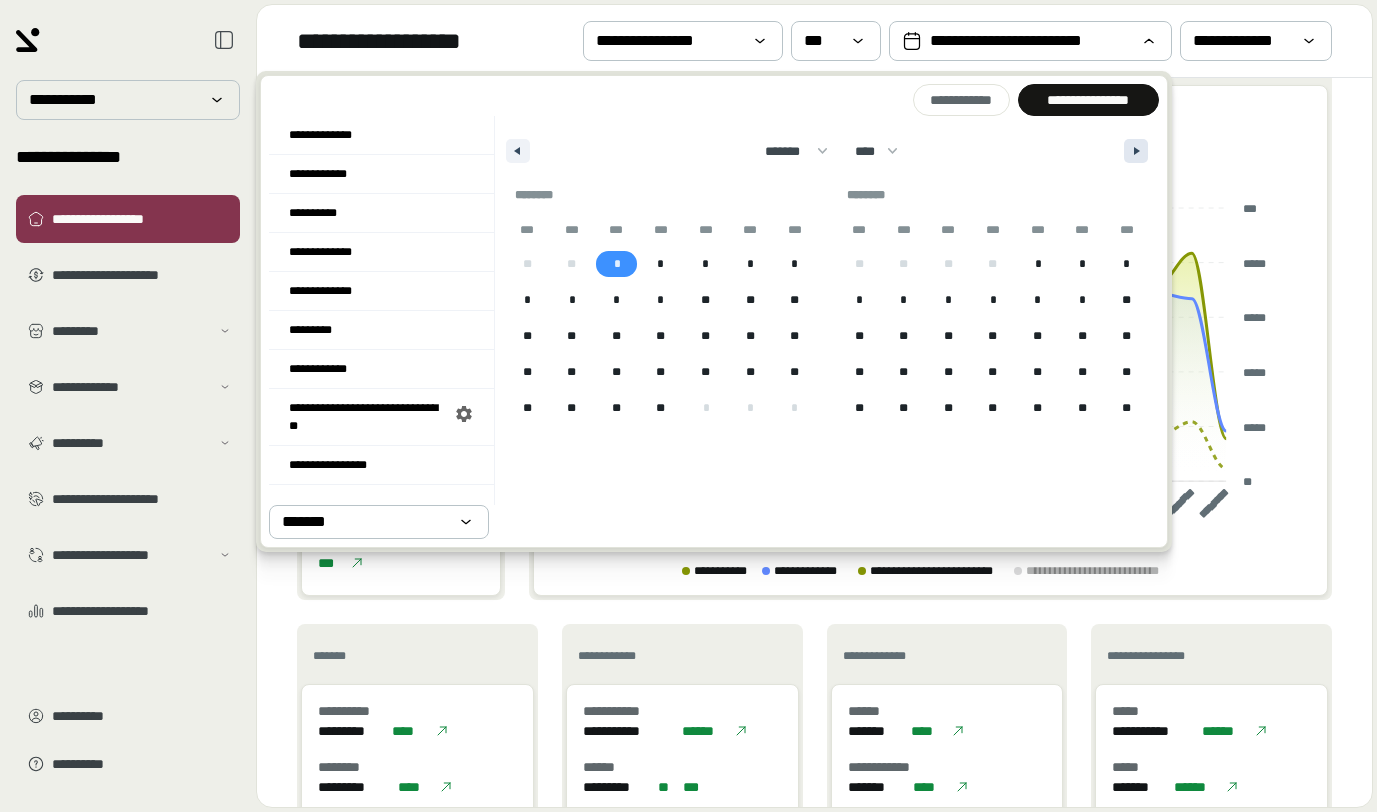 click at bounding box center [1136, 151] 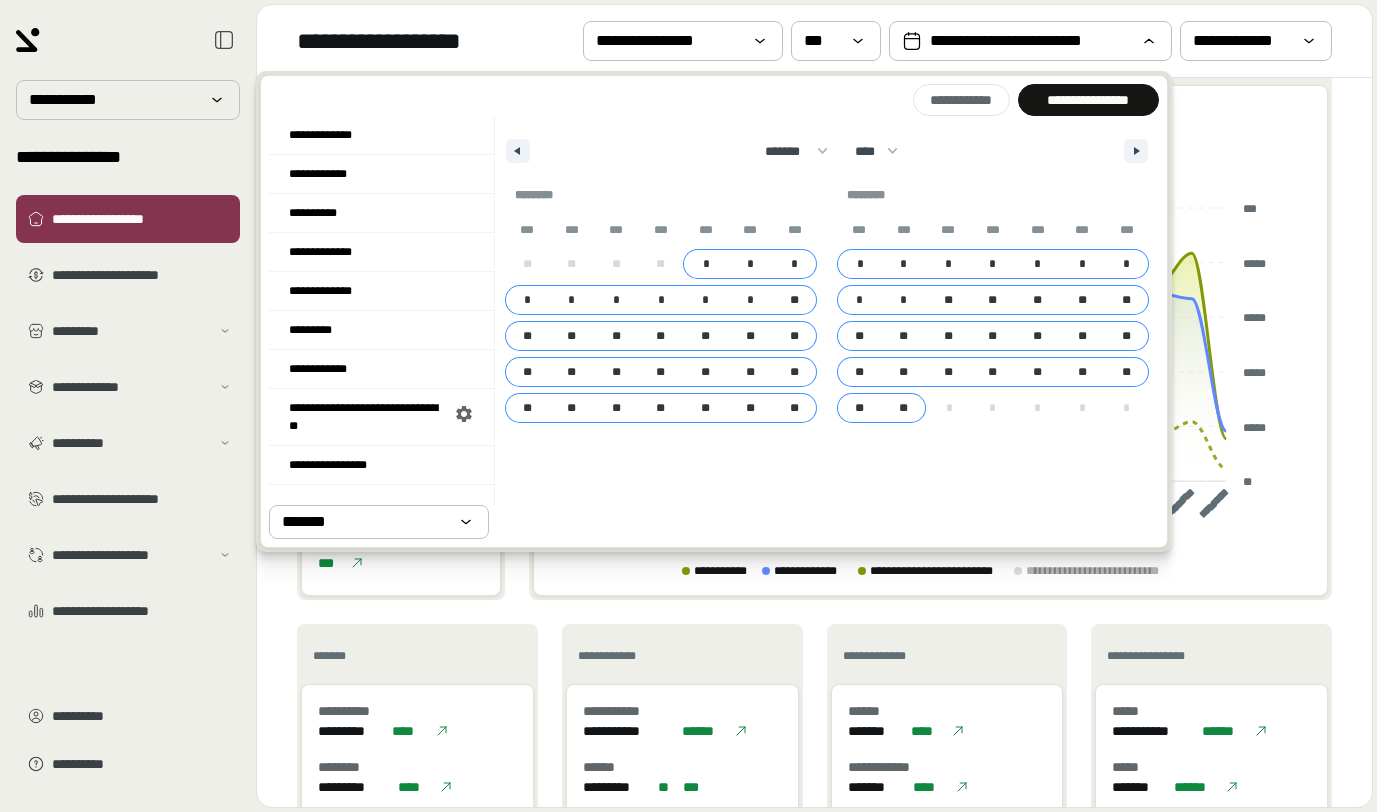 click on "**" at bounding box center [904, 408] 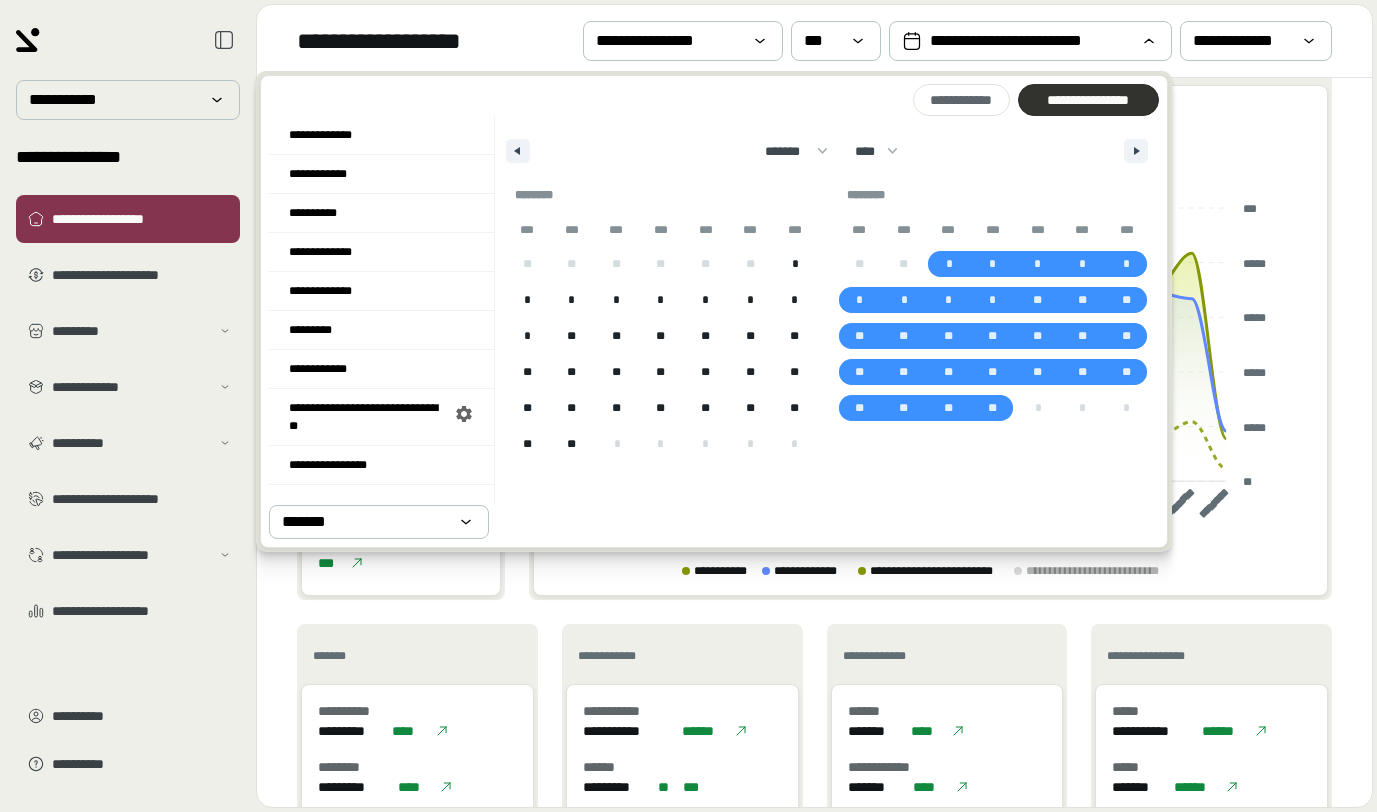 click on "**********" at bounding box center (1088, 100) 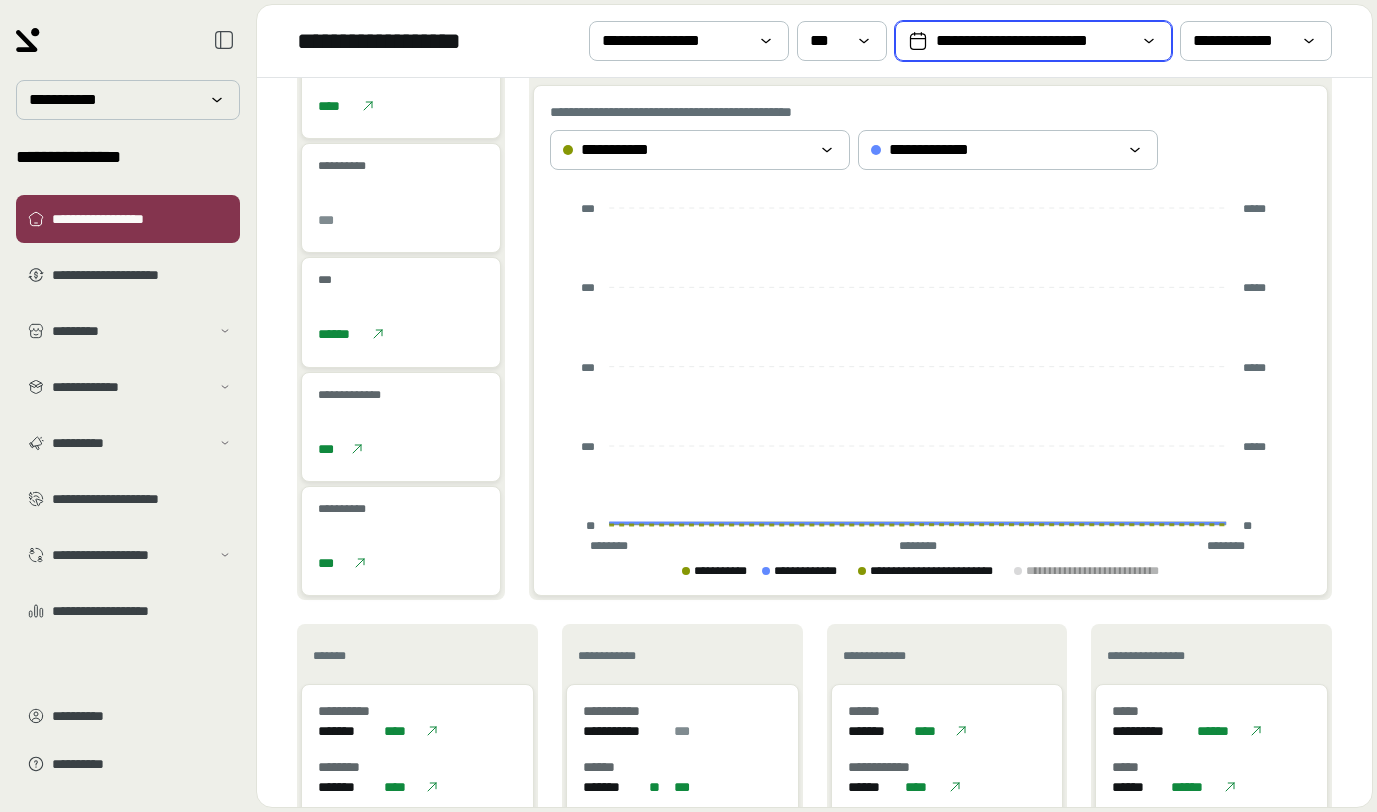 click on "**********" at bounding box center [1033, 41] 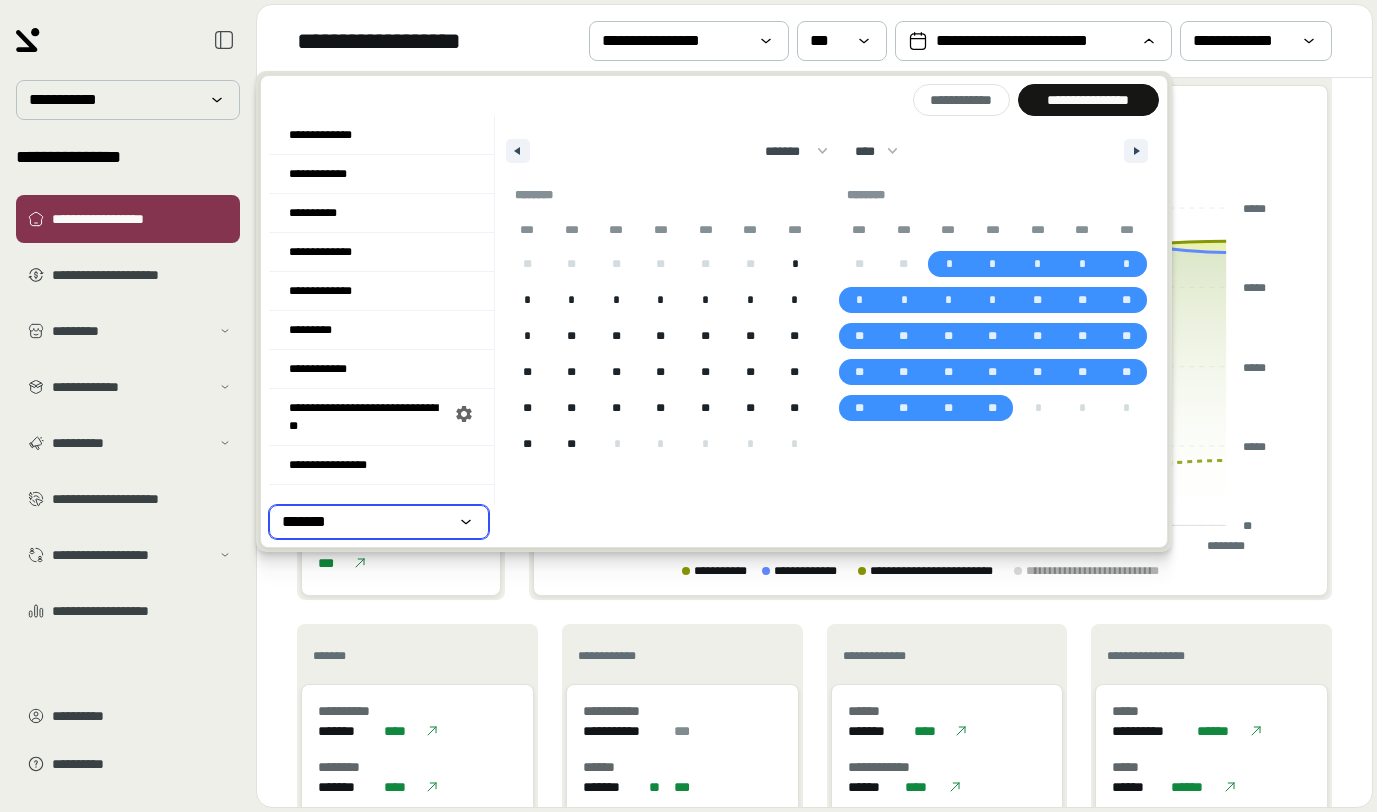 click on "*******" at bounding box center [379, 522] 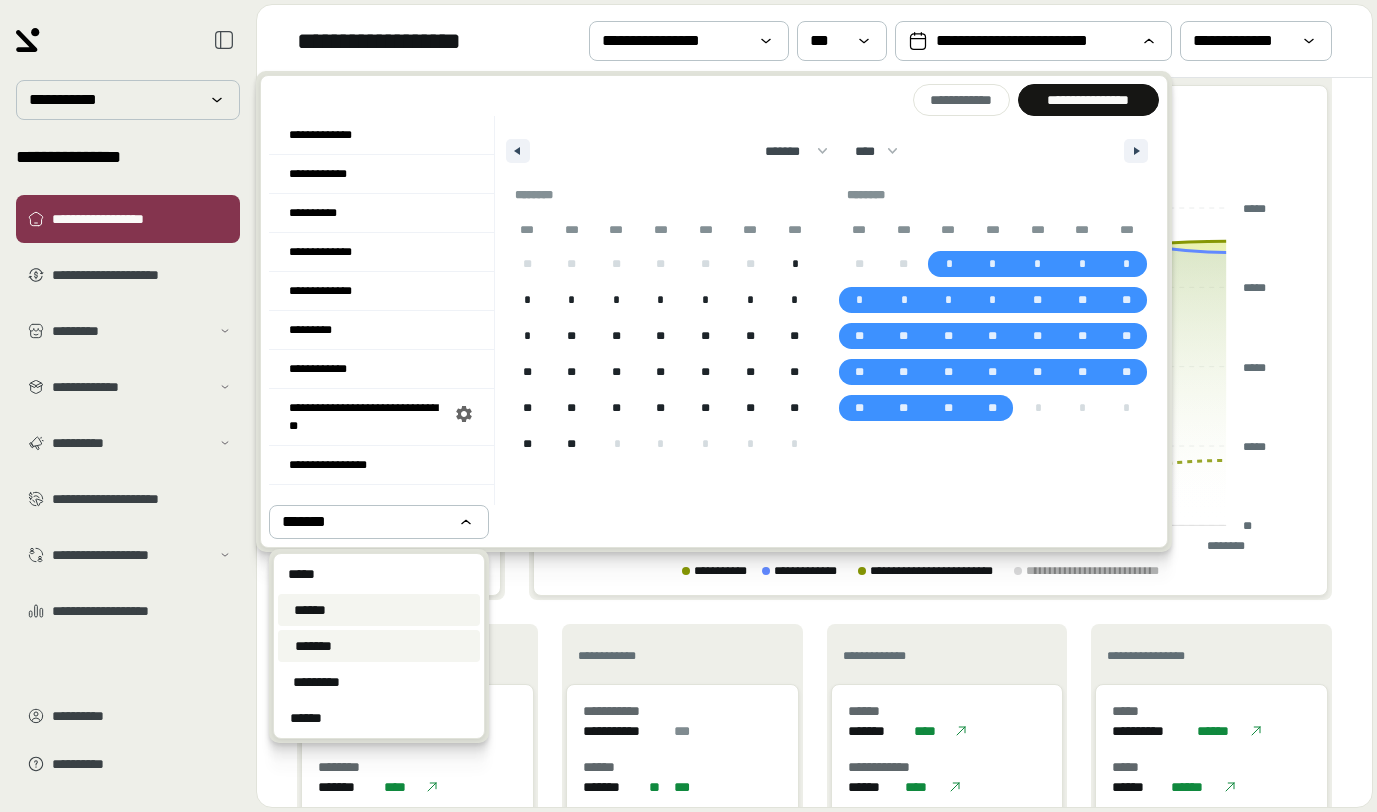 click on "******" at bounding box center [379, 610] 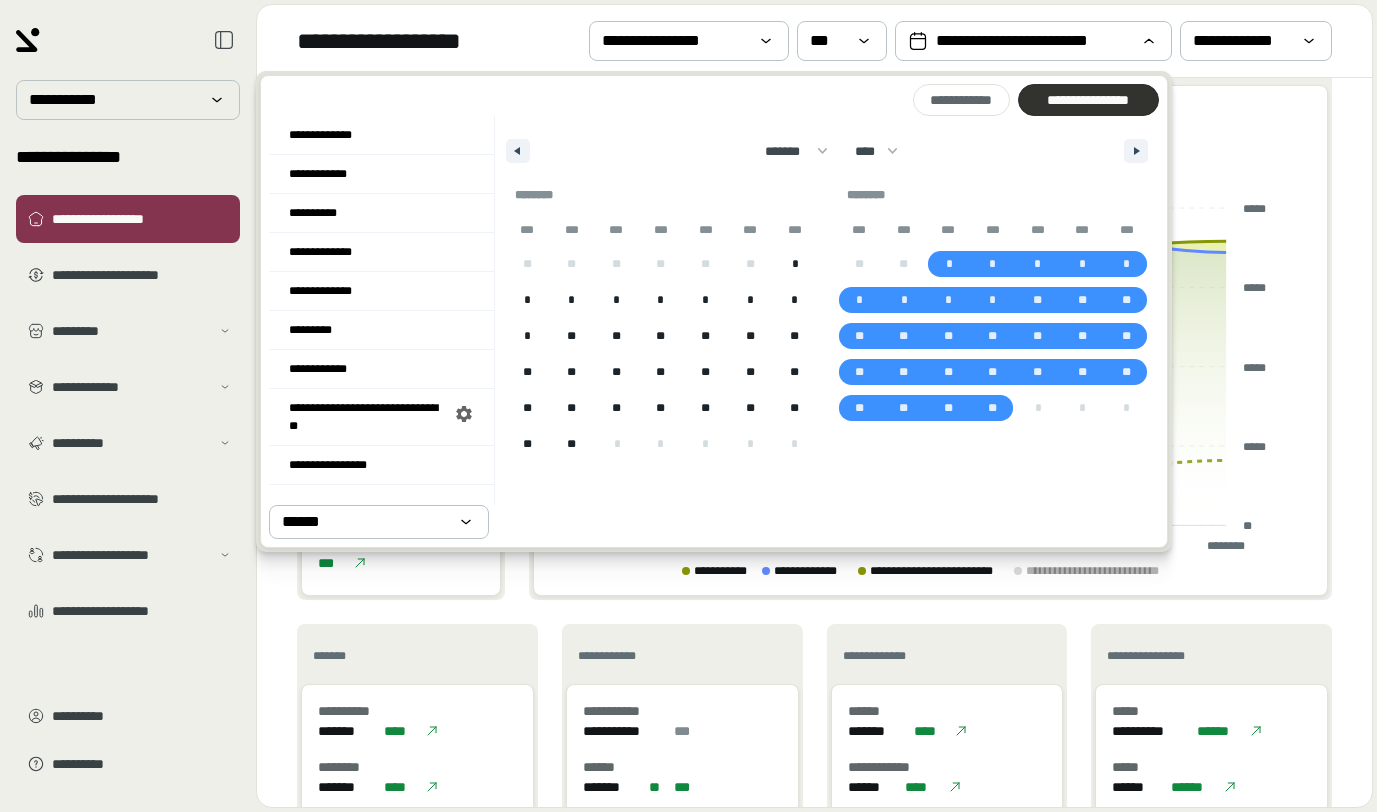 click on "**********" at bounding box center [1088, 100] 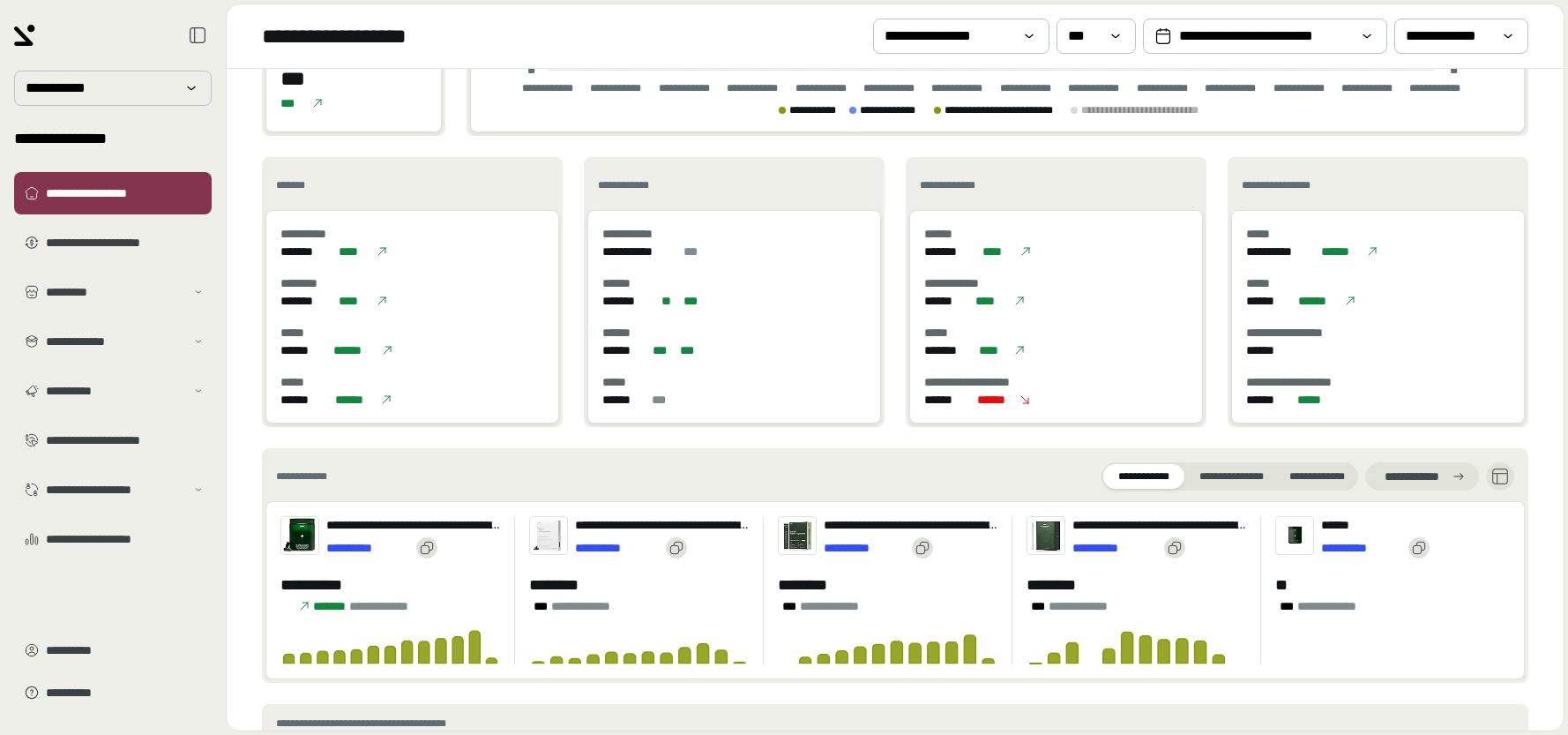 scroll, scrollTop: 438, scrollLeft: 0, axis: vertical 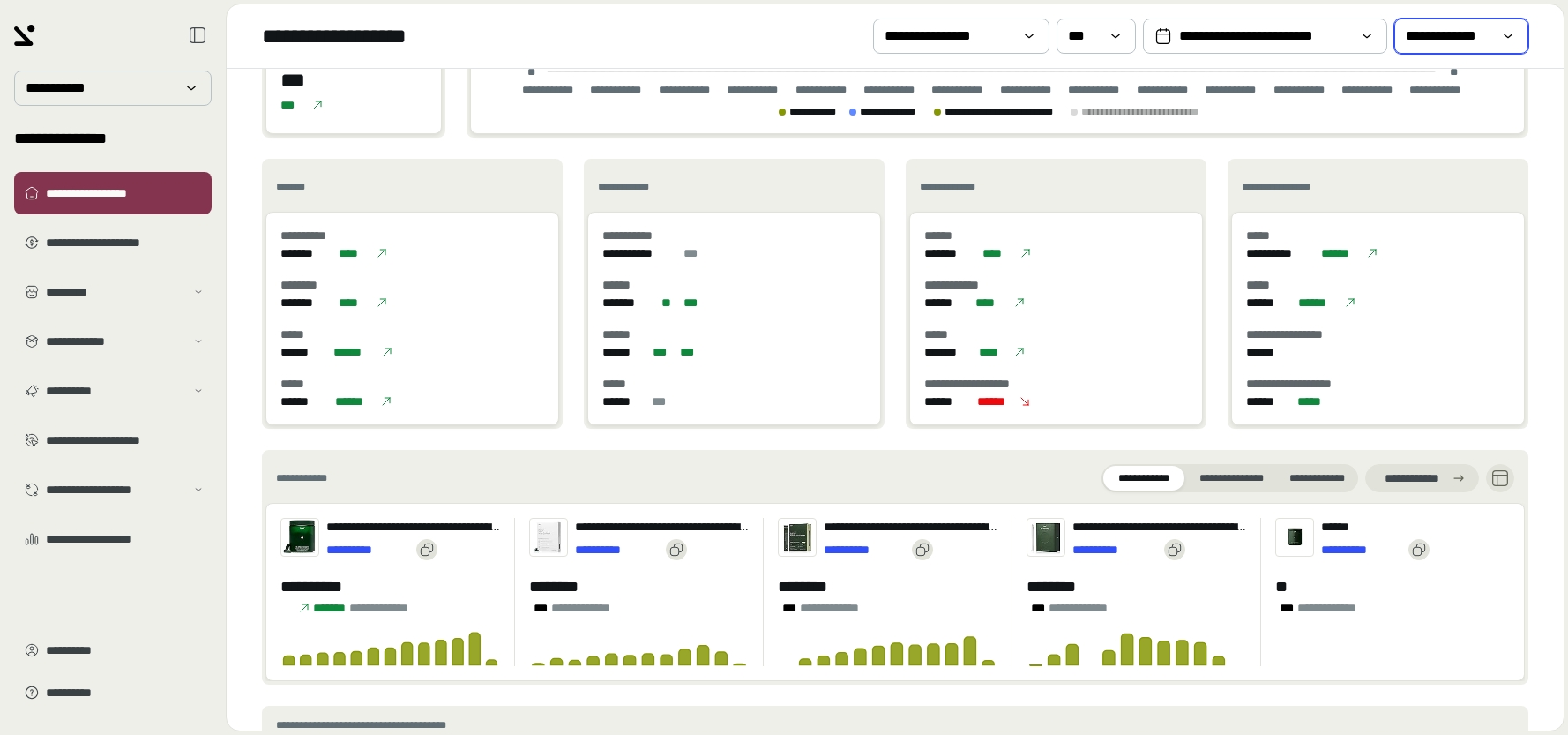 click on "**********" at bounding box center [1449, 36] 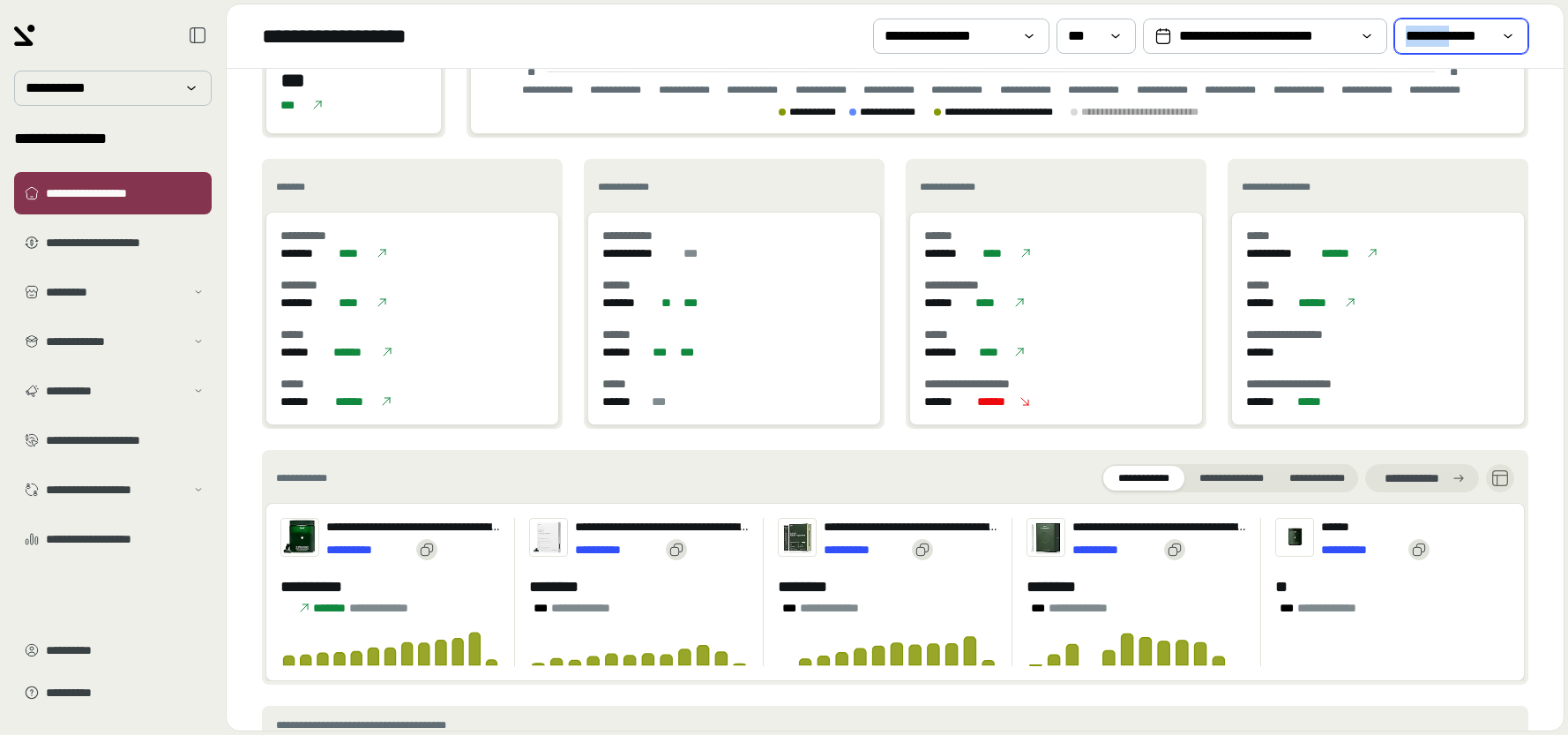 click on "**********" at bounding box center (1449, 36) 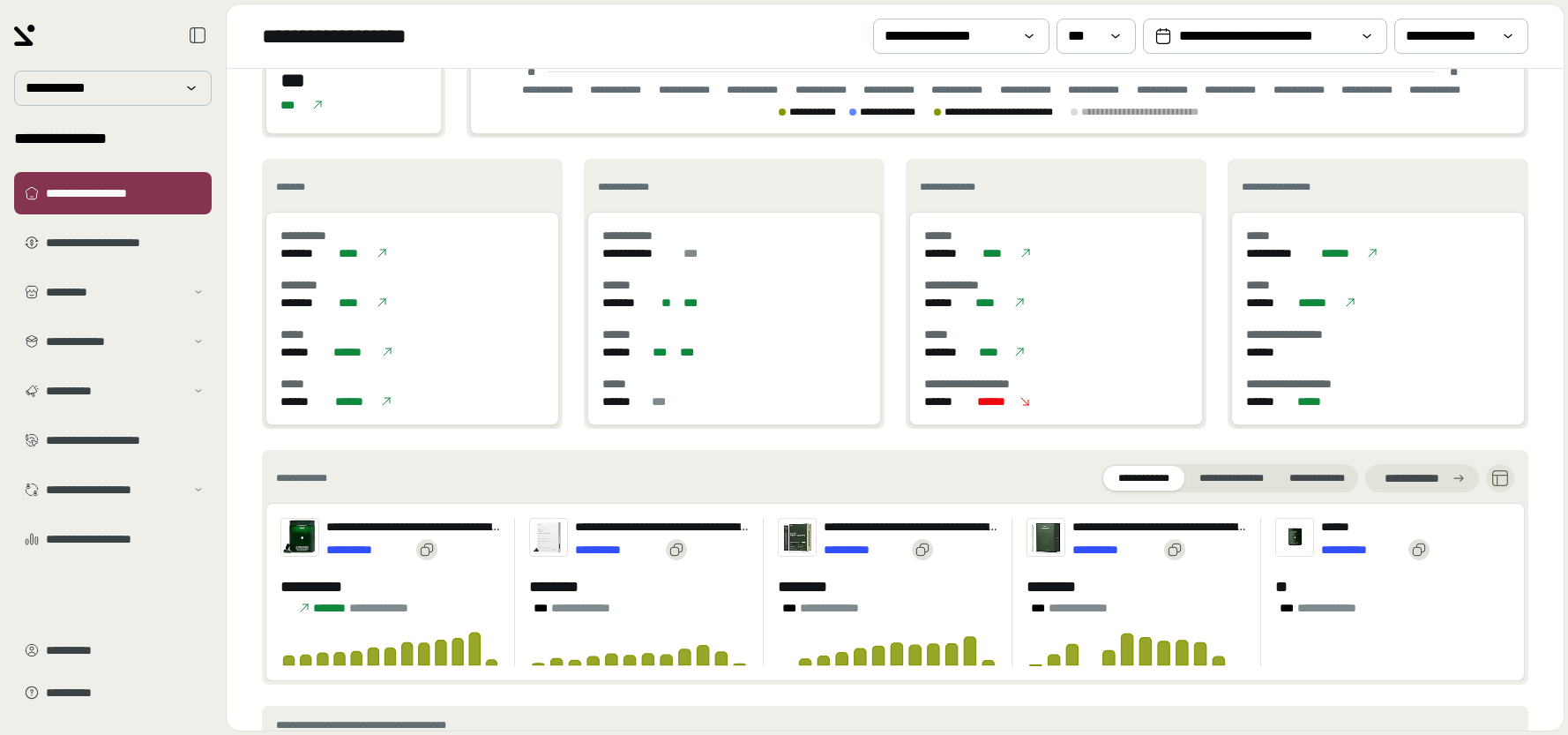 click on "[NUMBER] [STREET], [CITY], [STATE] [ZIP]" at bounding box center [997, -116] 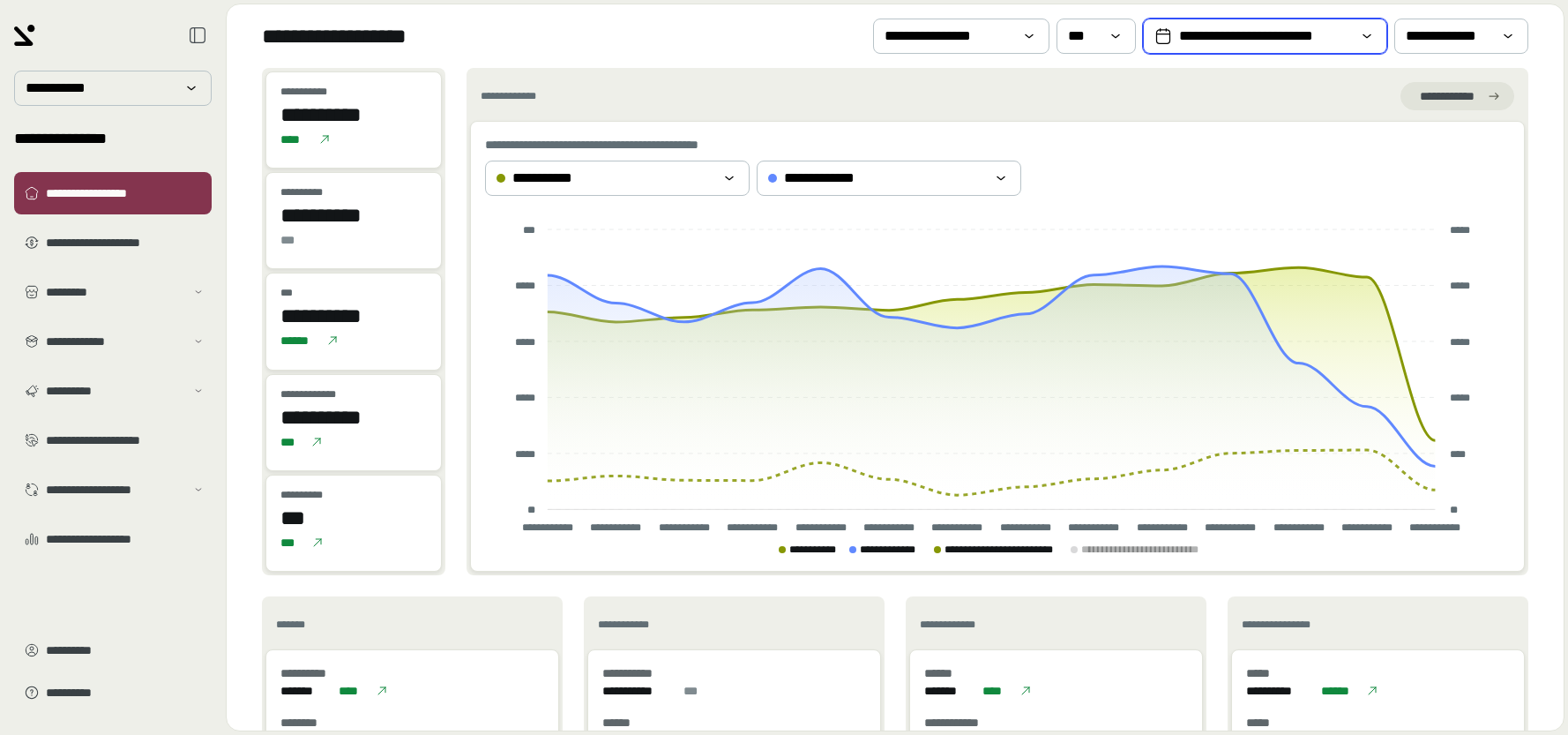 click on "**********" at bounding box center [1265, 36] 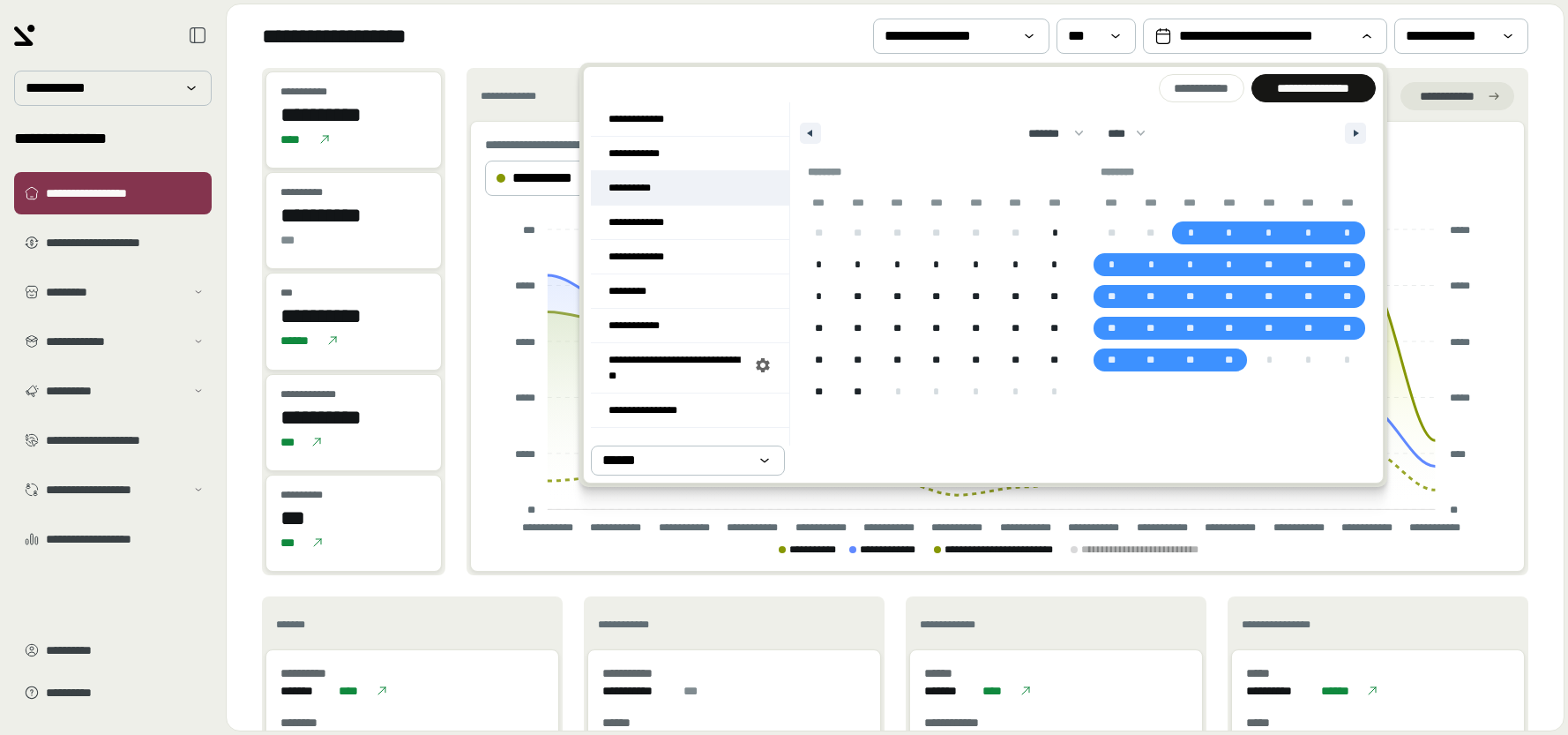 click on "**********" at bounding box center (690, 188) 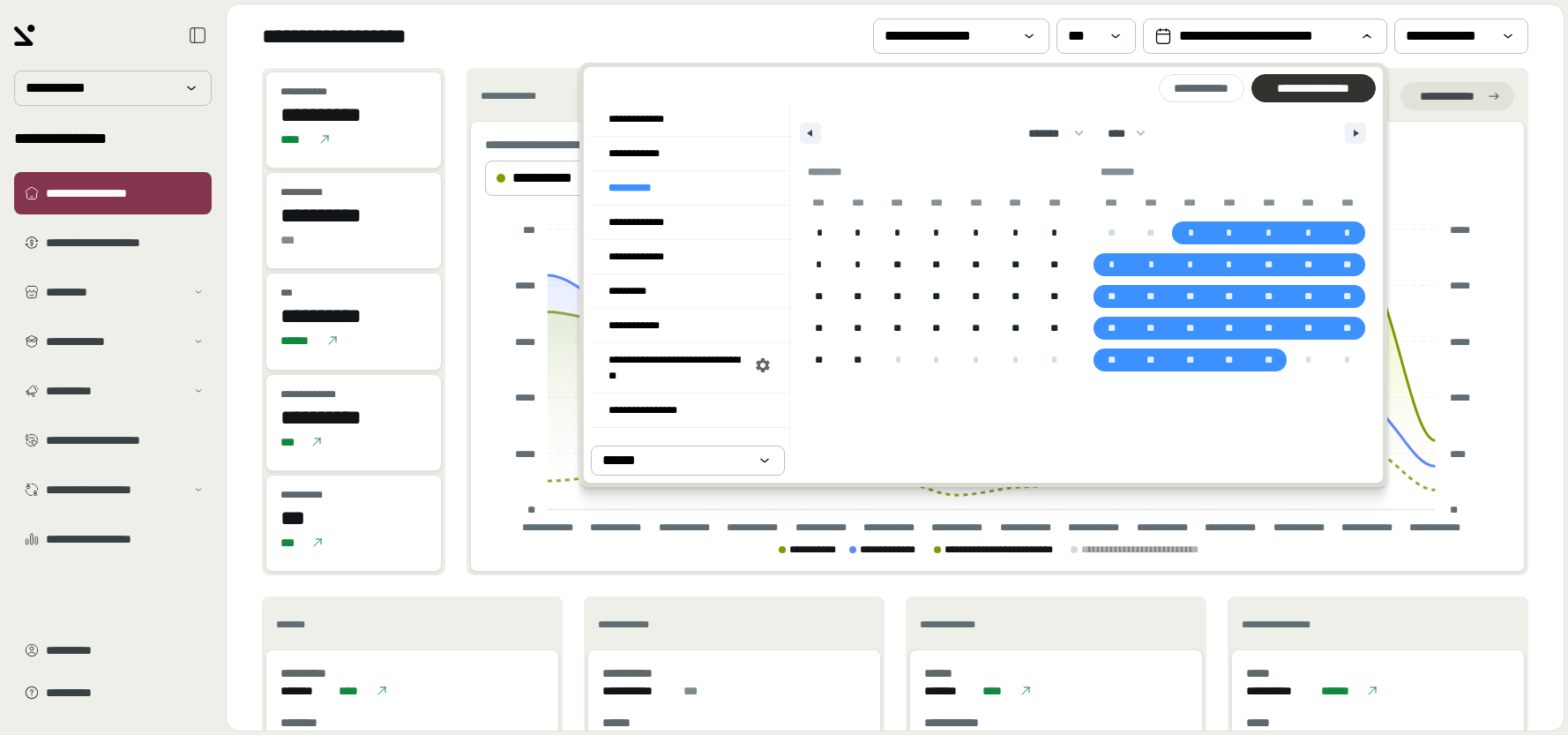 click on "**********" at bounding box center (1313, 88) 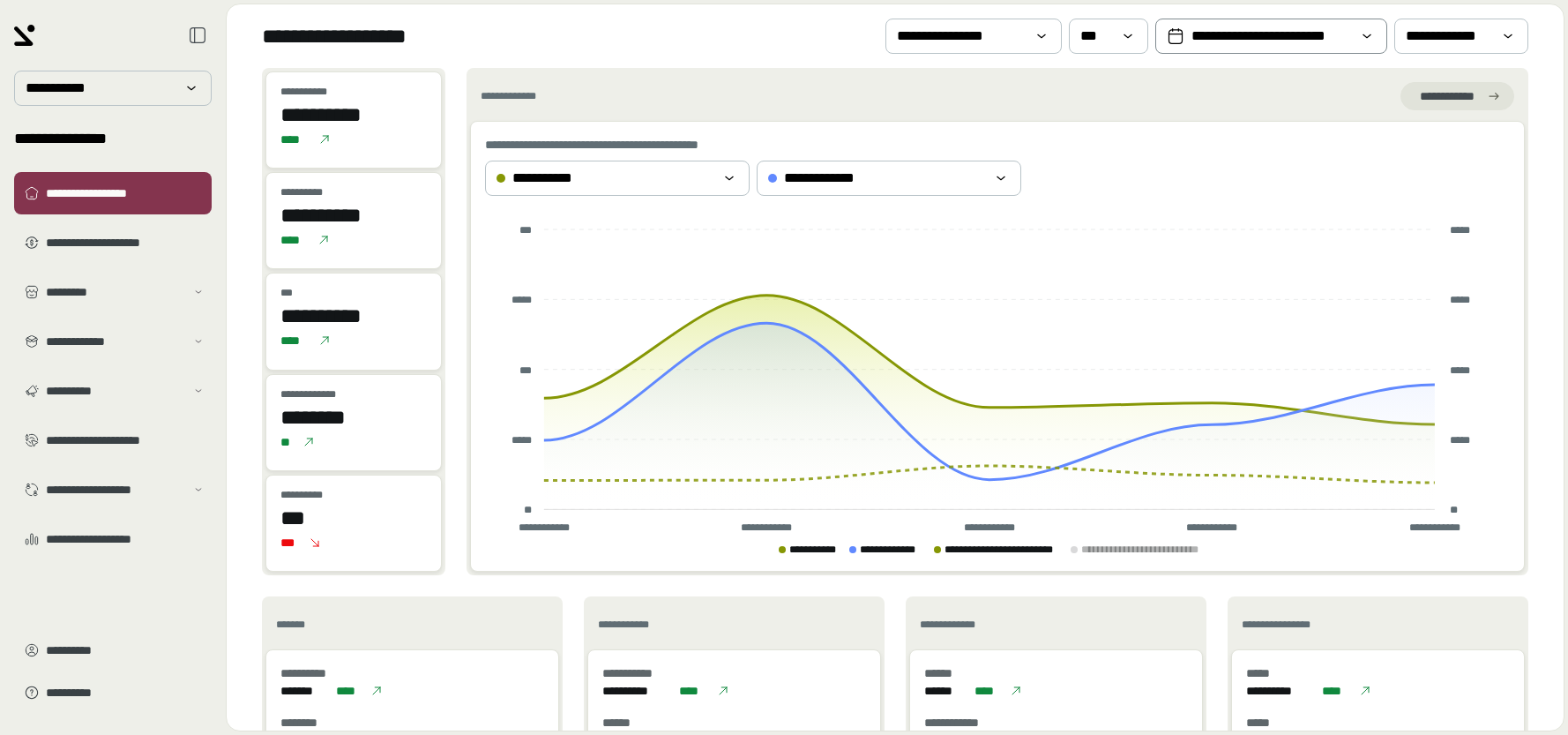click on "**********" at bounding box center (895, 36) 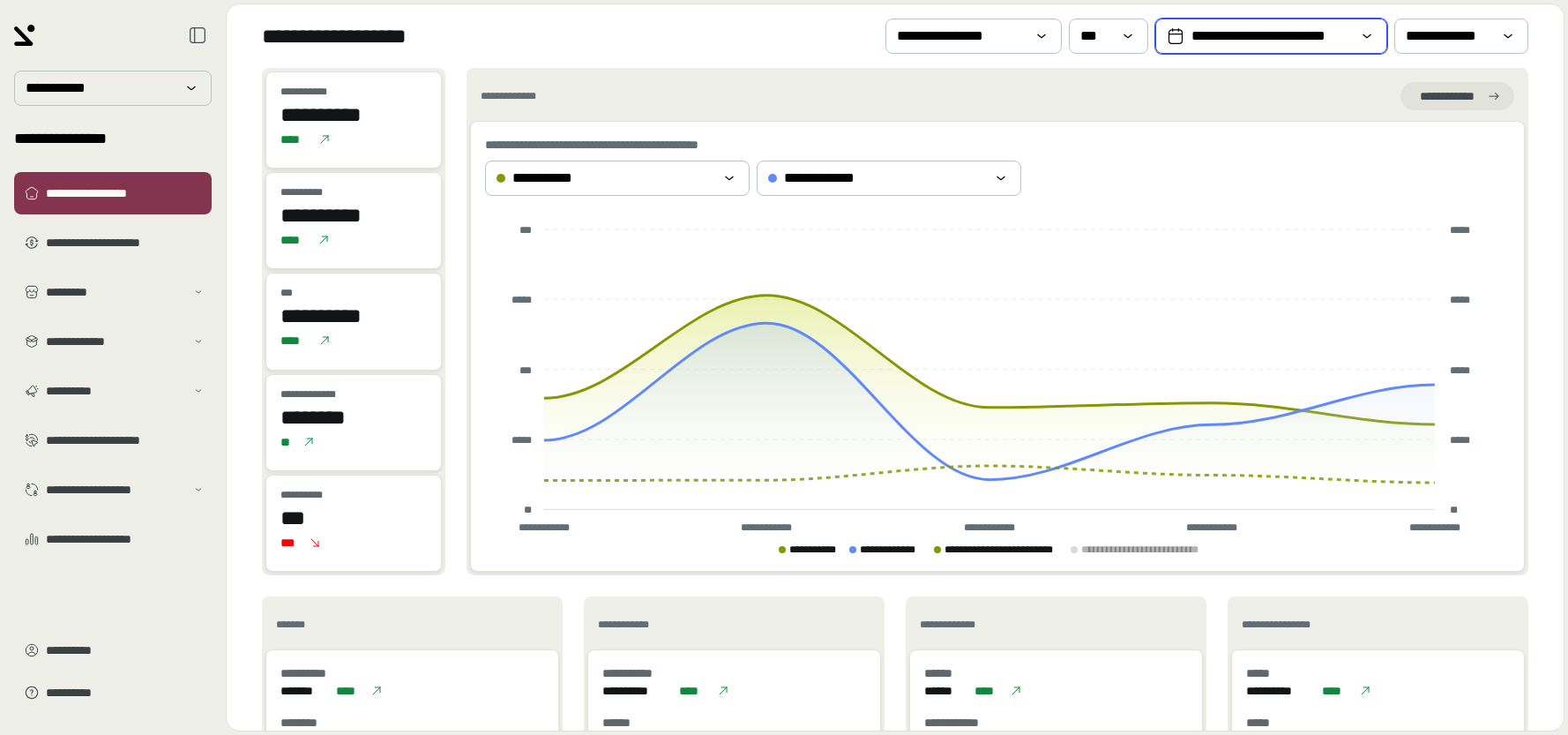 click on "**********" at bounding box center [1271, 36] 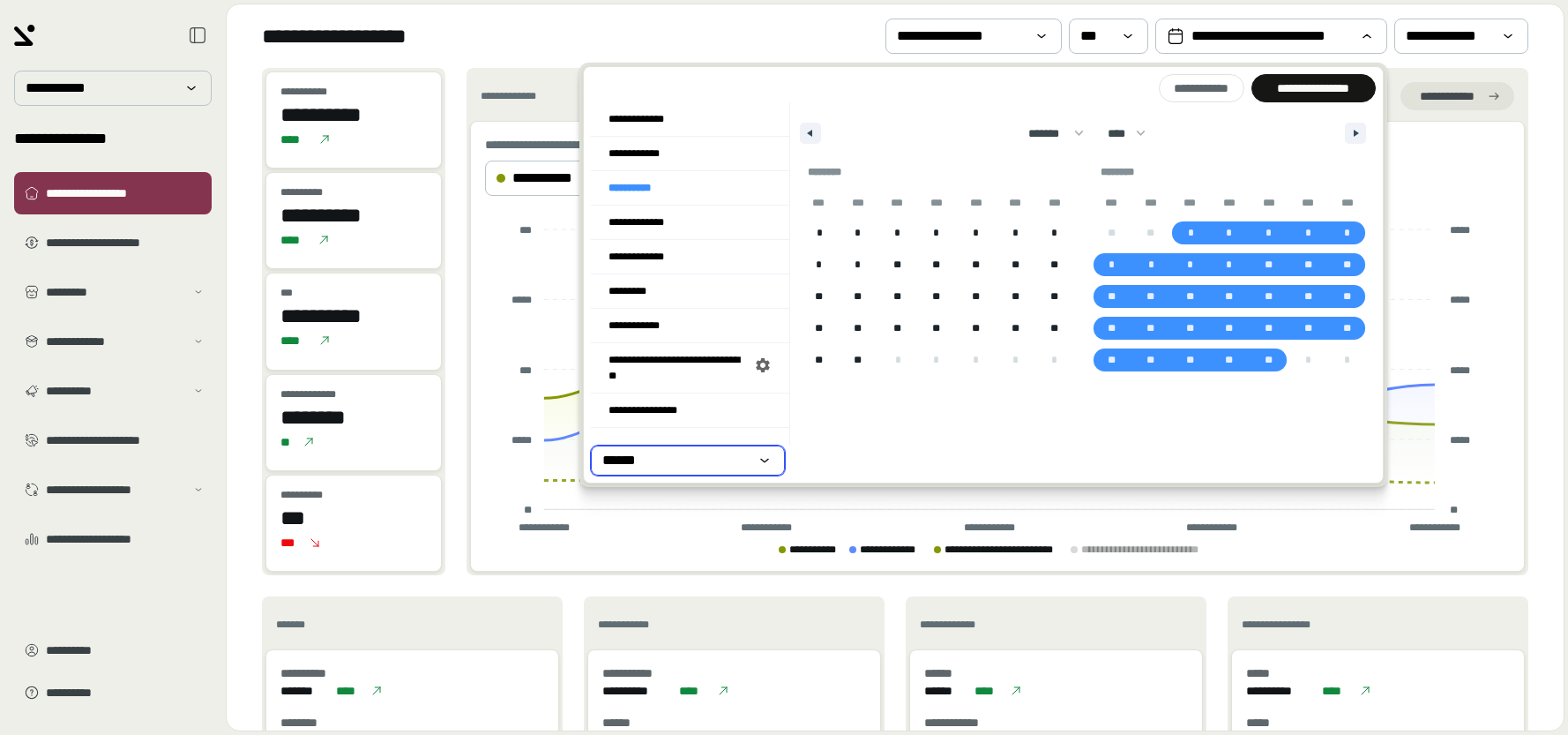 click on "******" at bounding box center (676, 461) 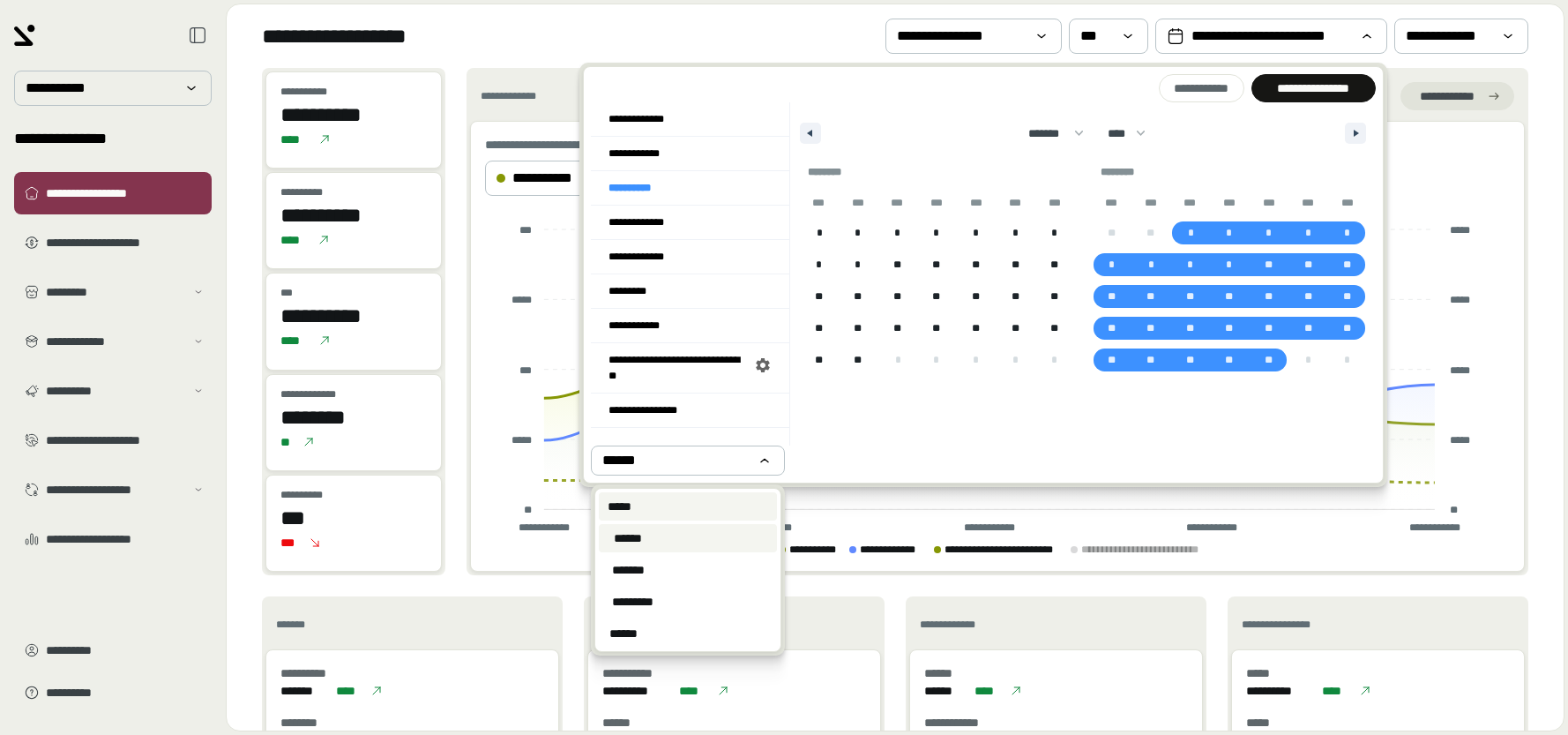 click on "*****" at bounding box center (688, 506) 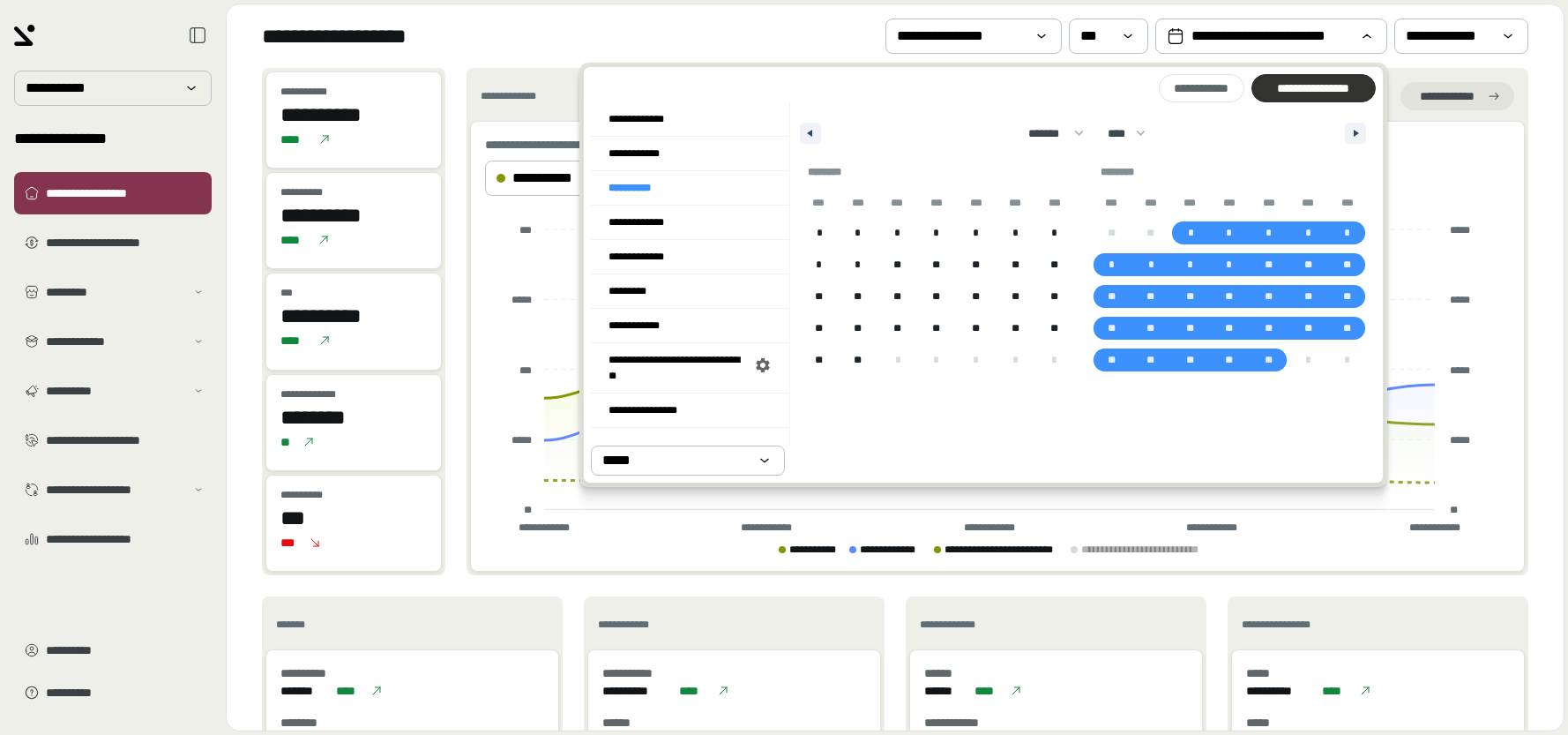 click on "**********" at bounding box center [1313, 88] 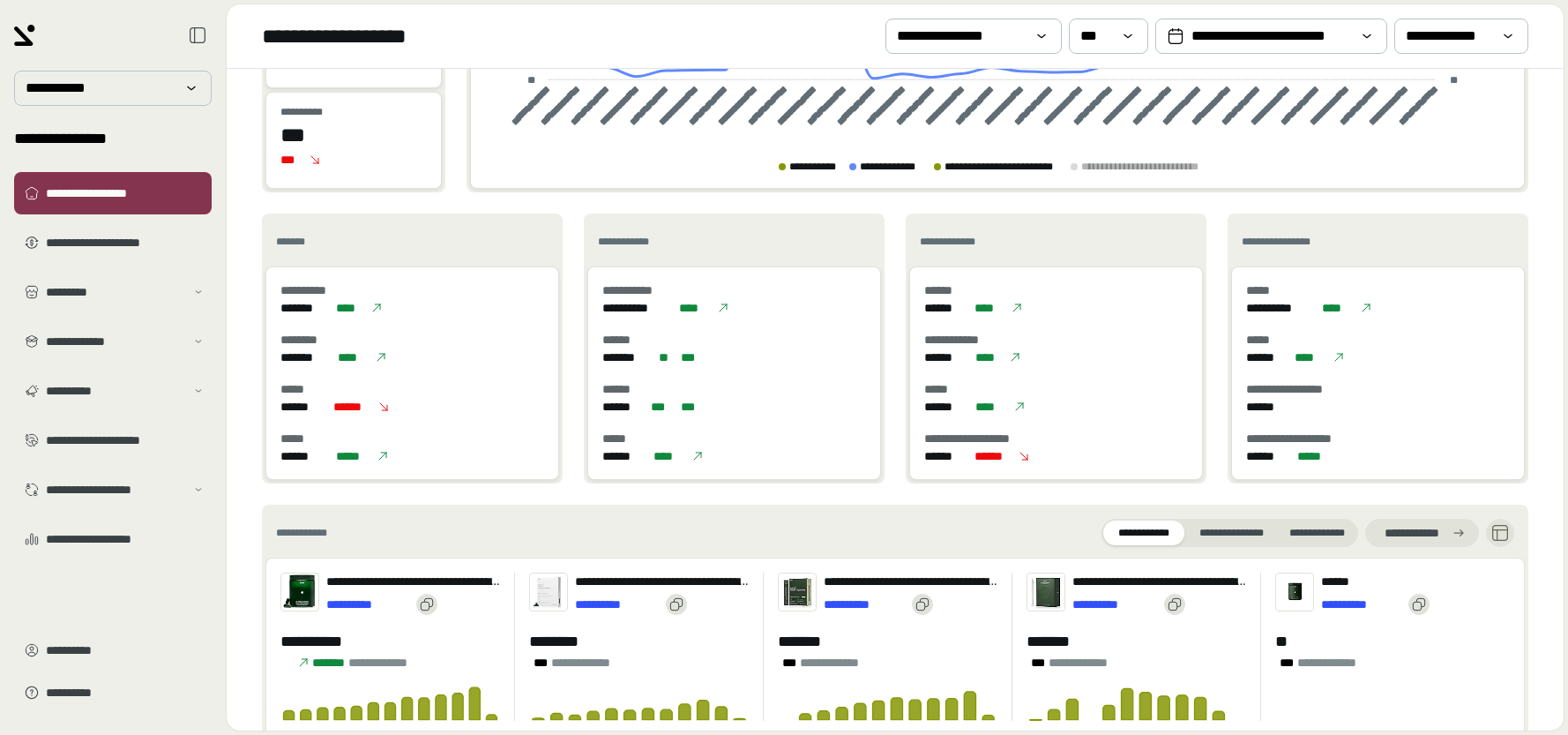 scroll, scrollTop: 382, scrollLeft: 0, axis: vertical 